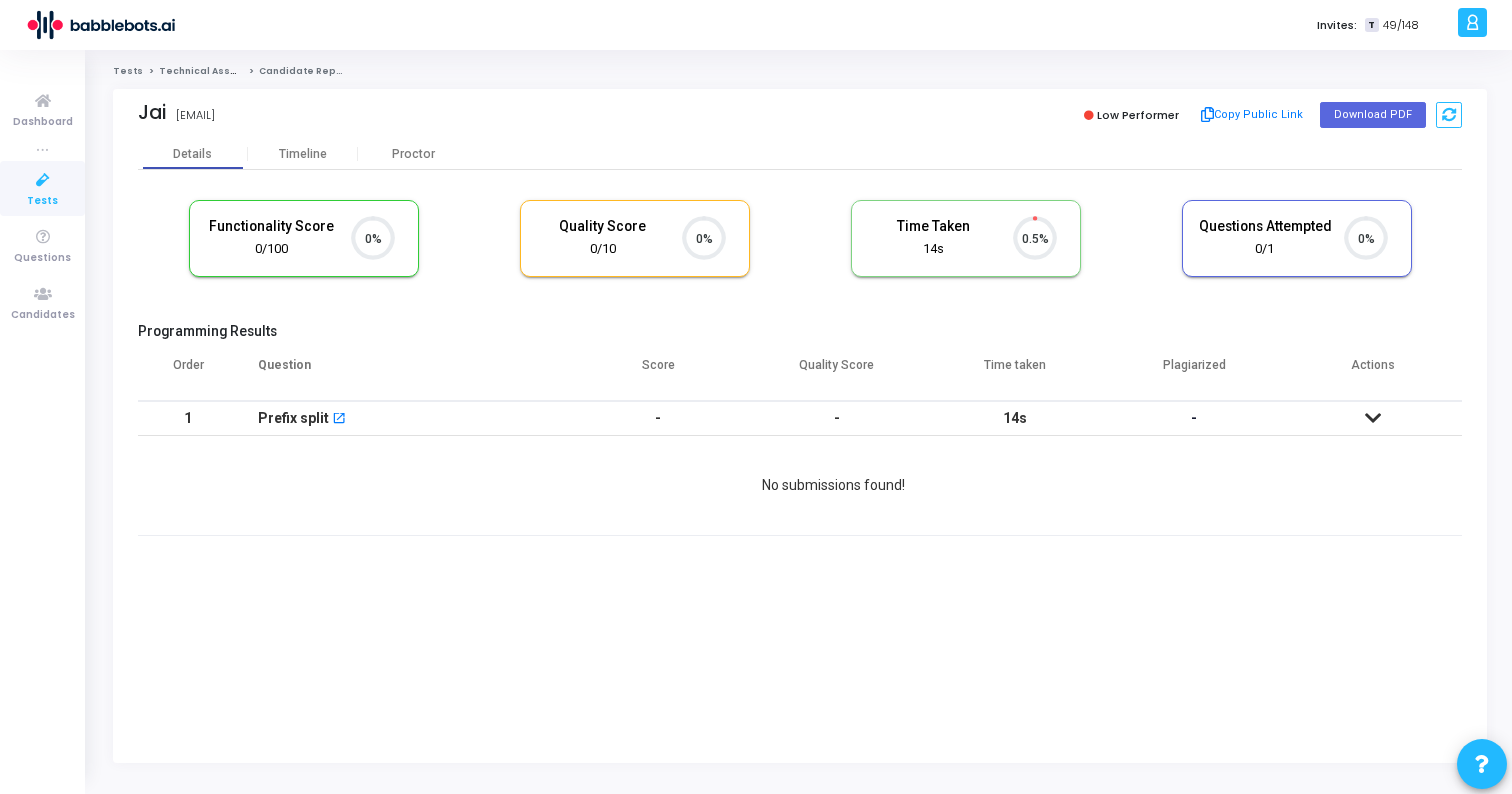 scroll, scrollTop: 0, scrollLeft: 0, axis: both 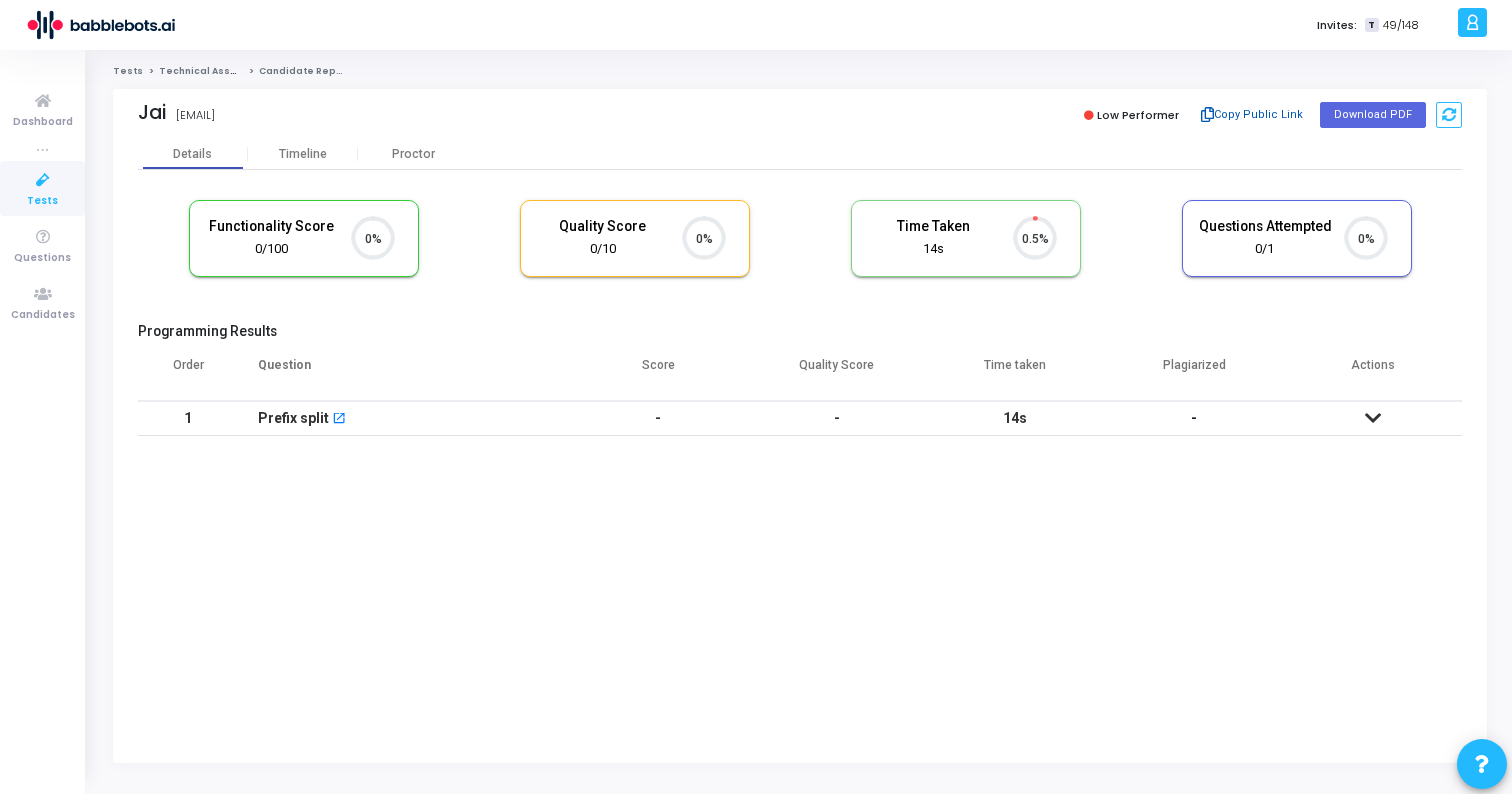 click on "Copy Public Link" 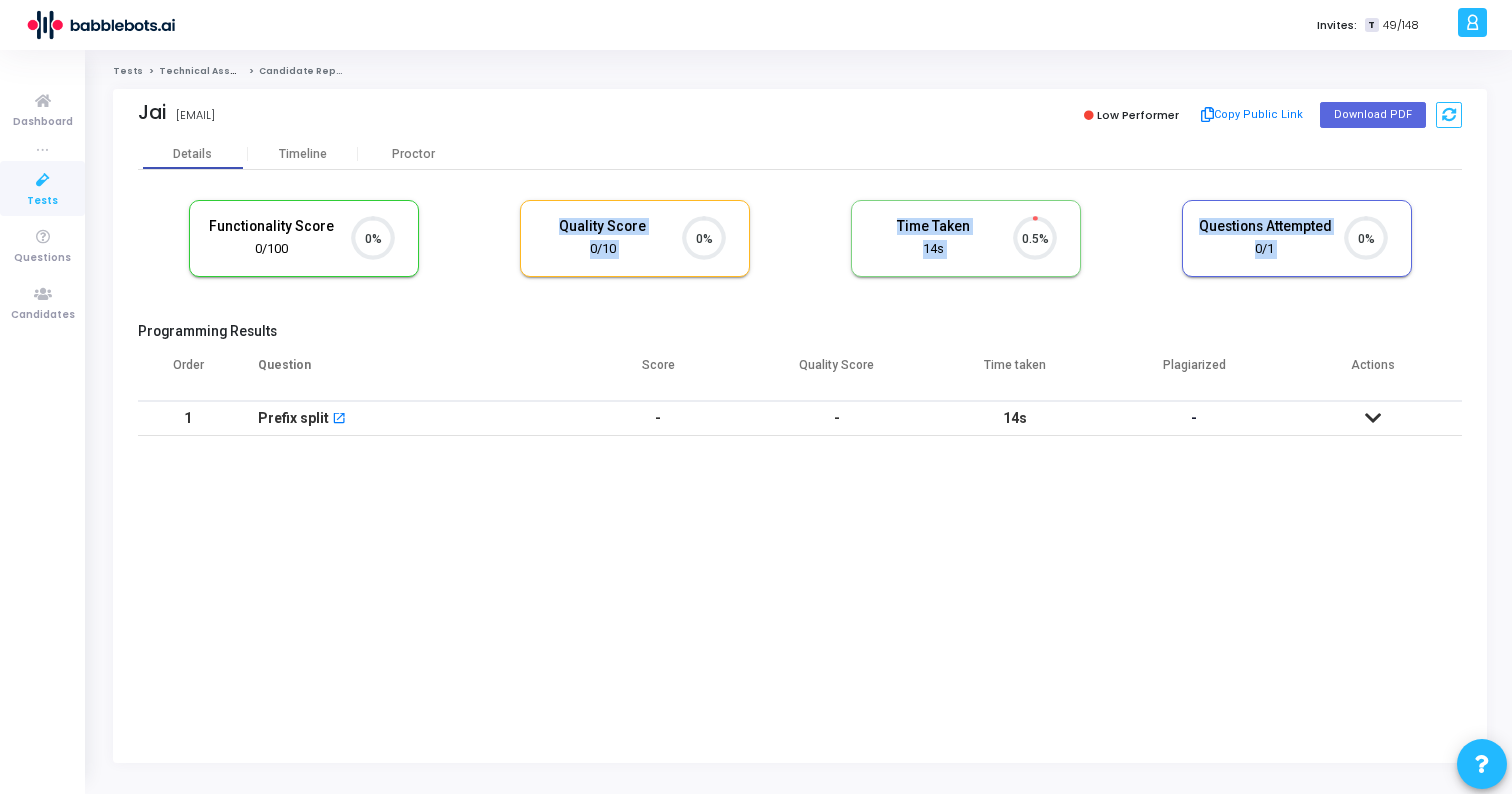 drag, startPoint x: 167, startPoint y: 305, endPoint x: 492, endPoint y: 512, distance: 385.32324 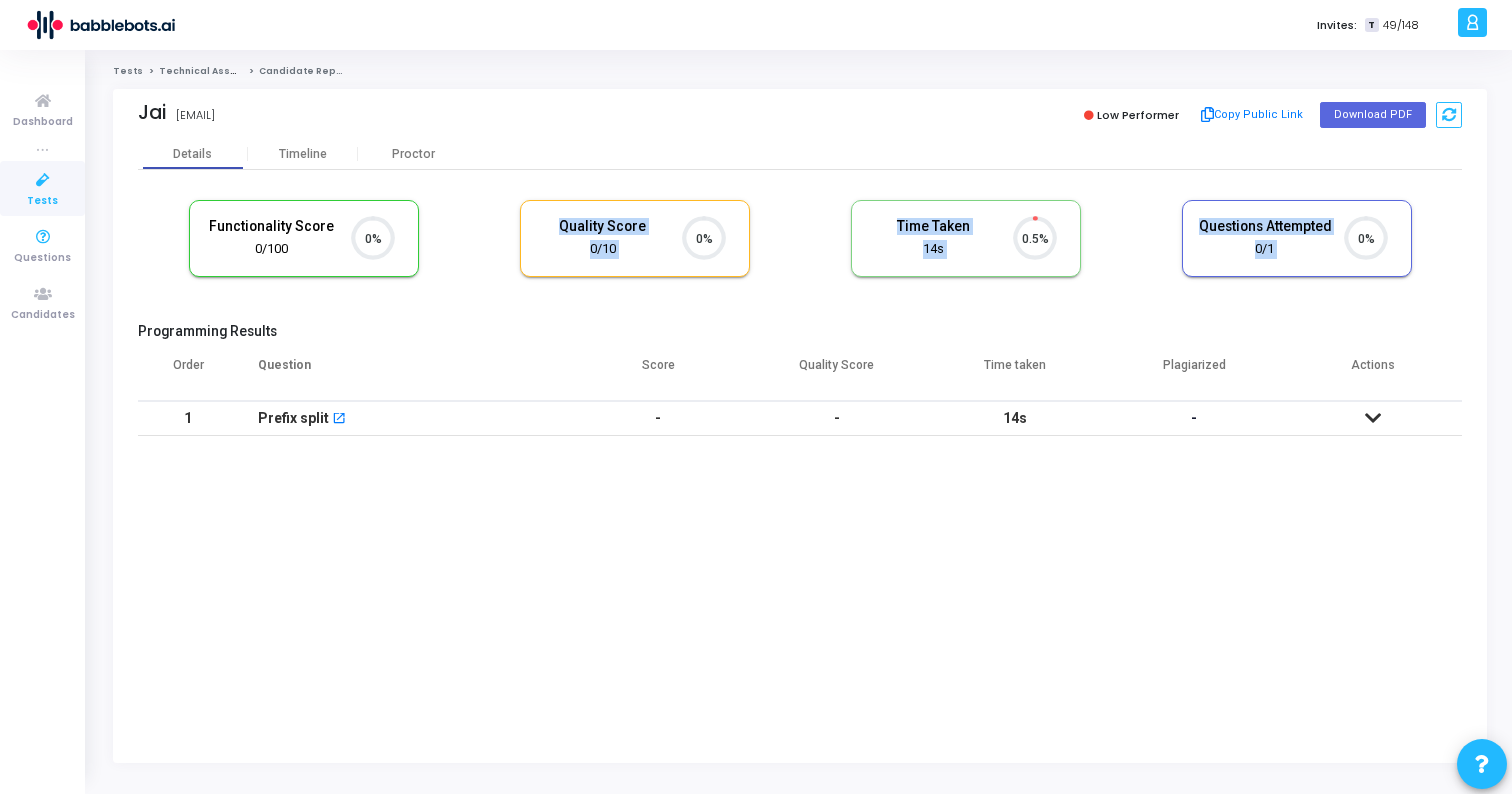 click at bounding box center (43, 180) 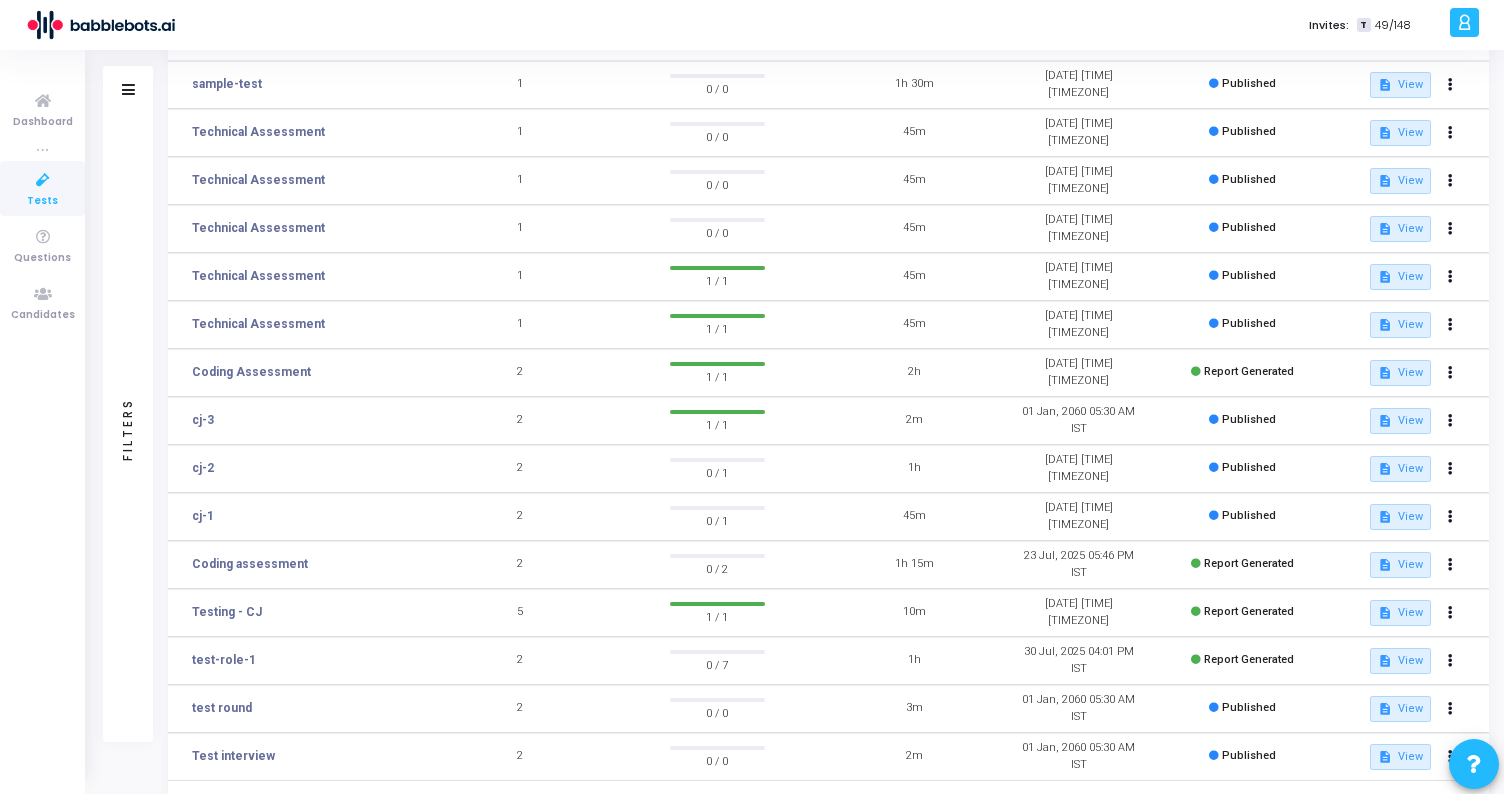 scroll, scrollTop: 209, scrollLeft: 0, axis: vertical 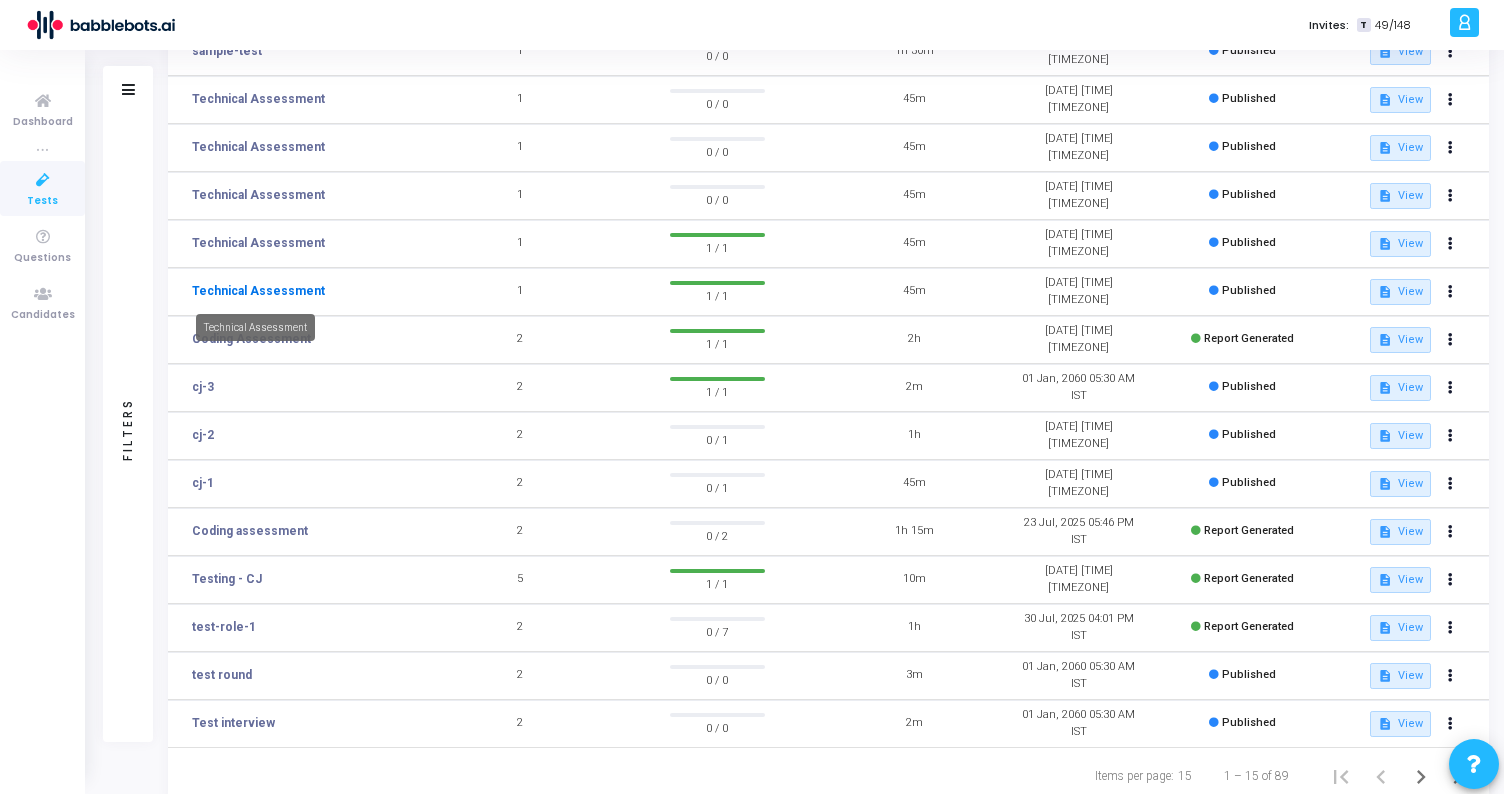 click on "Technical Assessment" 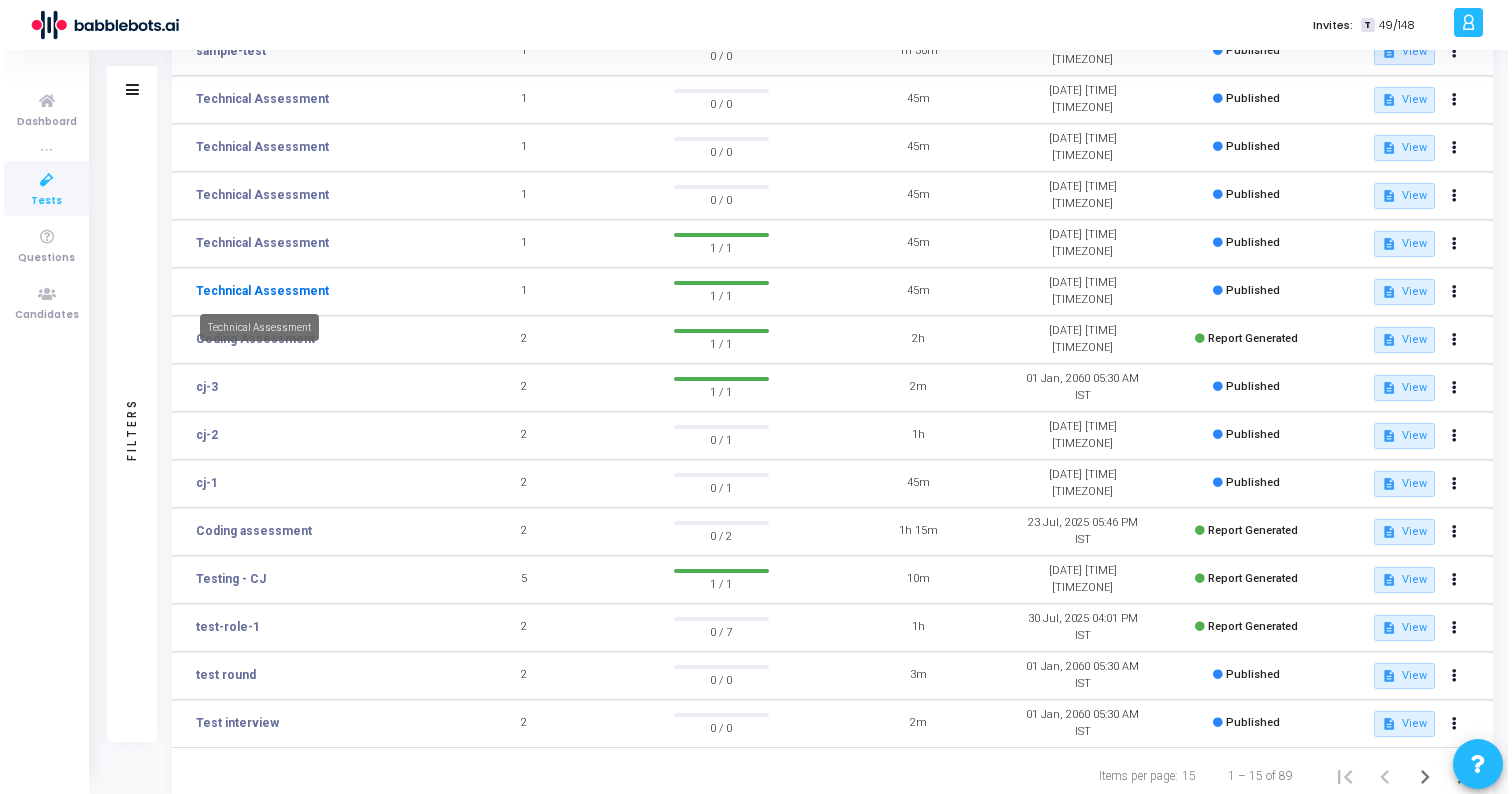 scroll, scrollTop: 0, scrollLeft: 0, axis: both 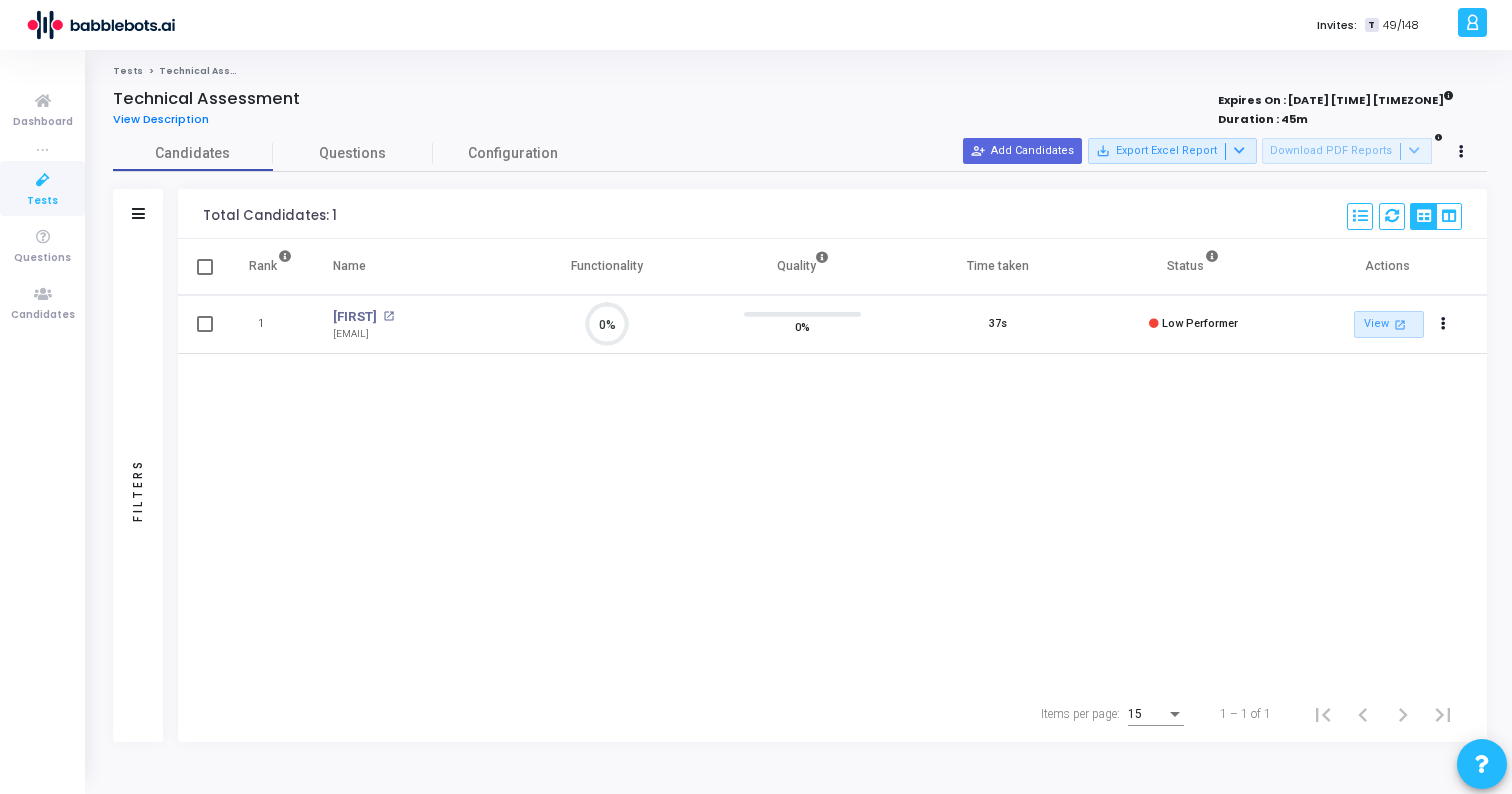 drag, startPoint x: 1241, startPoint y: 323, endPoint x: 1146, endPoint y: 322, distance: 95.005264 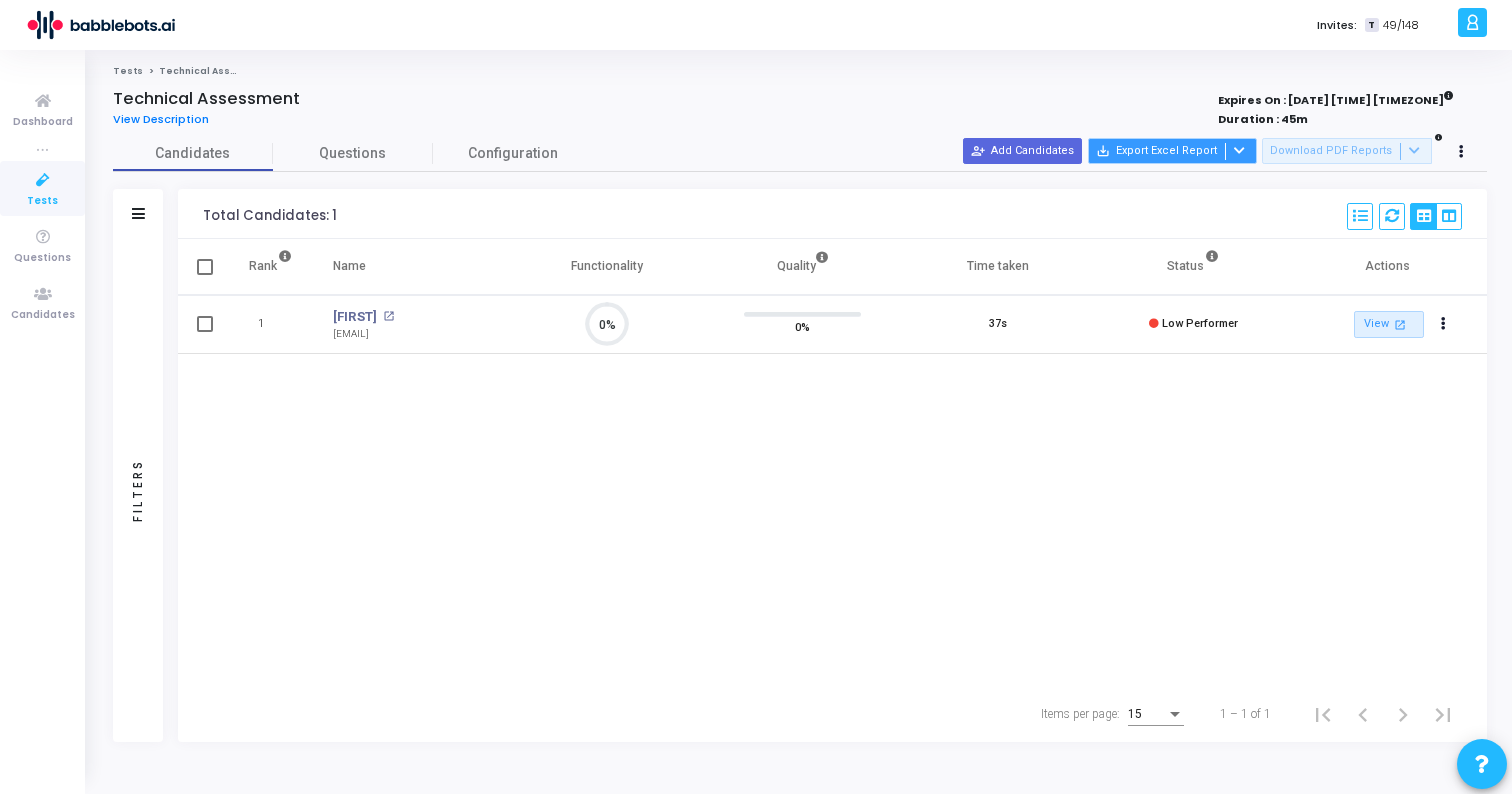 click at bounding box center (1239, 150) 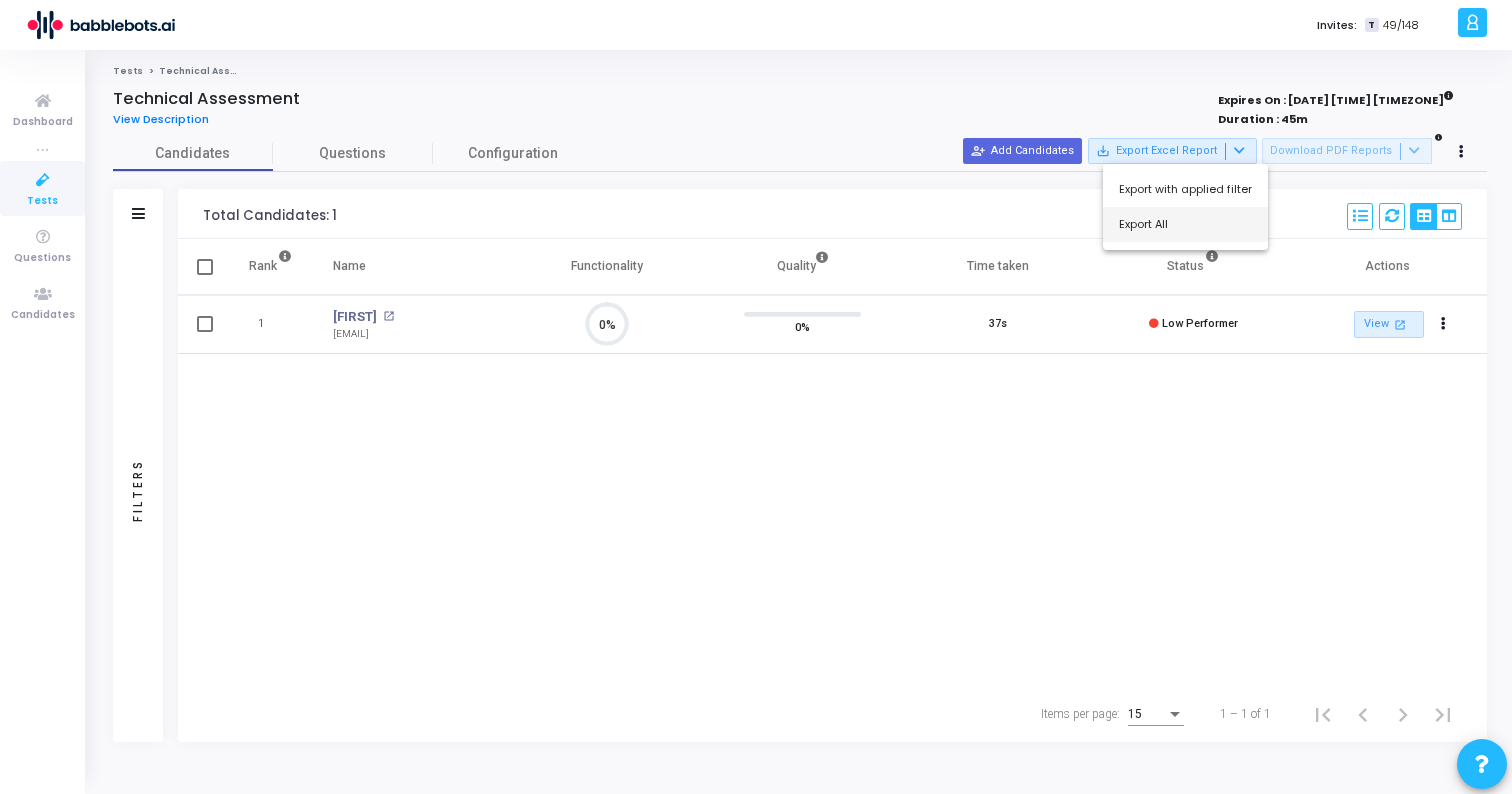 click on "Export All" at bounding box center (1185, 224) 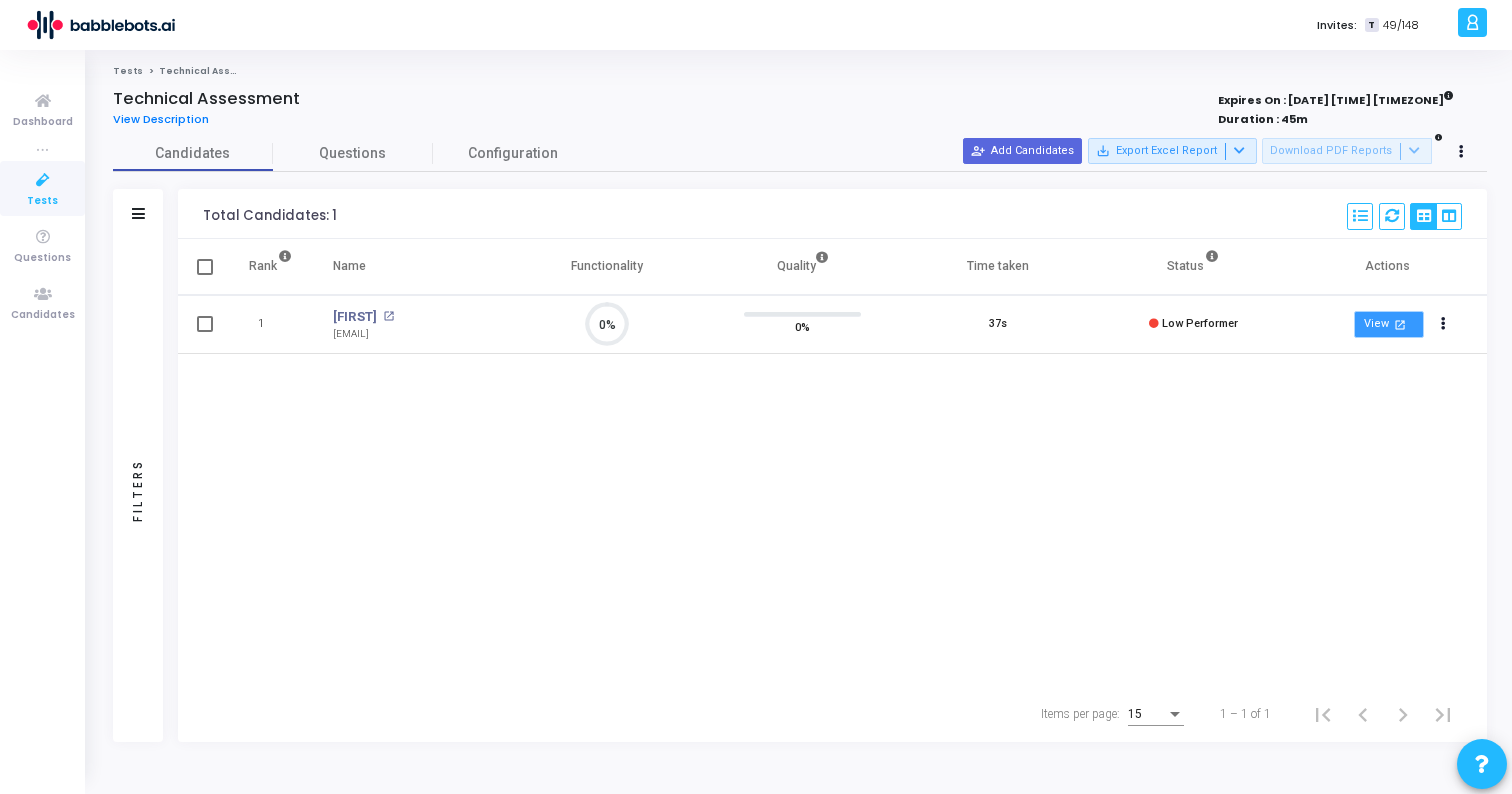 click on "open_in_new" at bounding box center (1400, 324) 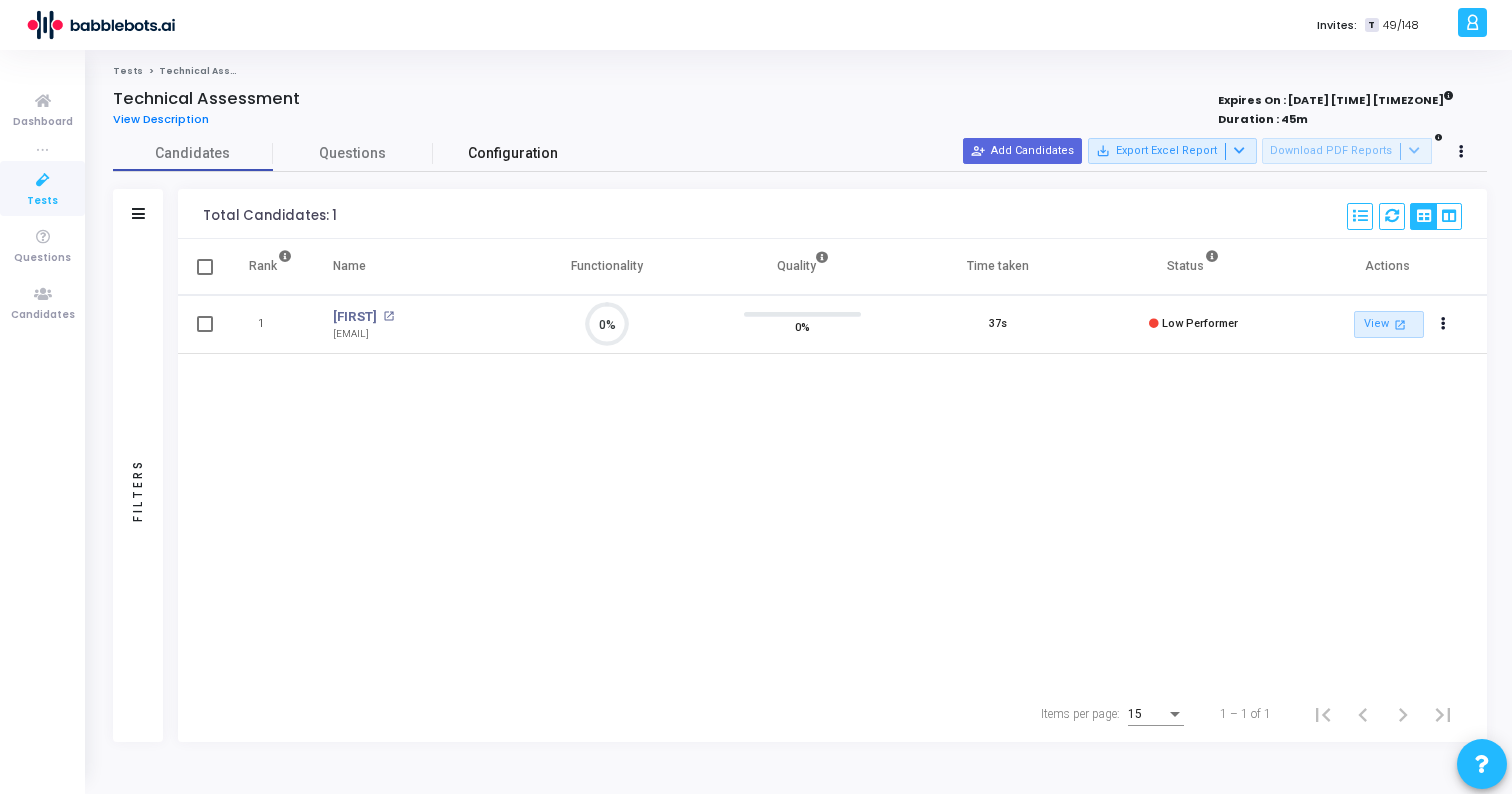 click on "Configuration" at bounding box center [513, 153] 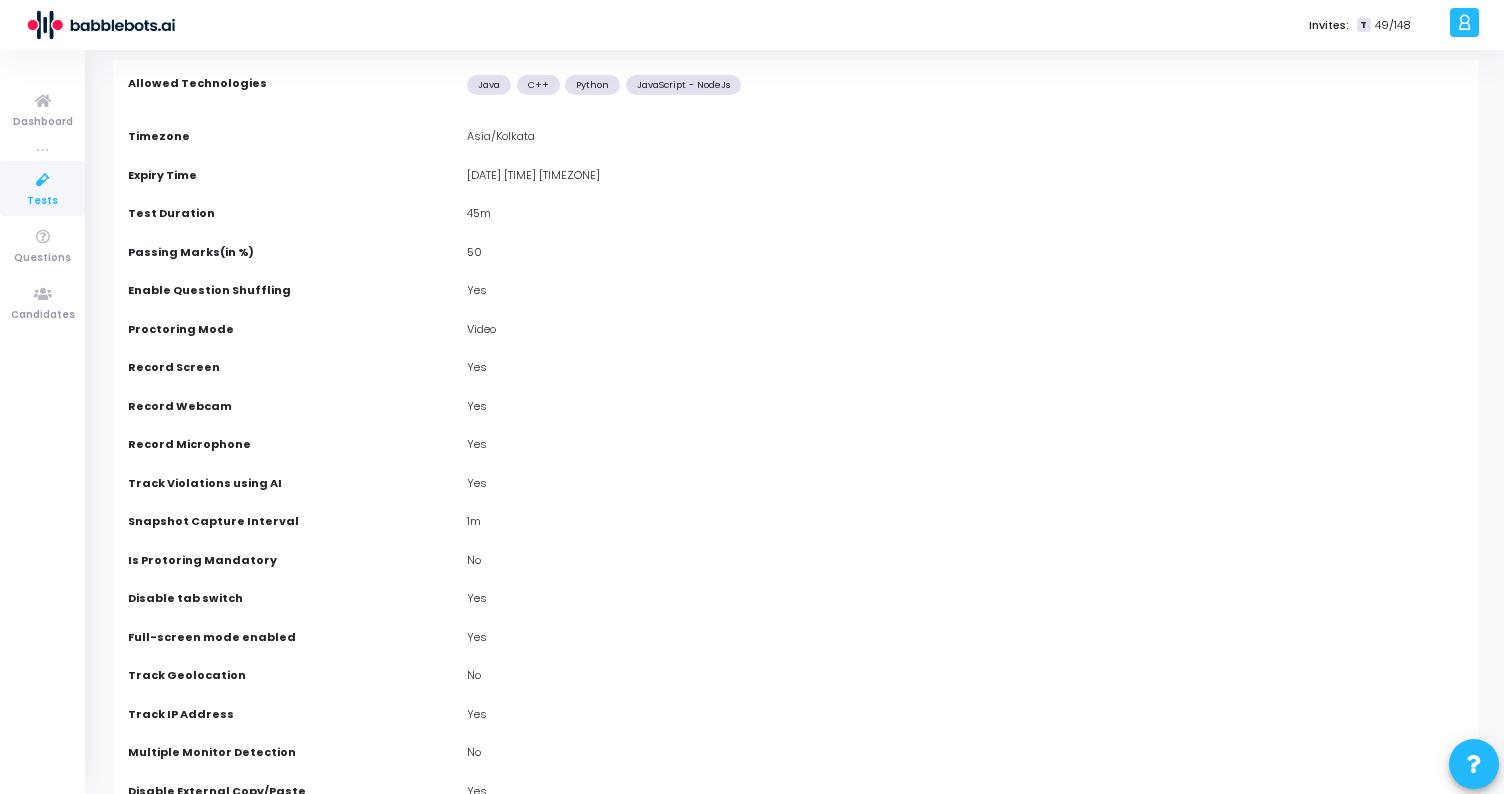 scroll, scrollTop: 0, scrollLeft: 0, axis: both 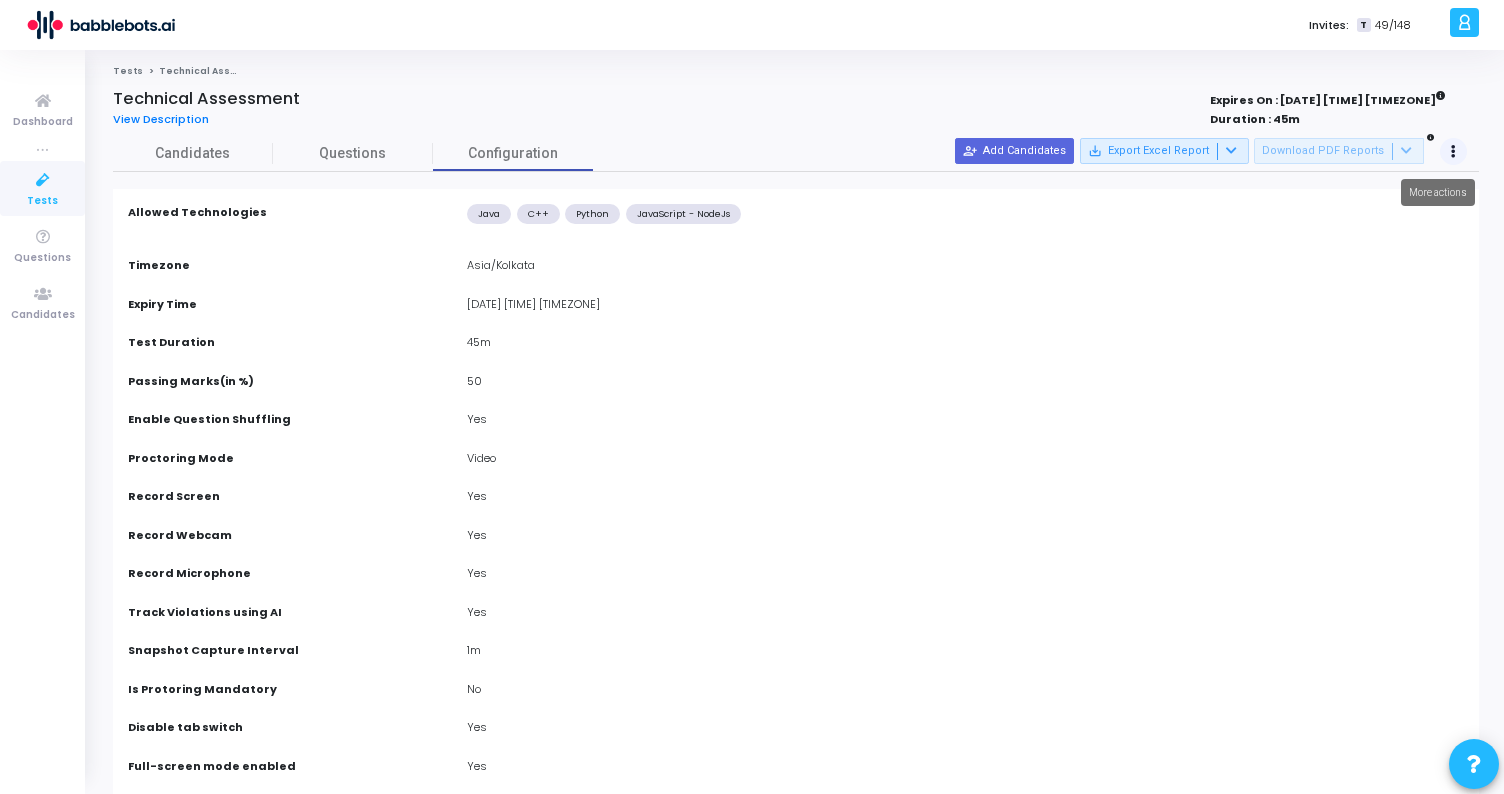 click at bounding box center (1453, 152) 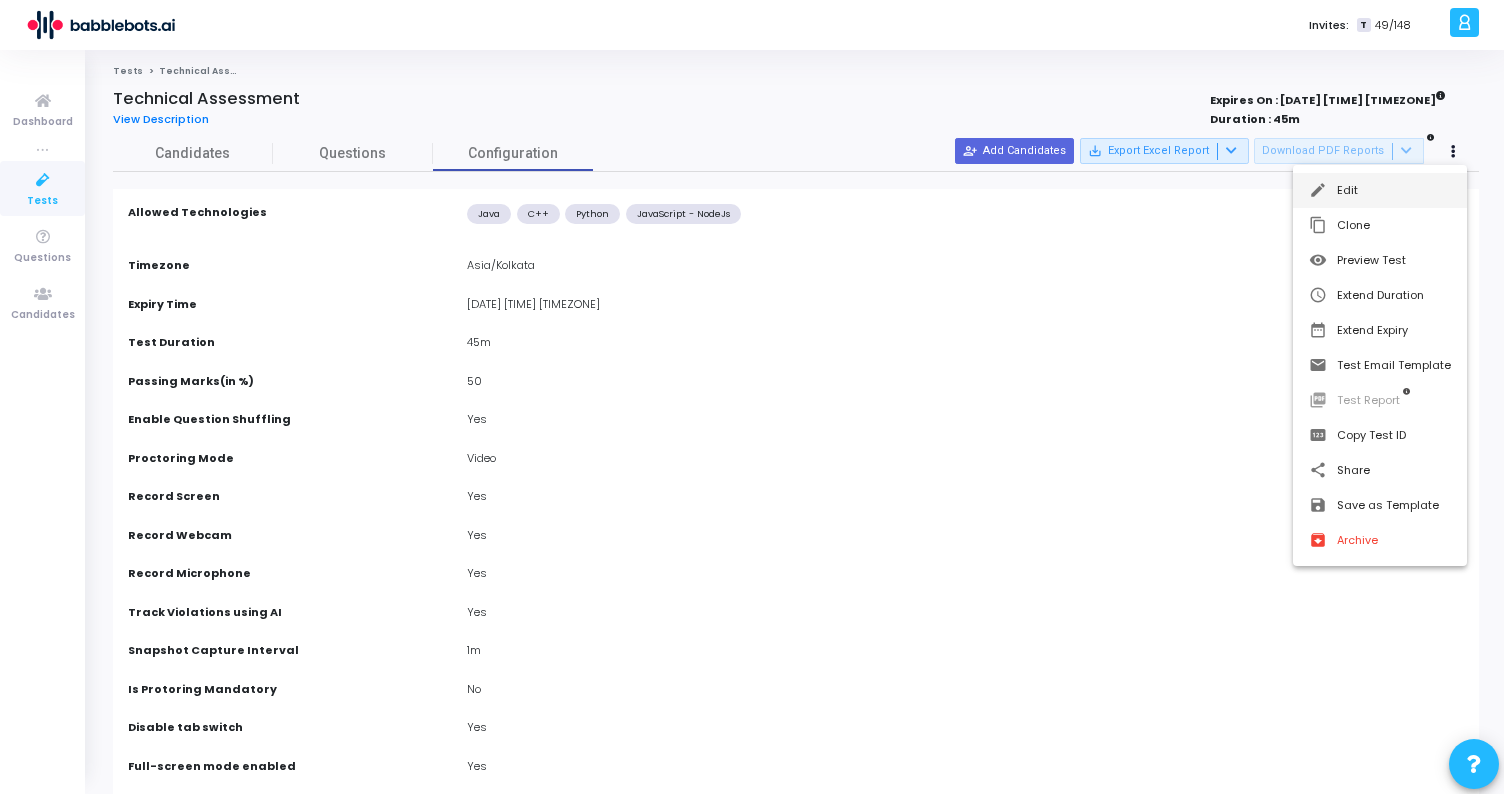 click on "edit  Edit" at bounding box center (1380, 190) 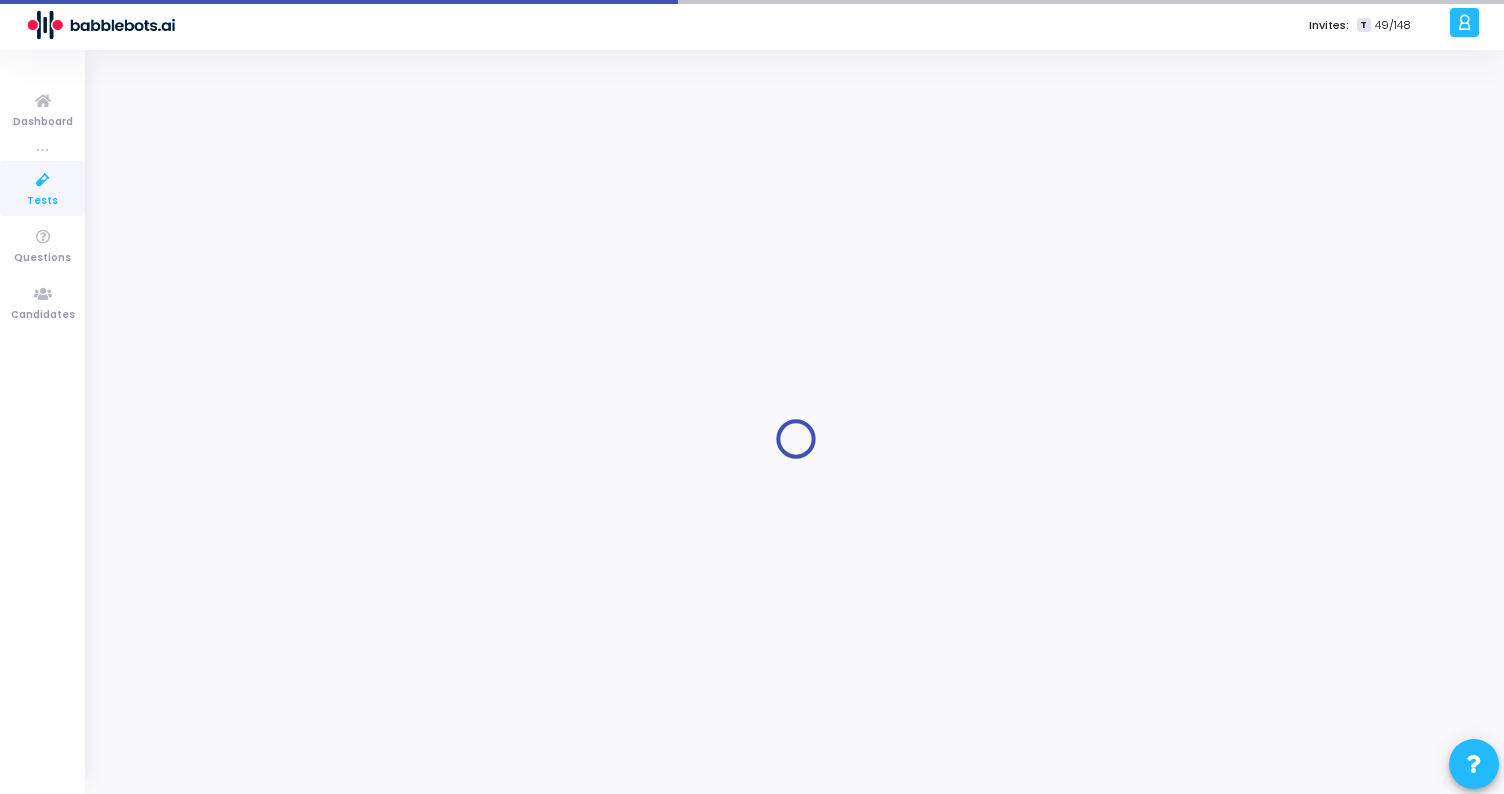 type on "8/5/2025, 10:30 AM" 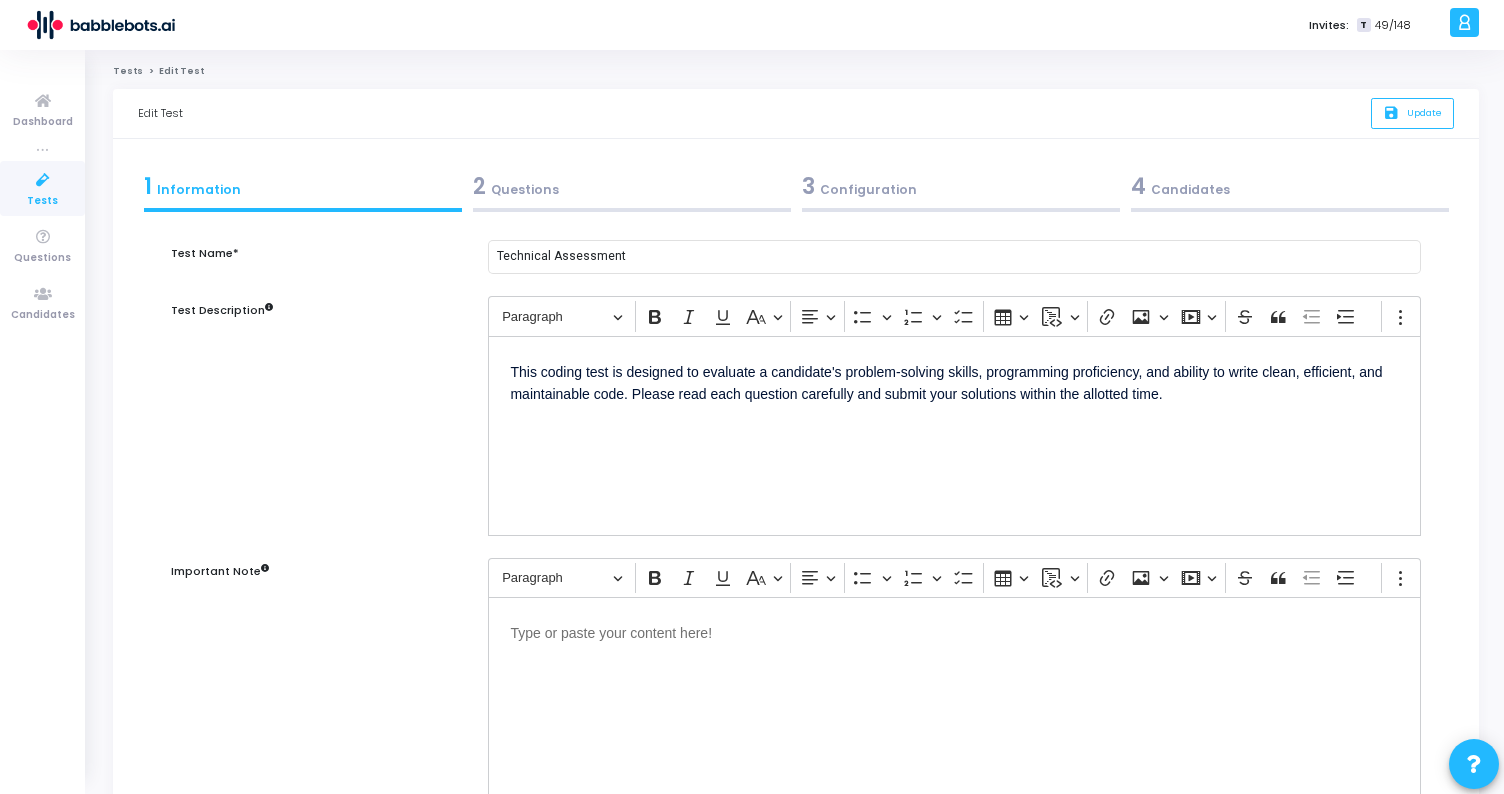 click on "3  Configuration" at bounding box center [961, 186] 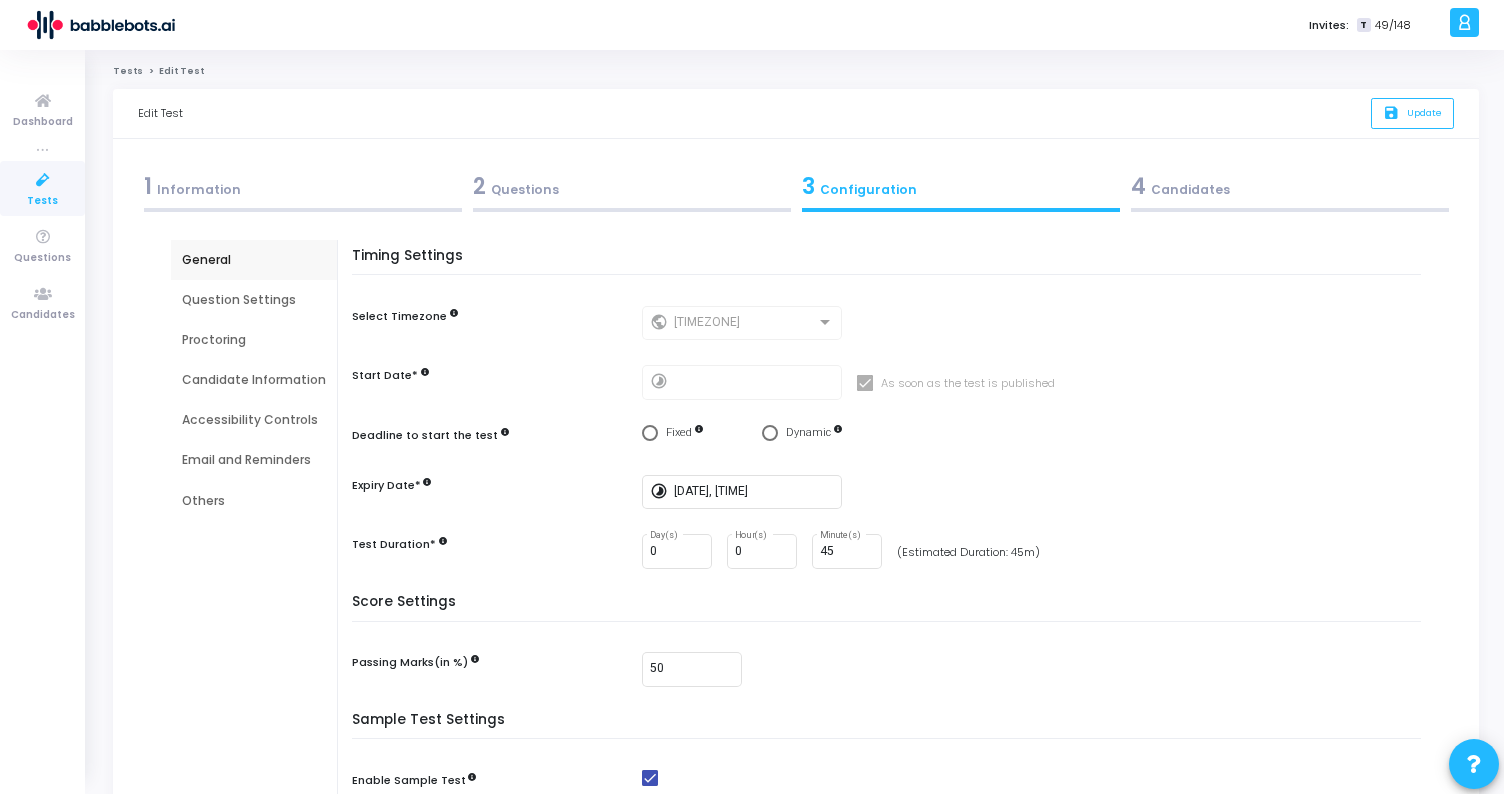 click on "Email and Reminders" at bounding box center [254, 460] 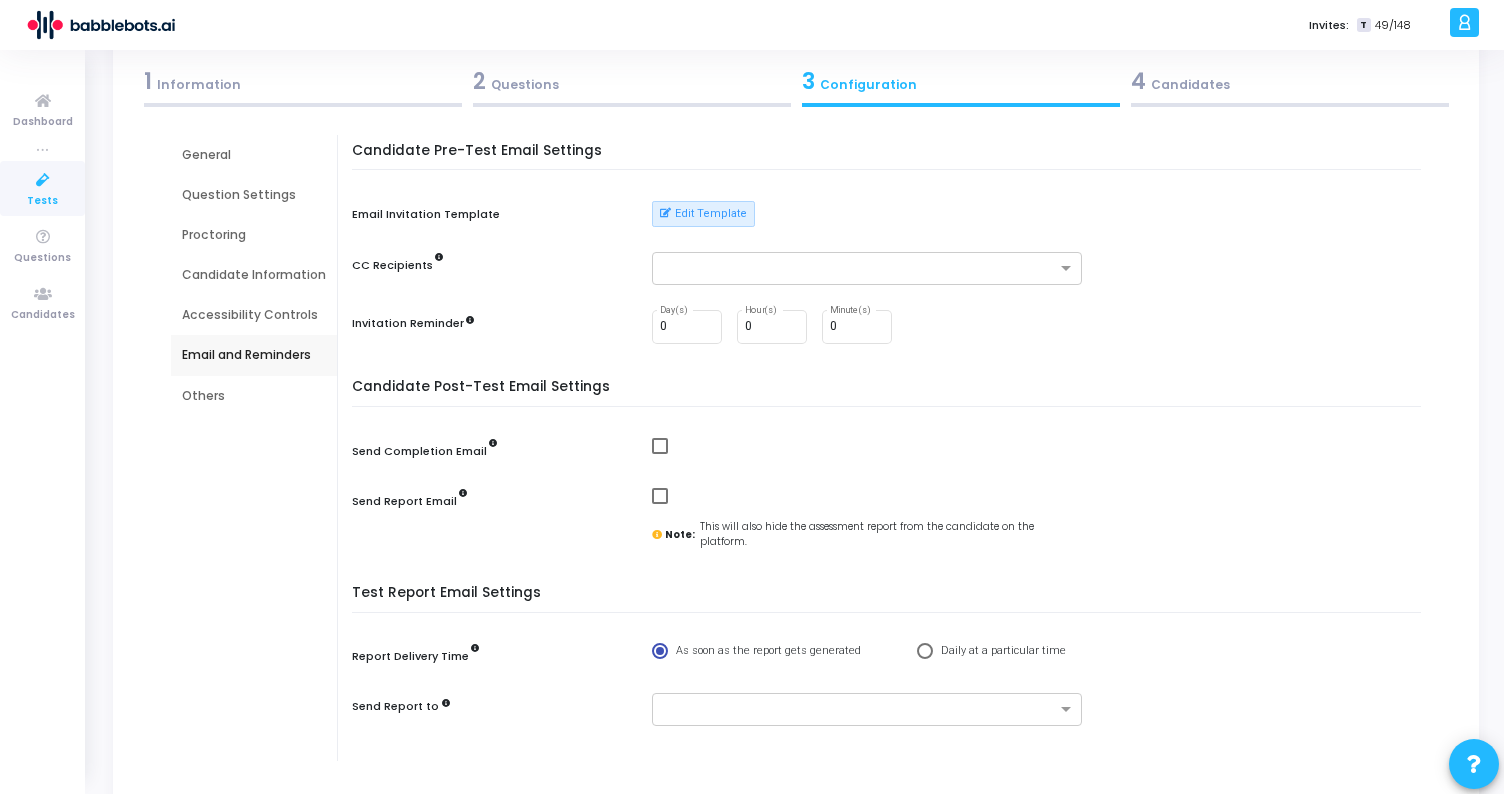 scroll, scrollTop: 93, scrollLeft: 0, axis: vertical 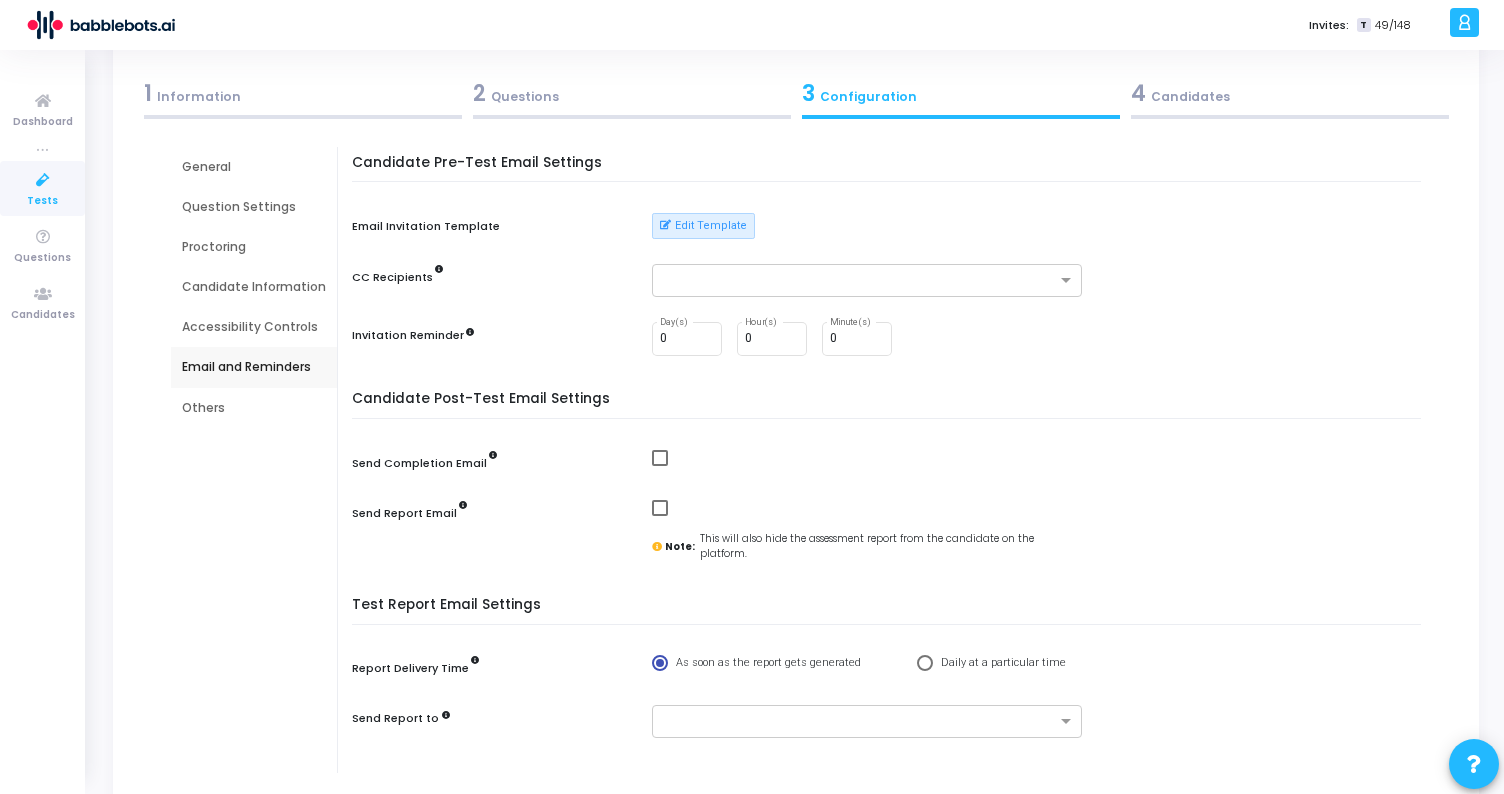 click on "Accessibility Controls" at bounding box center (254, 327) 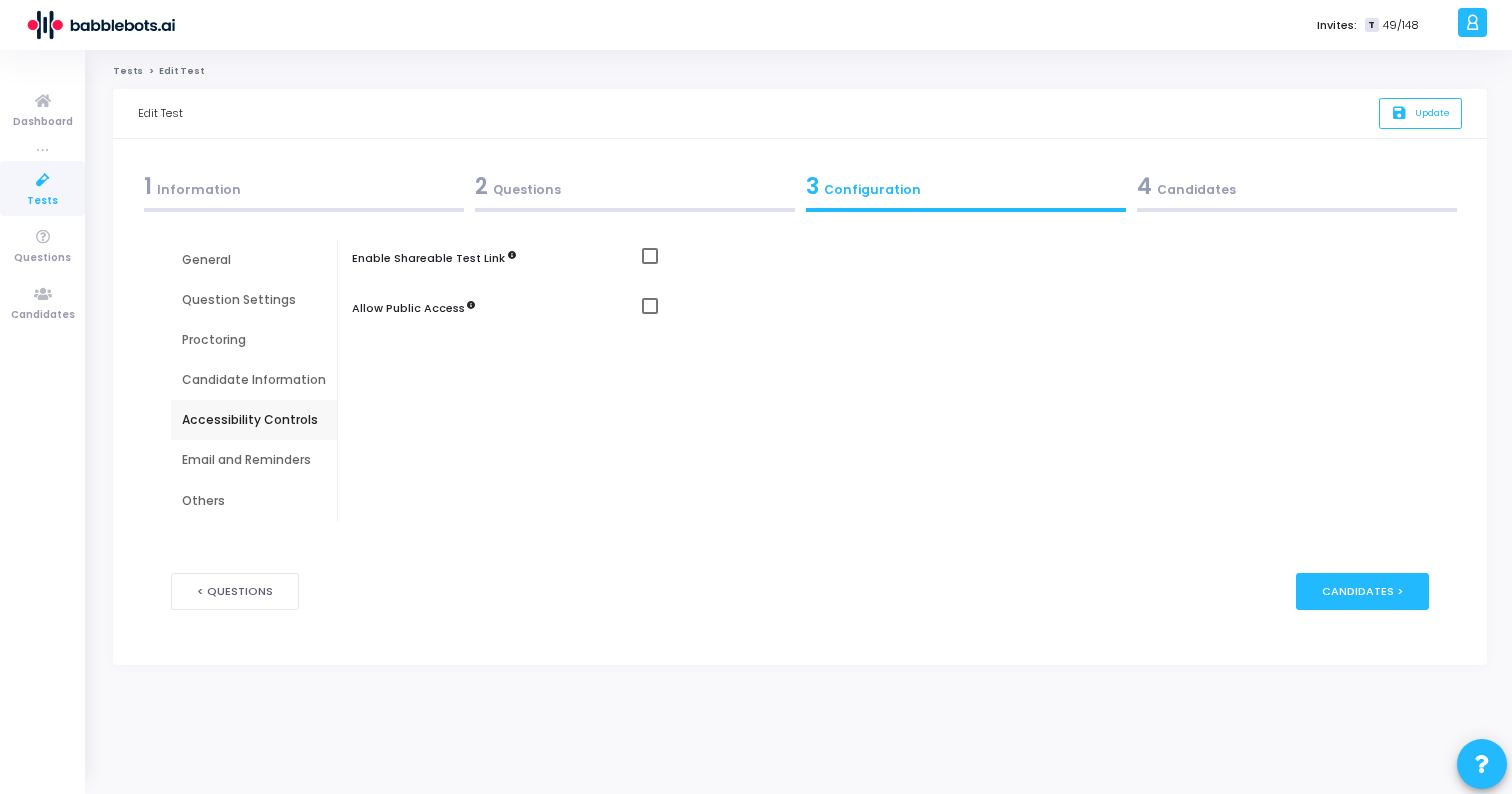 click at bounding box center [650, 256] 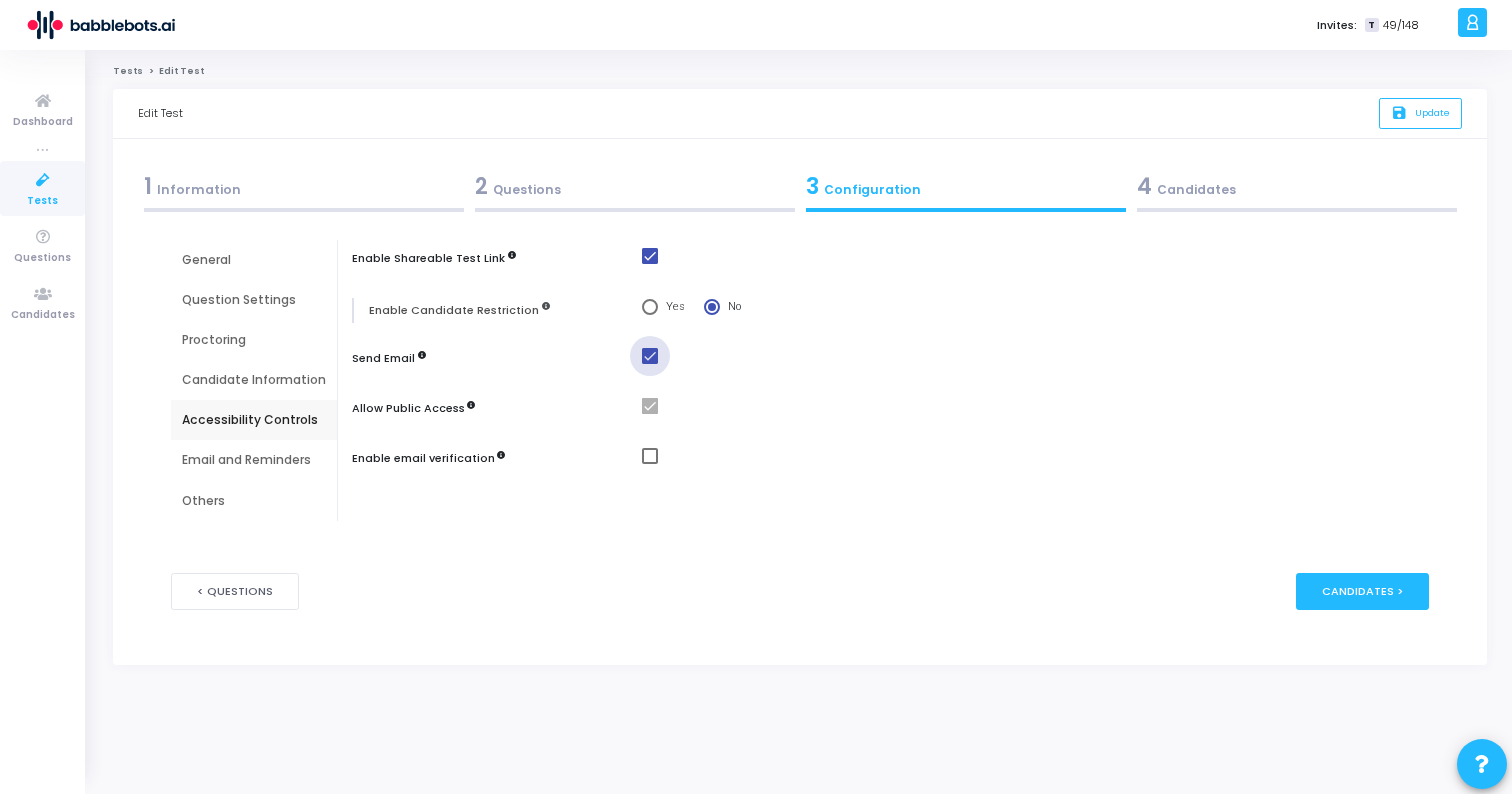 click at bounding box center (650, 356) 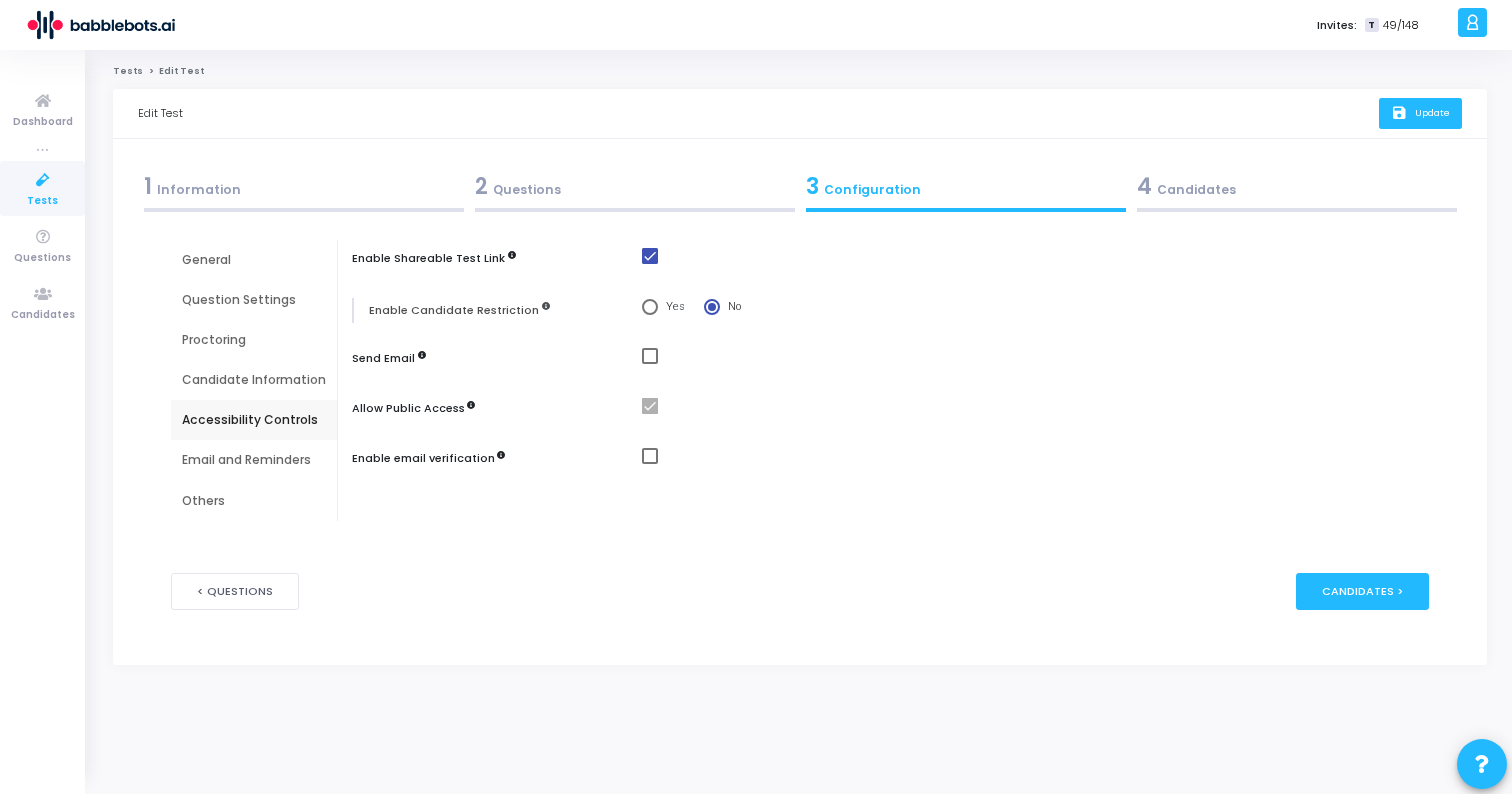 click on "Update" 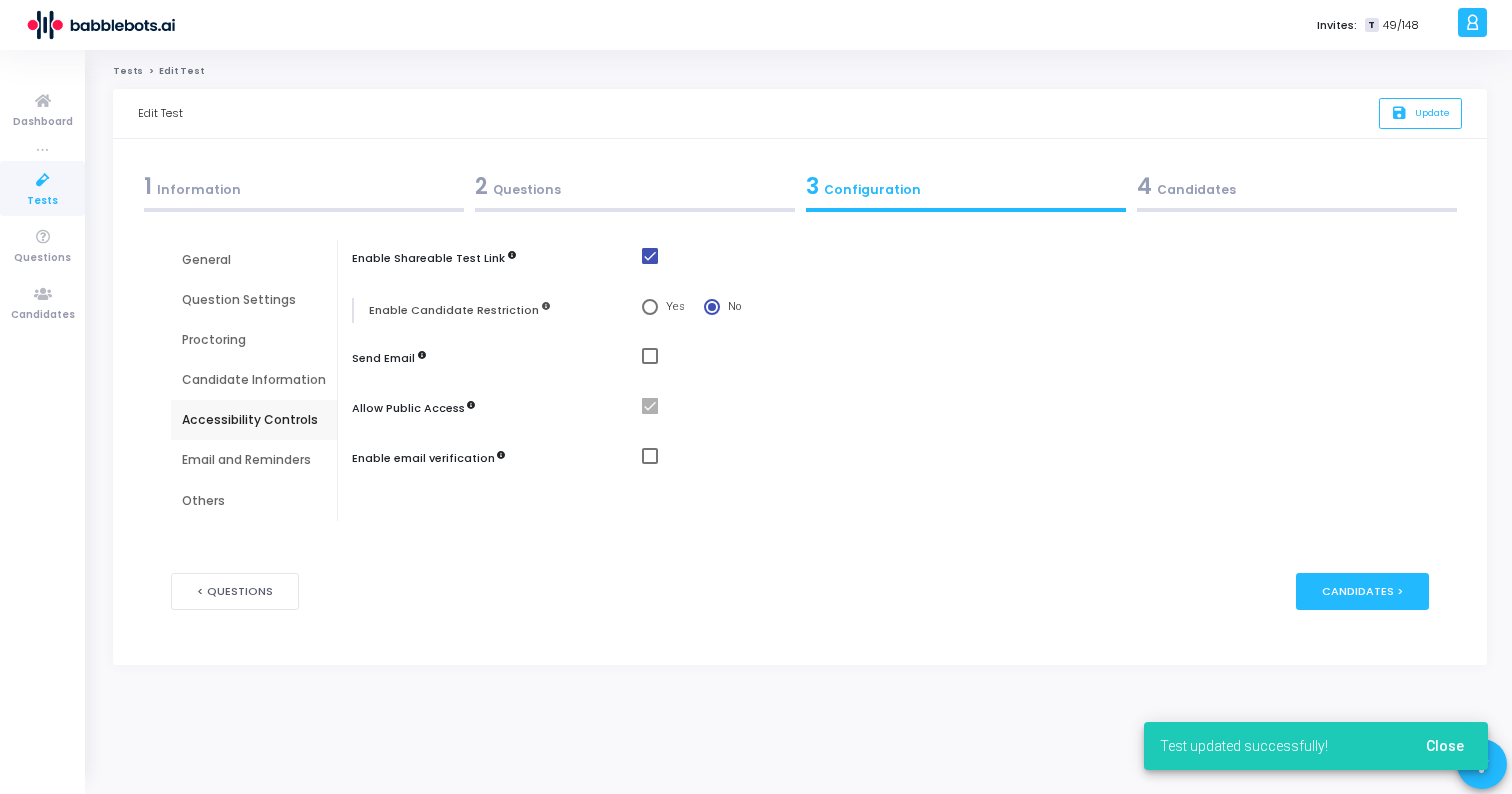 click on "Tests" at bounding box center (42, 201) 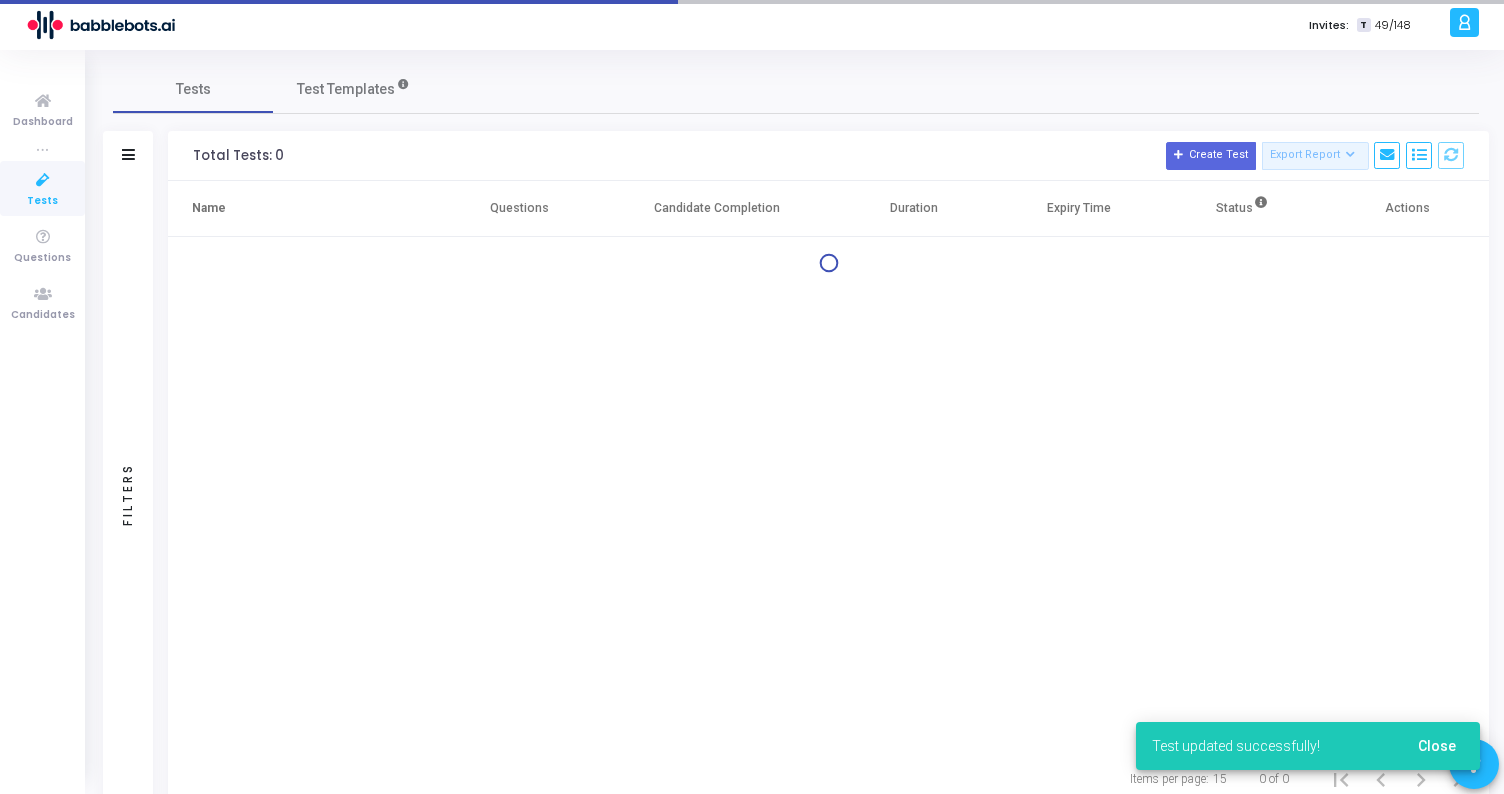 click on "Tests" at bounding box center [42, 201] 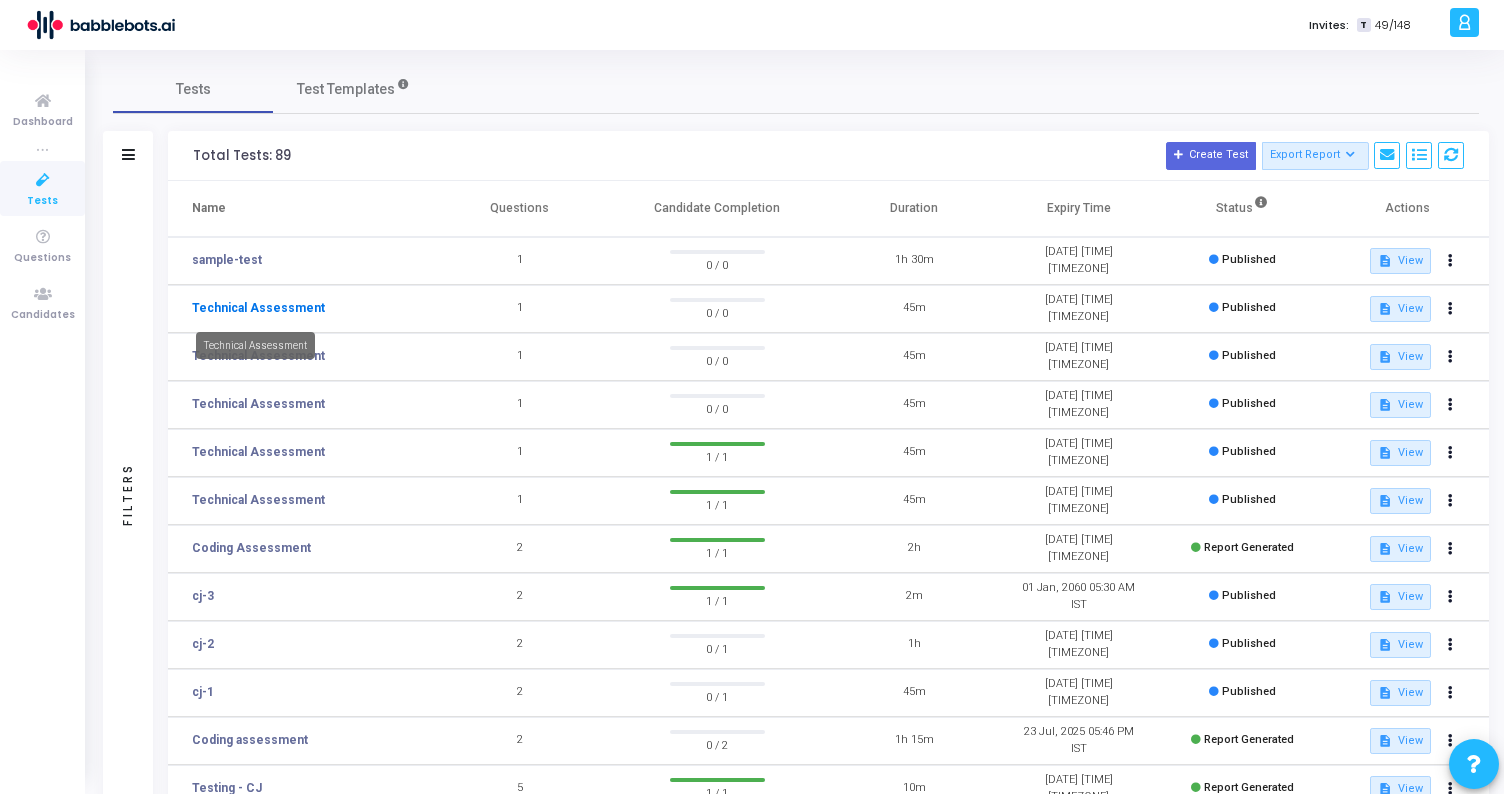 click on "Technical Assessment" 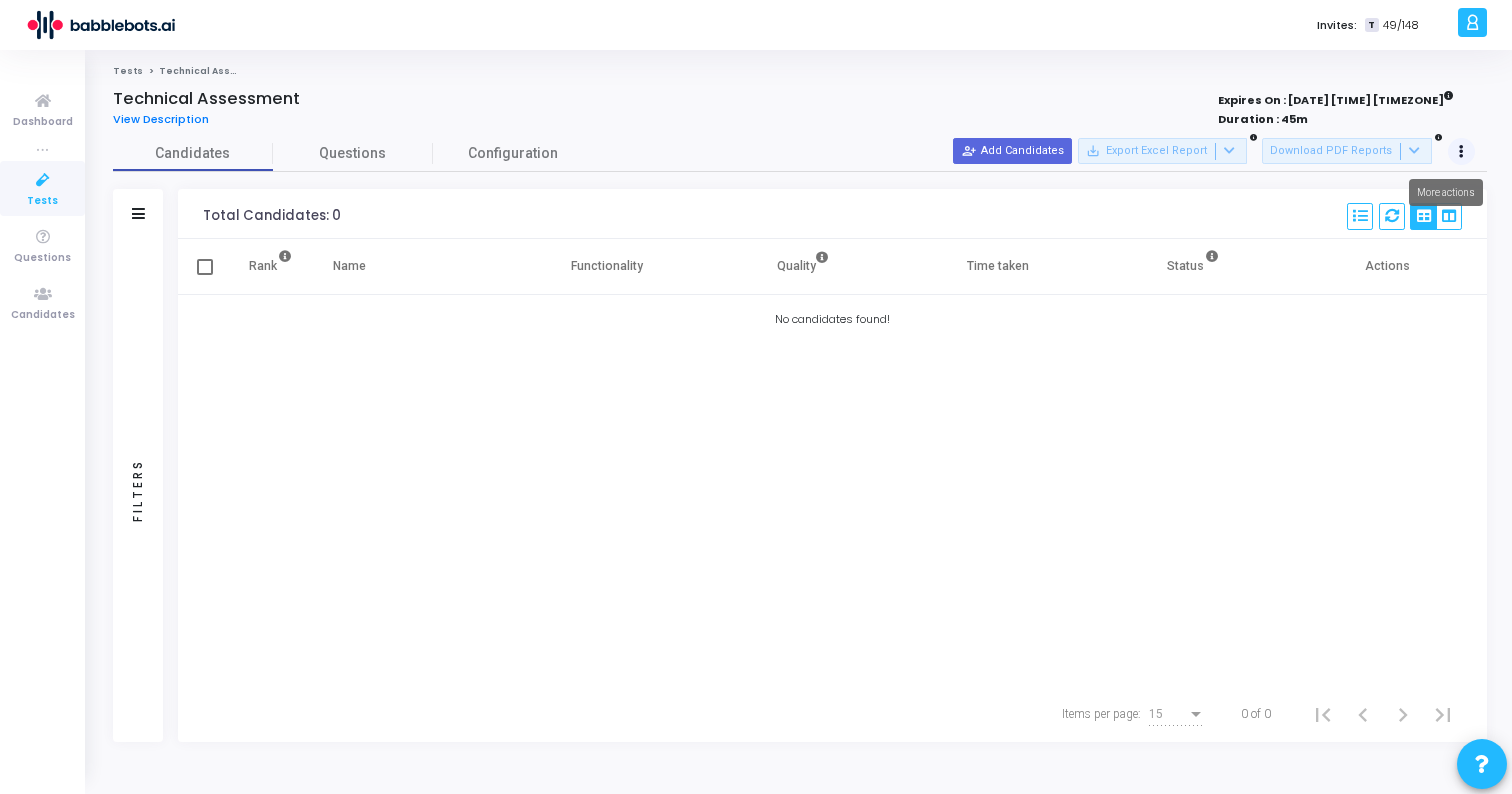 click at bounding box center (1461, 152) 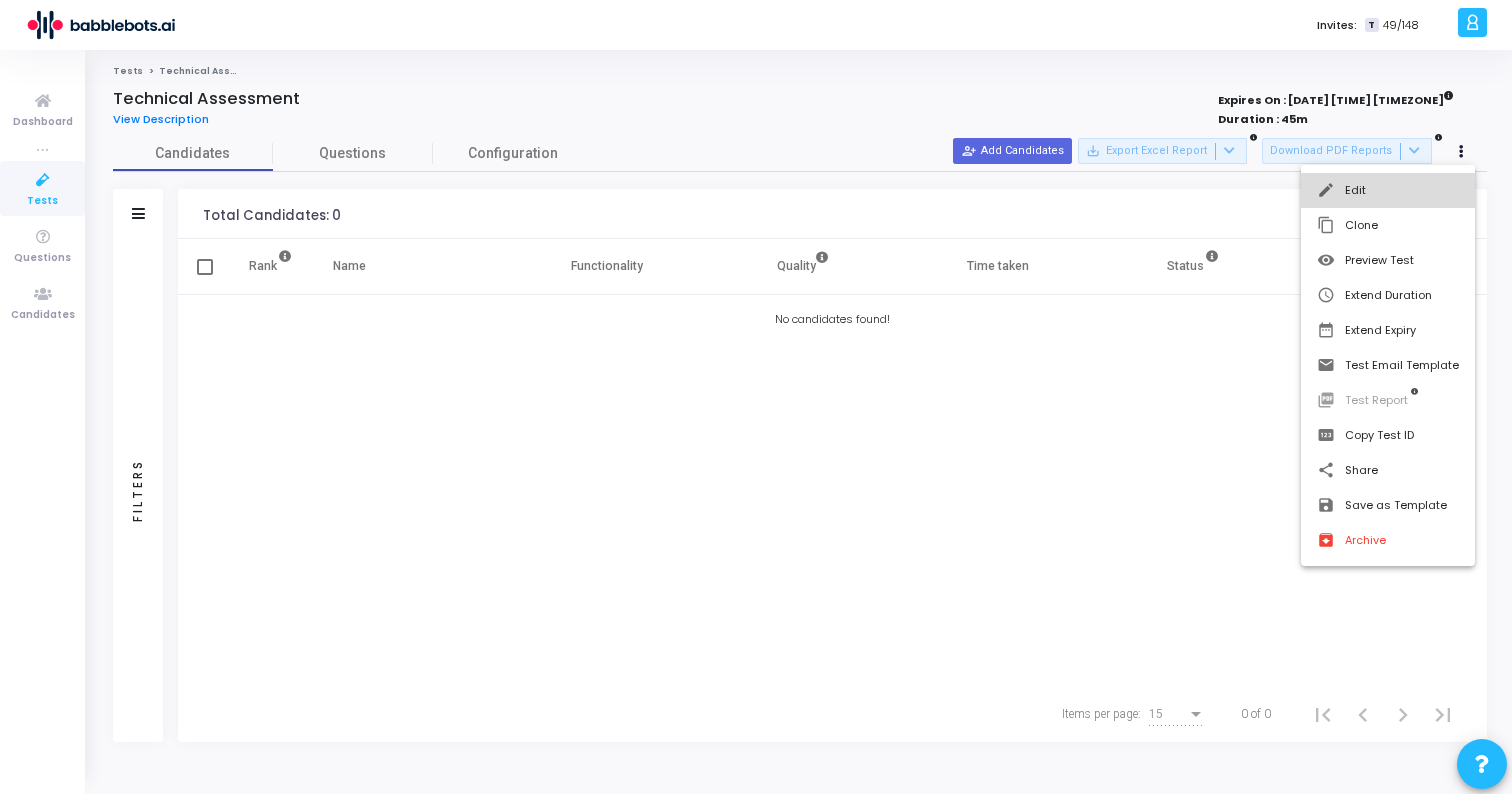 click on "edit  Edit" at bounding box center [1388, 190] 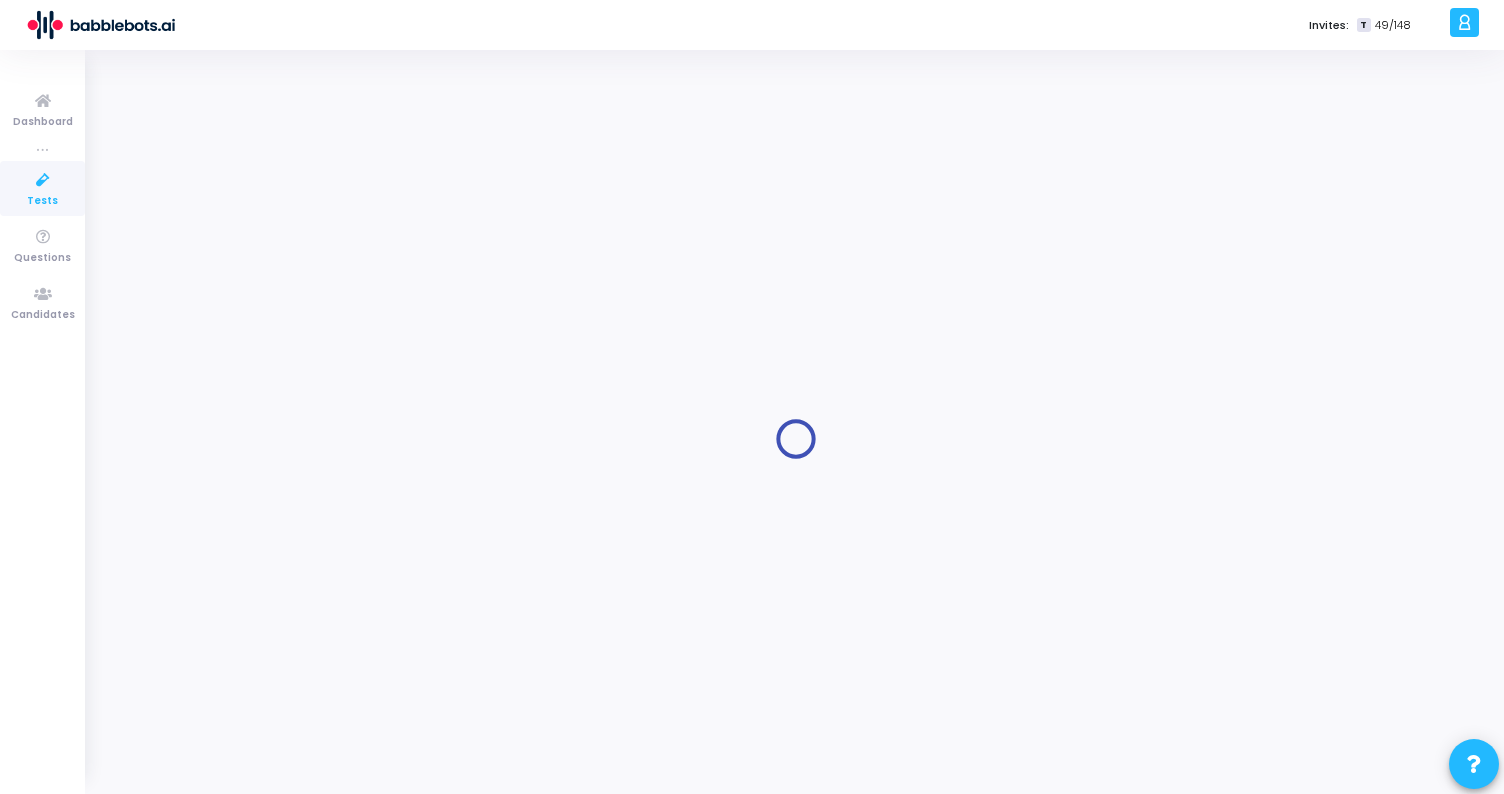 type on "Technical Assessment" 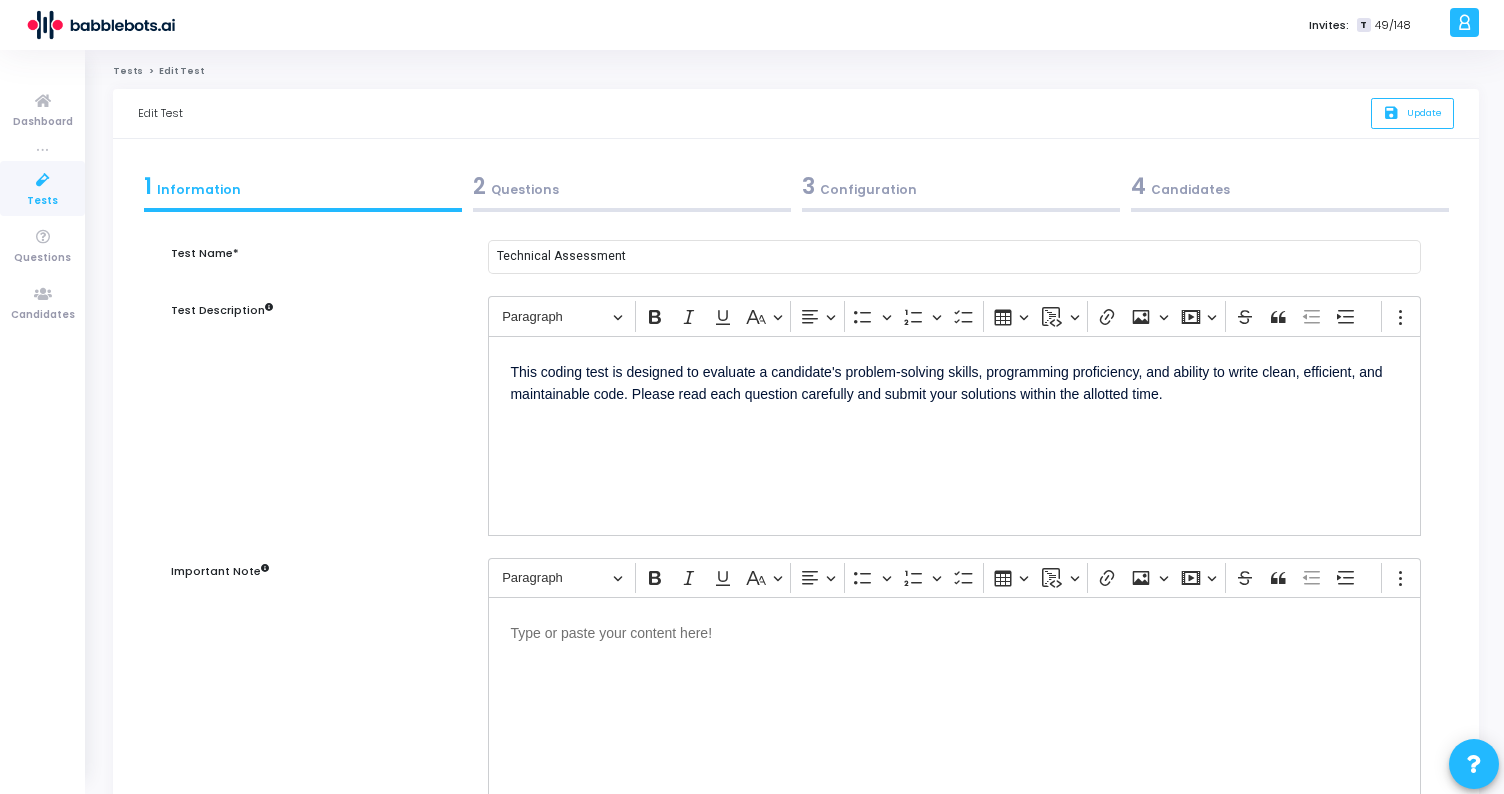 click on "3  Configuration" at bounding box center [961, 186] 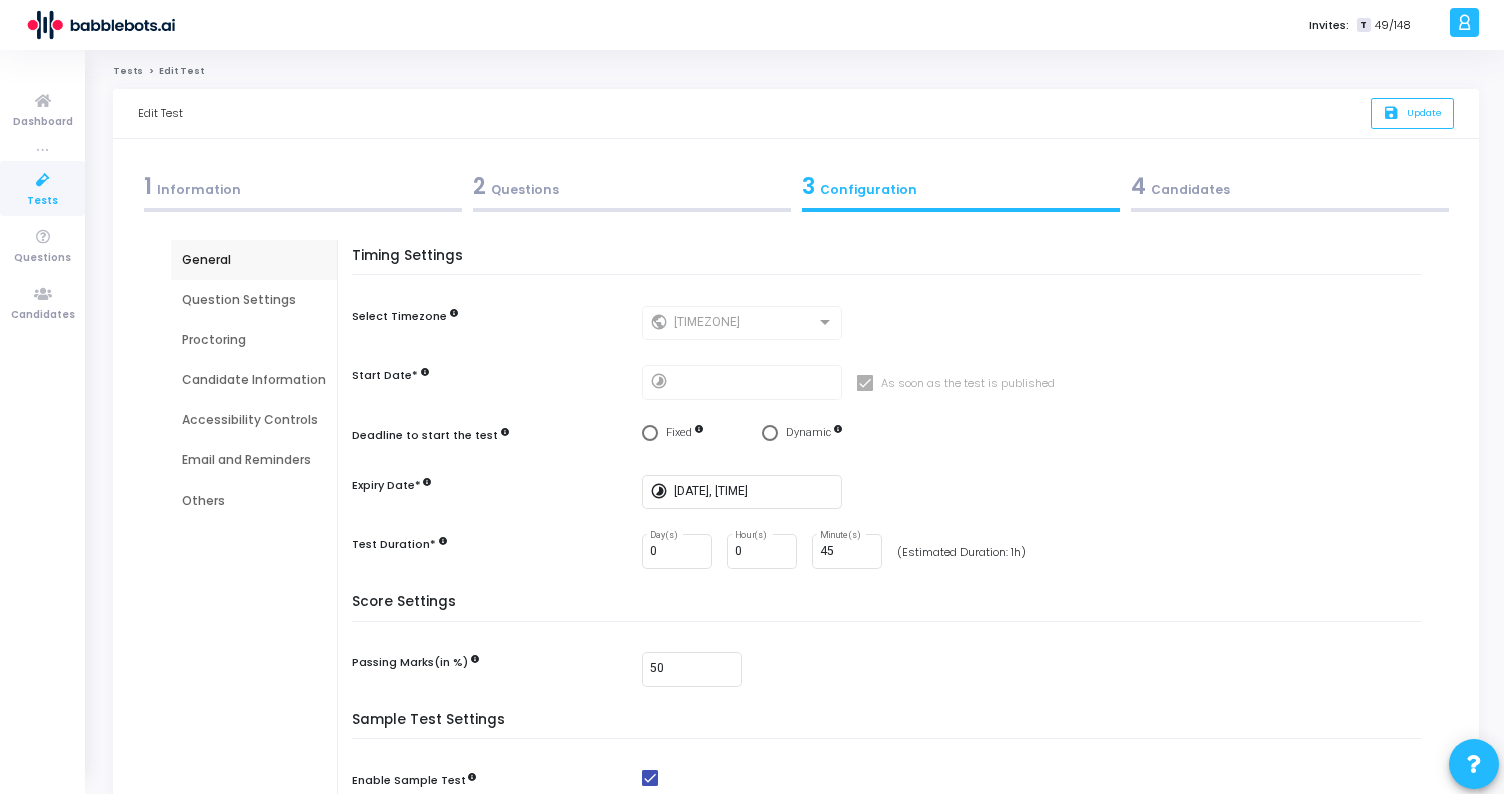 click on "Accessibility Controls" at bounding box center (254, 420) 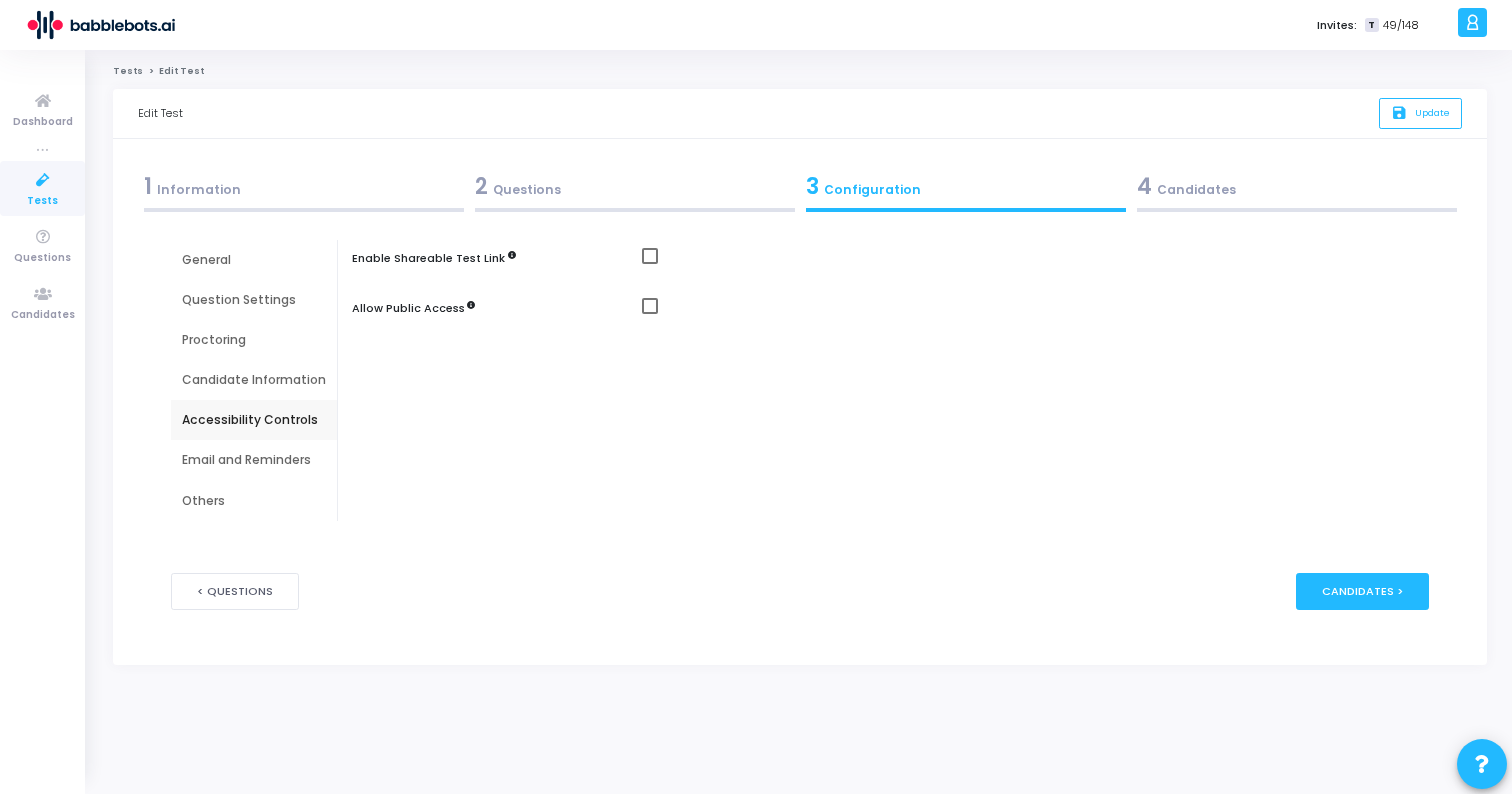click on "Enable Shareable Test Link" at bounding box center (895, 260) 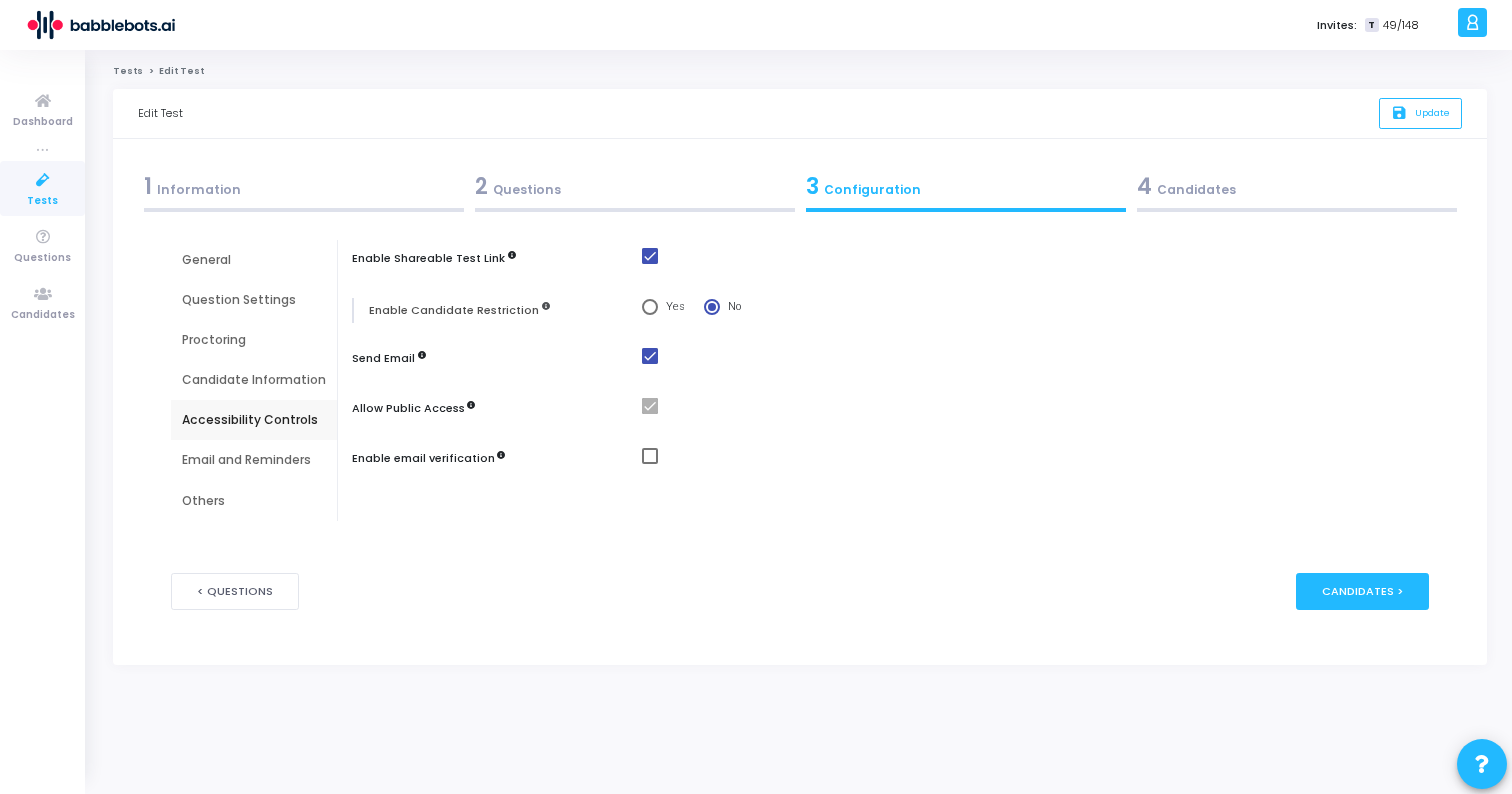 click on "Send Email" at bounding box center (895, 360) 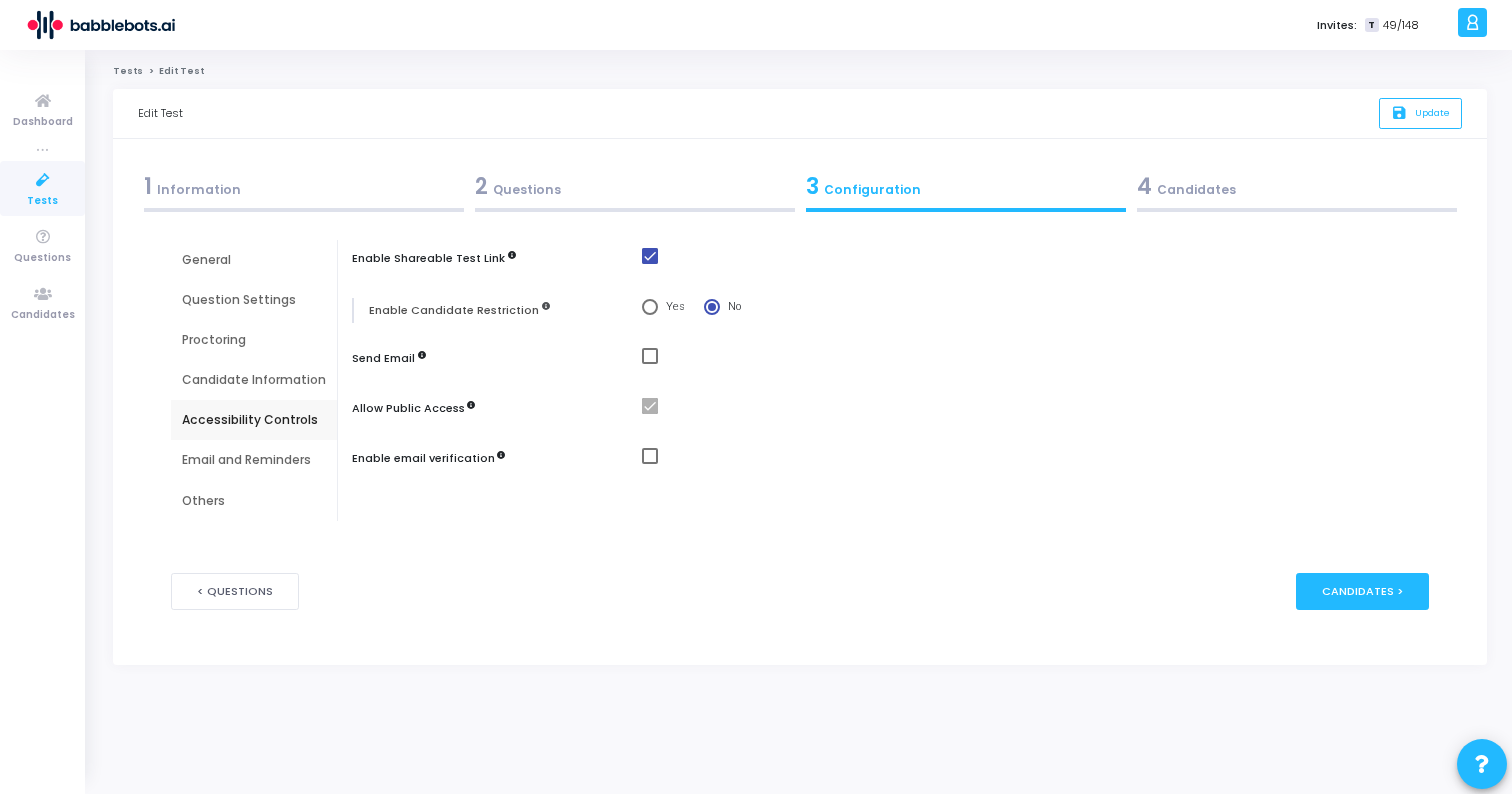click on "4  Candidates" at bounding box center (1297, 186) 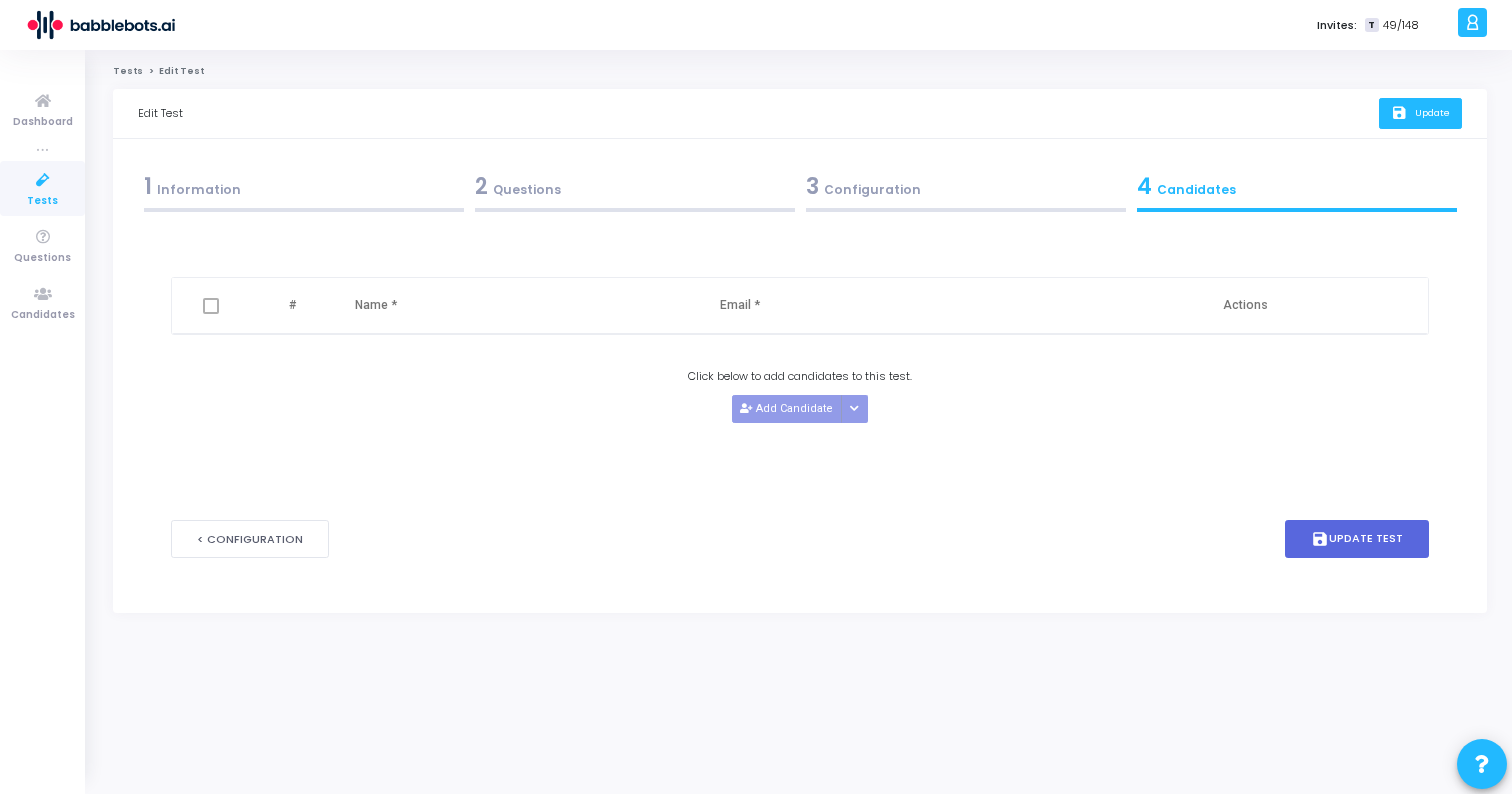 click on "Update" 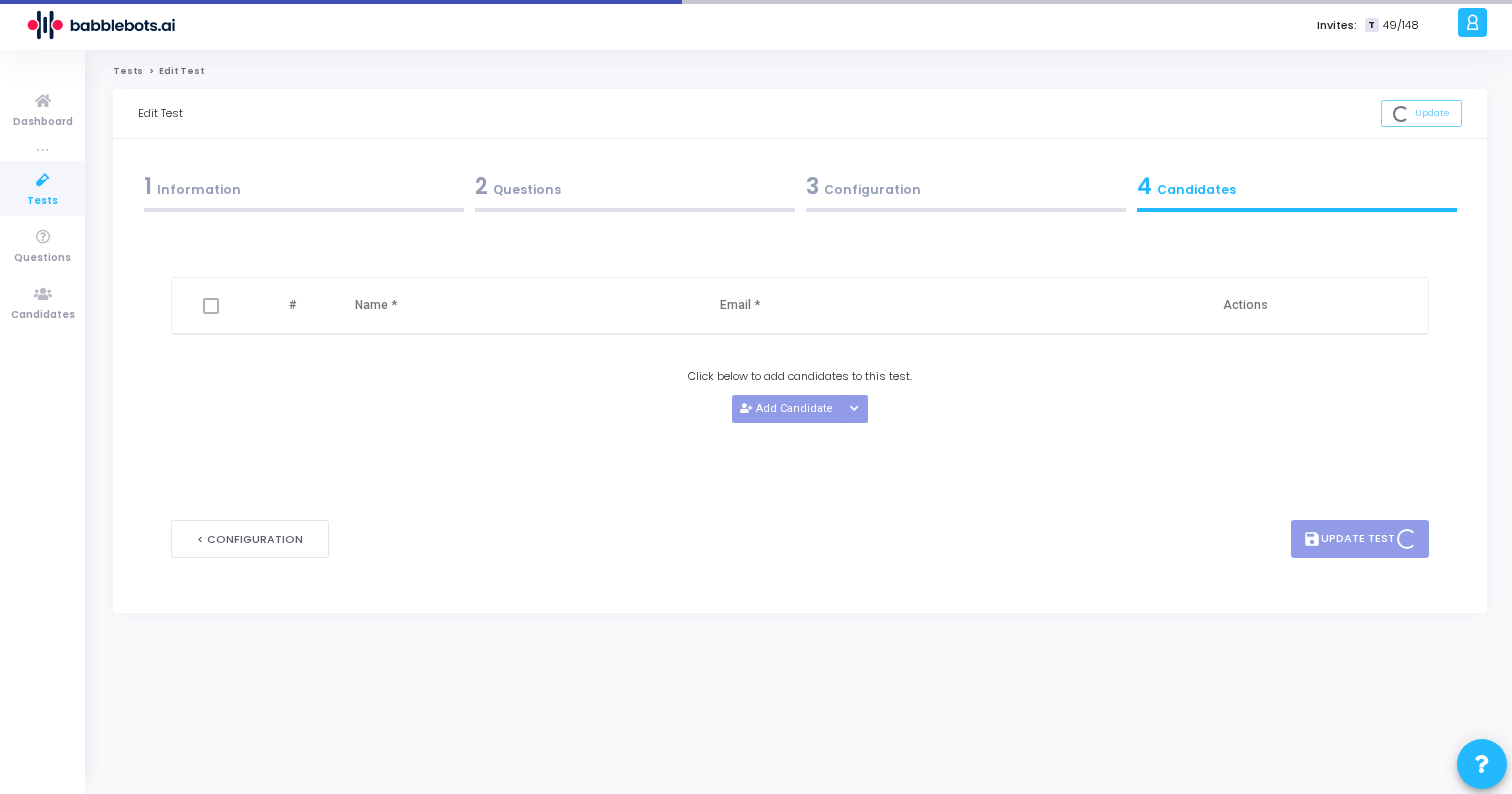 click at bounding box center (43, 180) 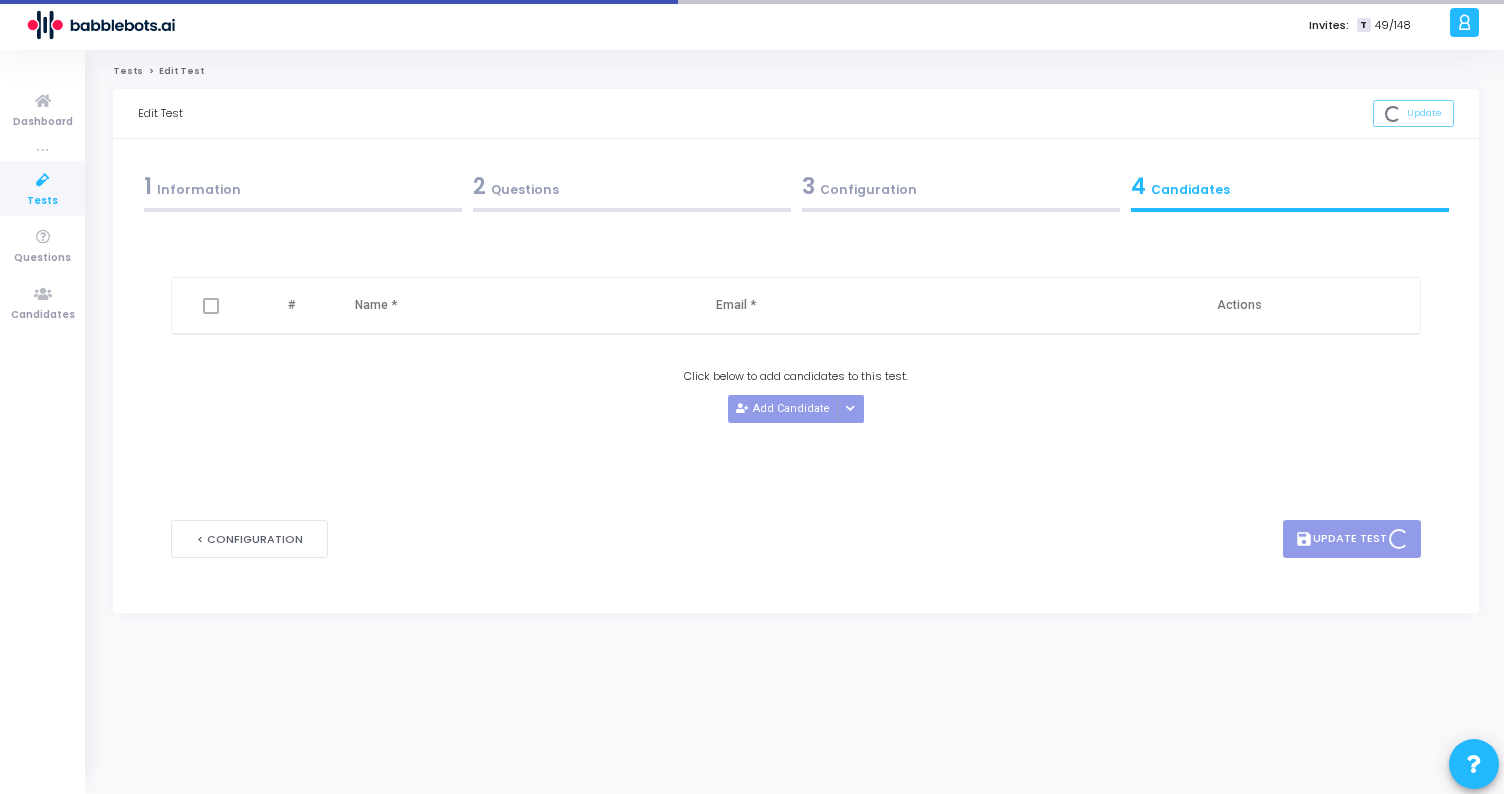 click at bounding box center (43, 180) 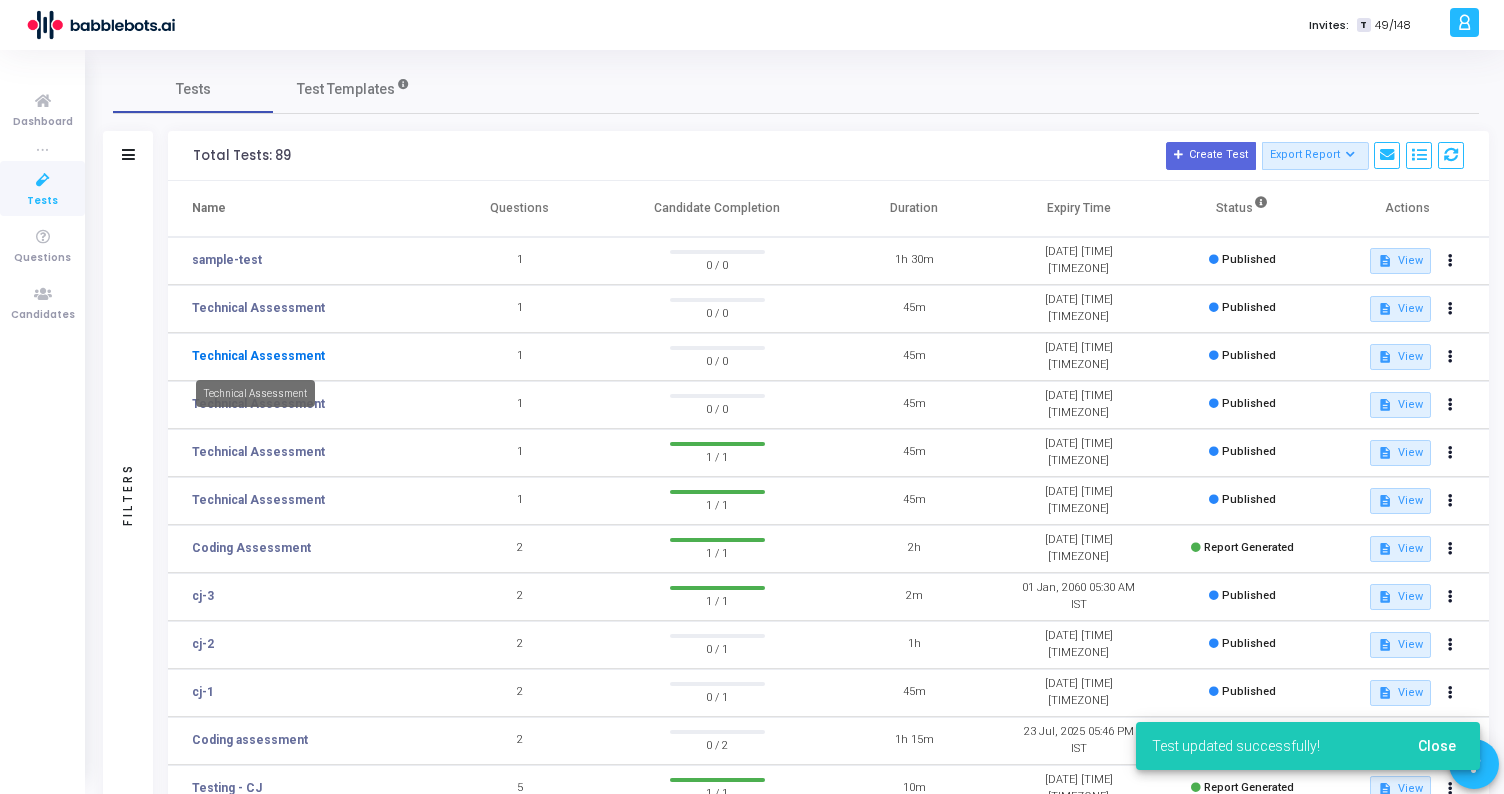 click on "Technical Assessment" 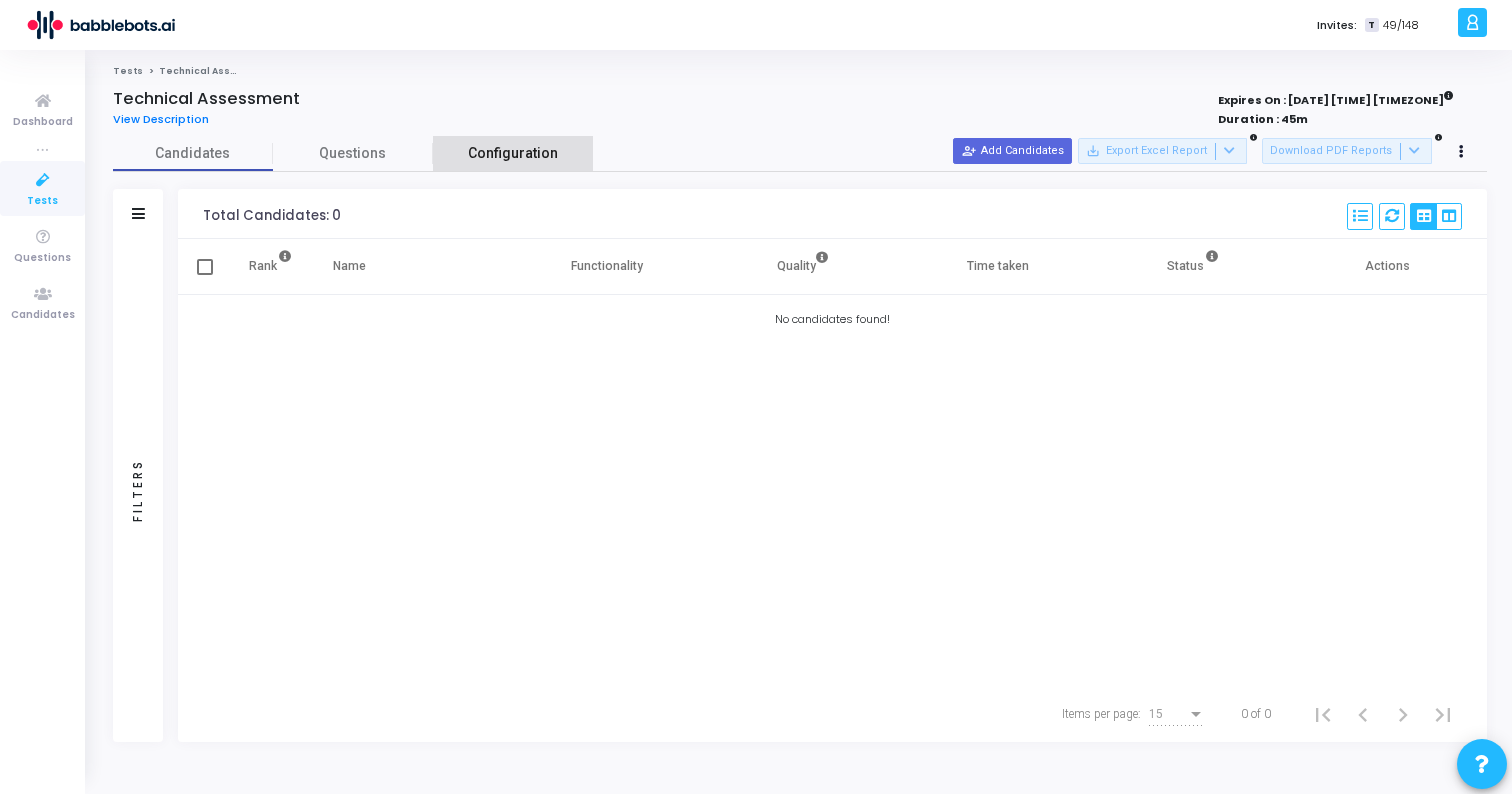 click on "Configuration" at bounding box center [513, 153] 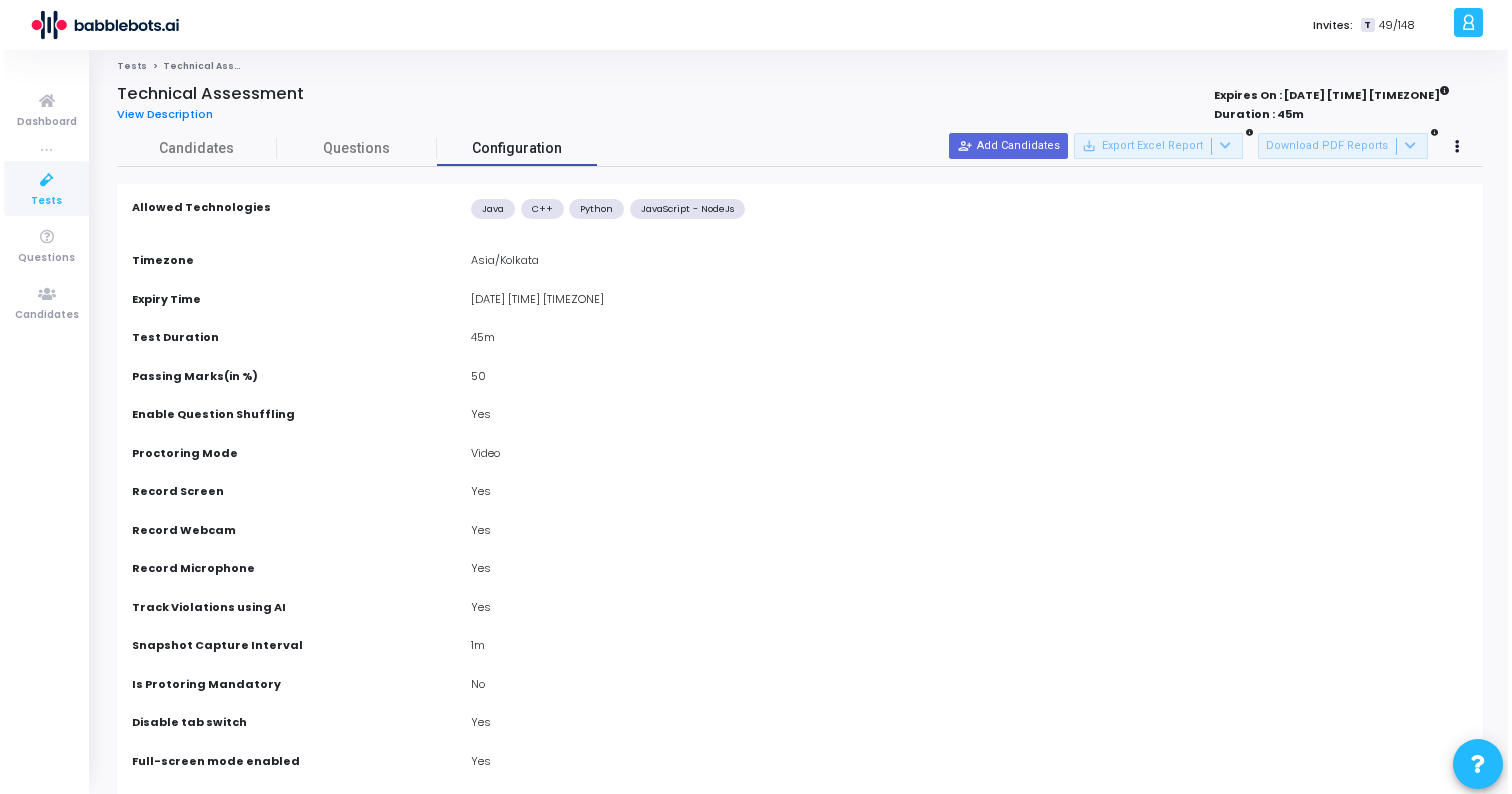 scroll, scrollTop: 0, scrollLeft: 0, axis: both 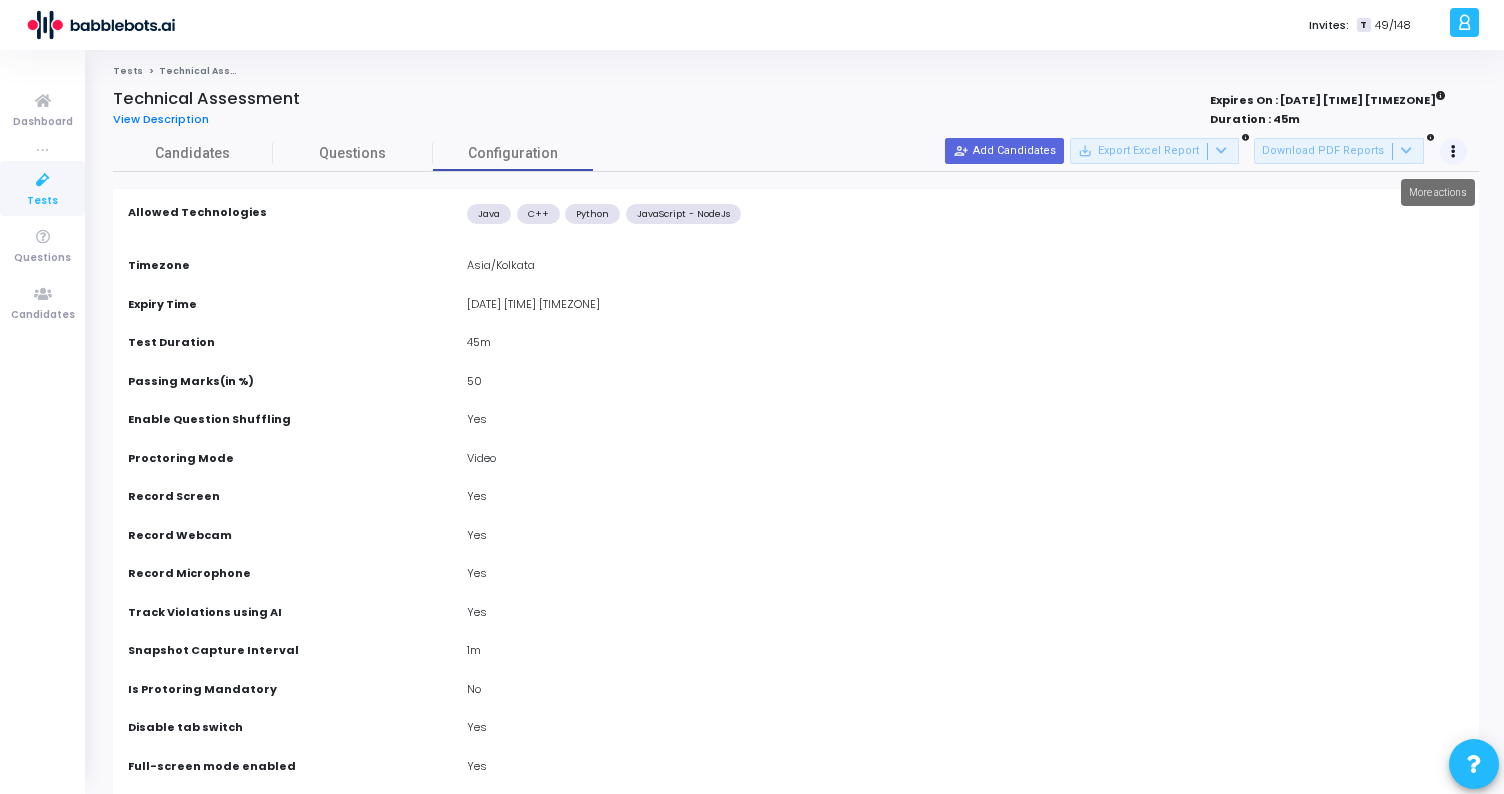 click at bounding box center (1453, 152) 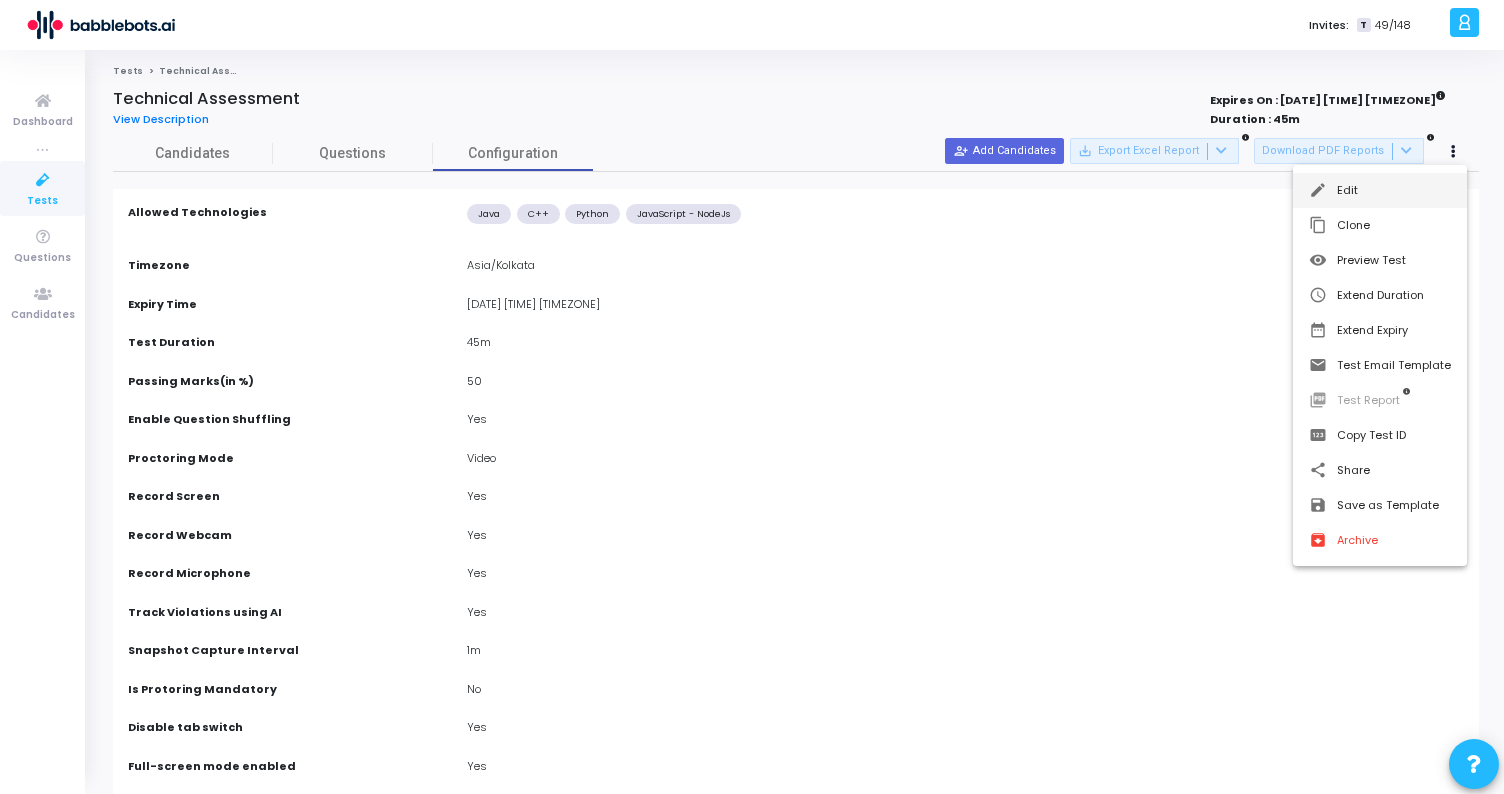 click on "edit  Edit" at bounding box center [1380, 190] 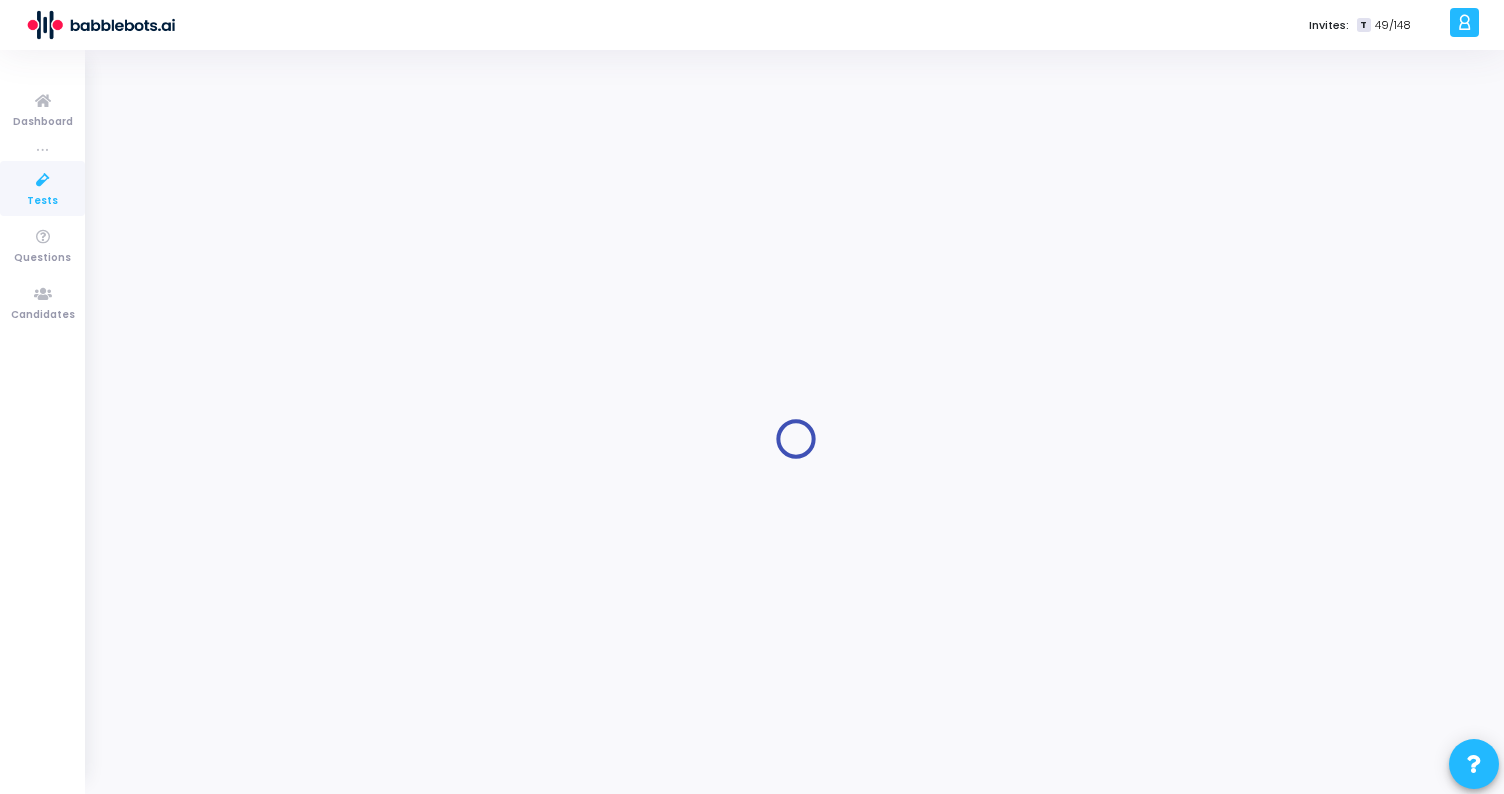 type on "Technical Assessment" 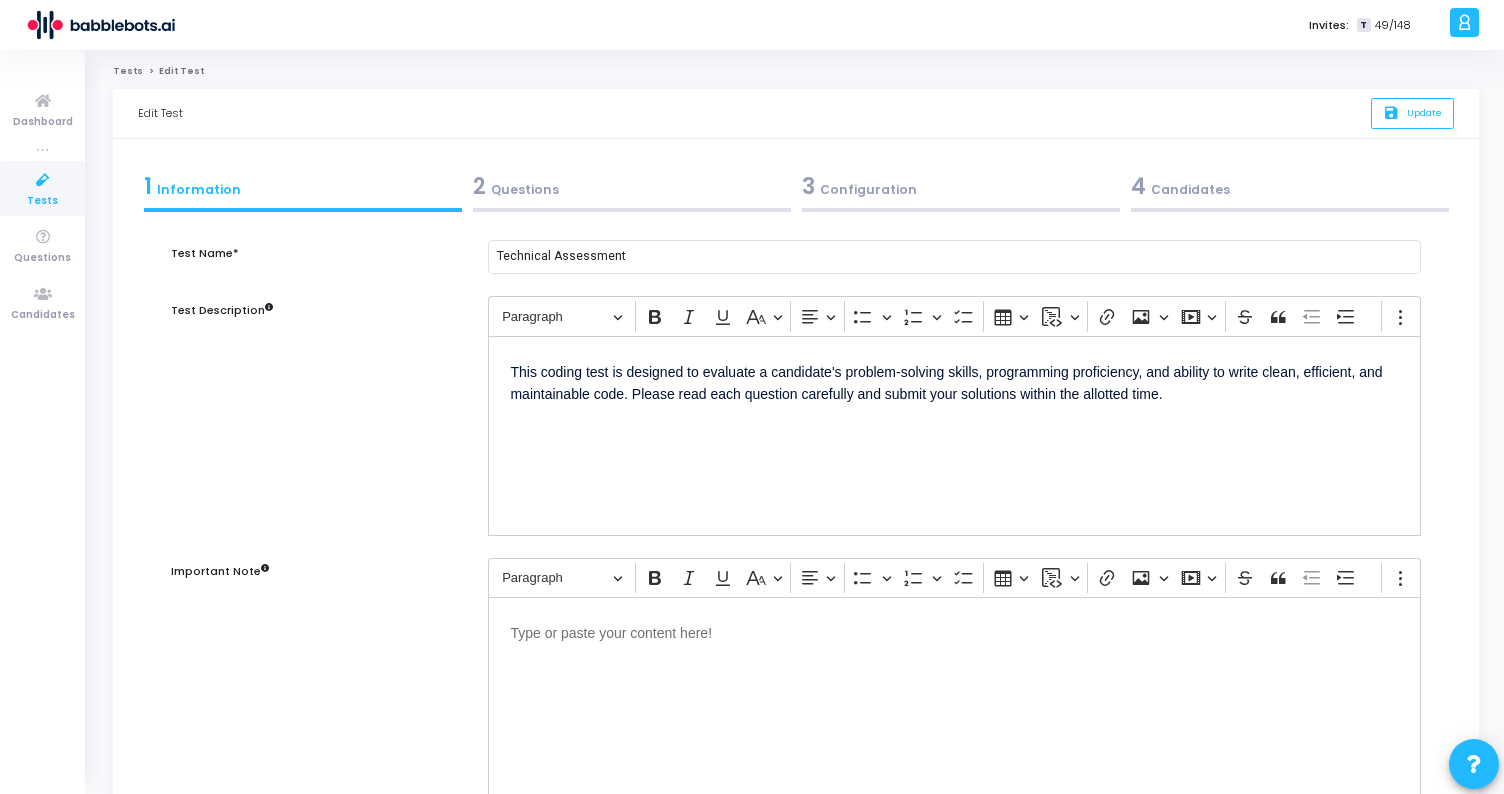 click on "3  Configuration" at bounding box center (961, 186) 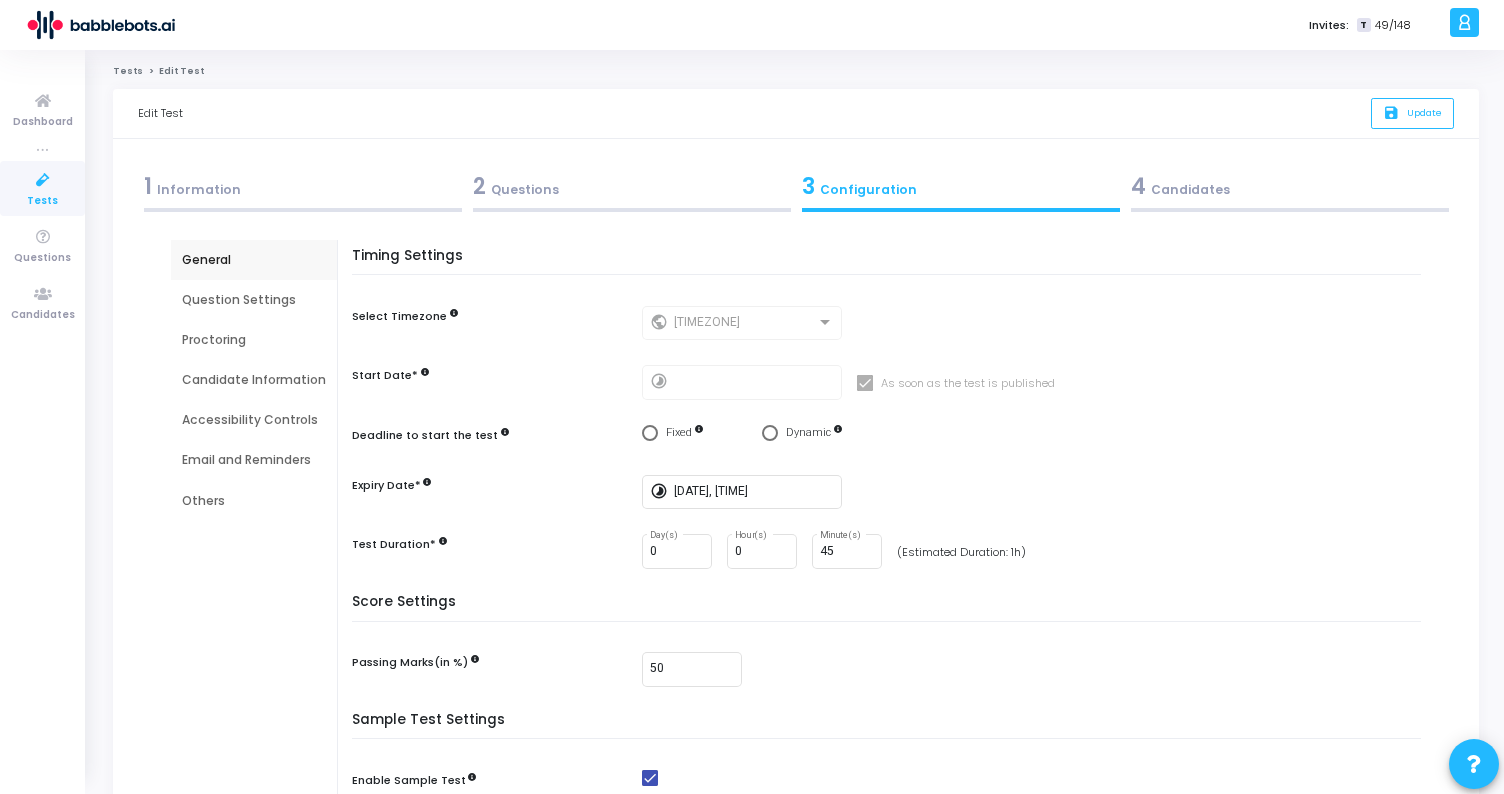 click on "Accessibility Controls" at bounding box center [254, 420] 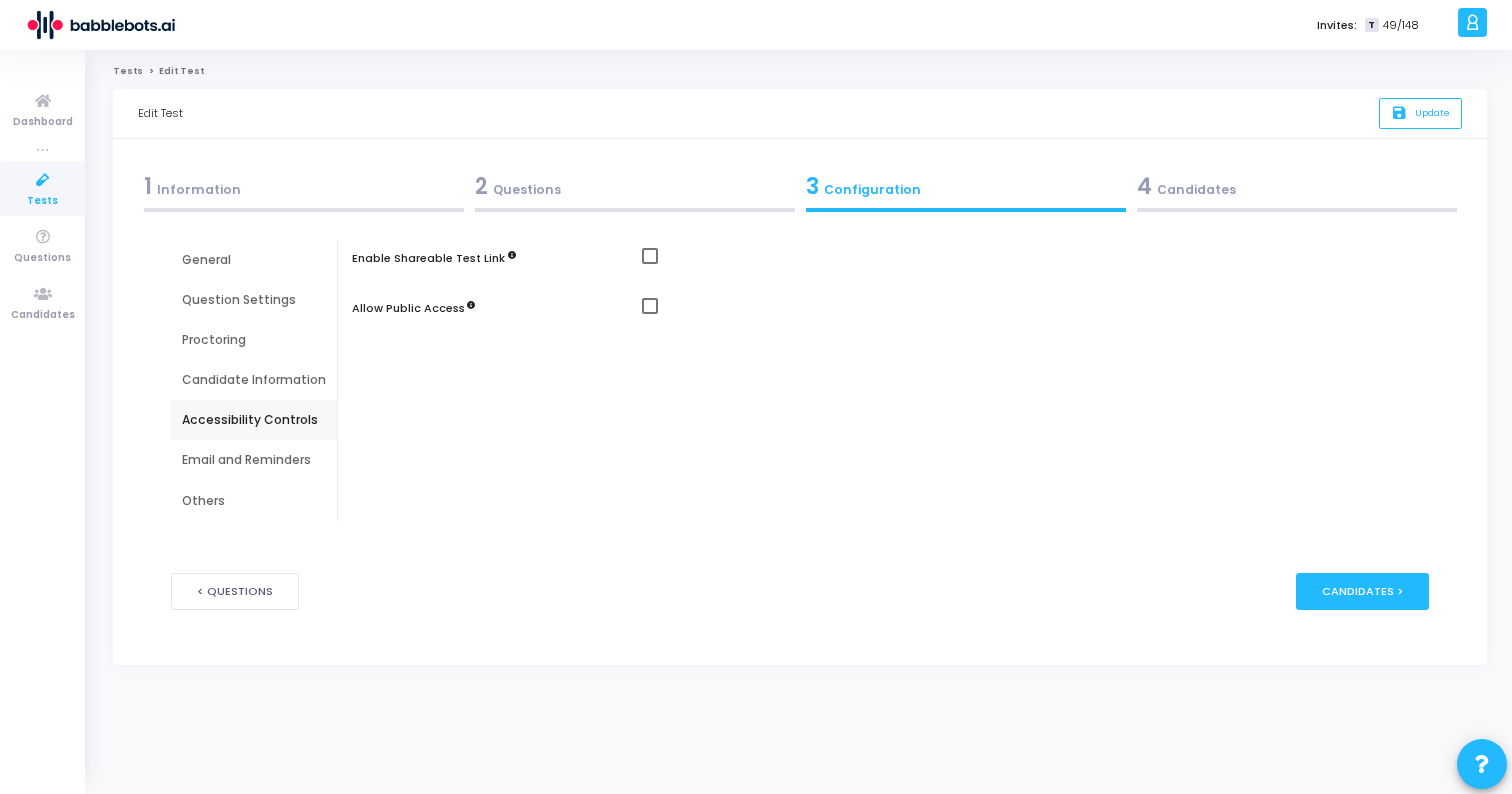 click at bounding box center (650, 256) 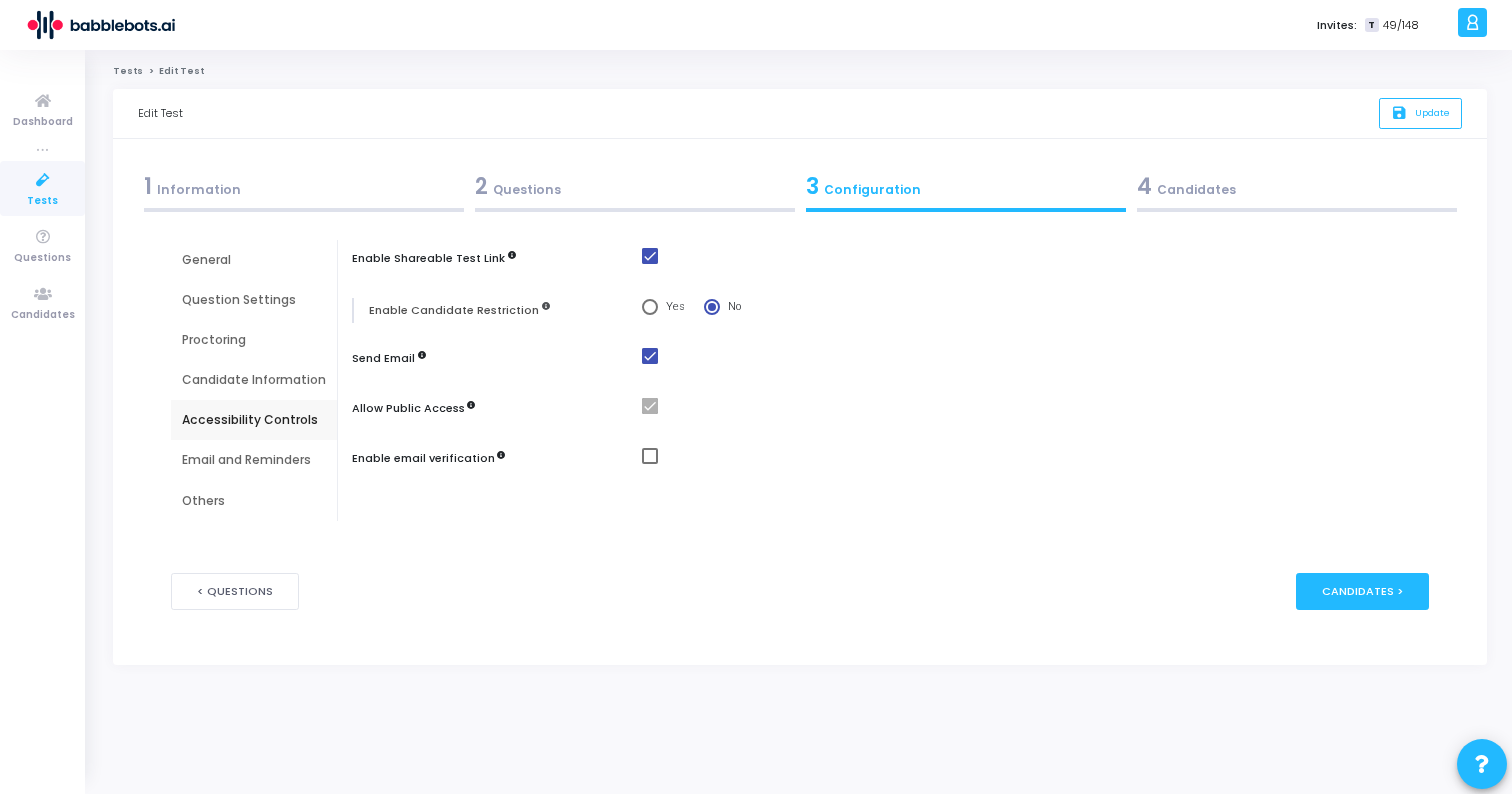 click at bounding box center (650, 356) 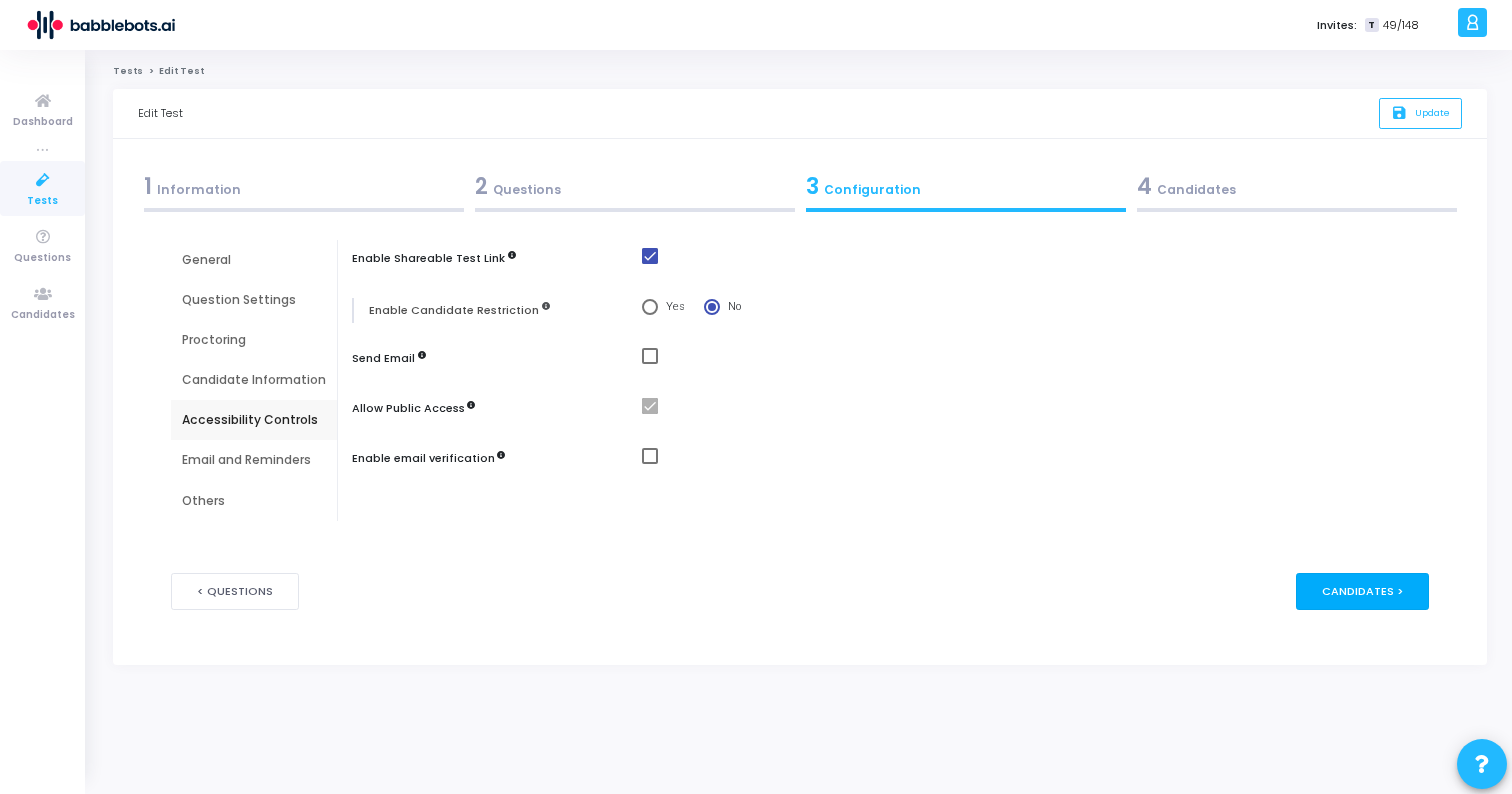 click on "Candidates >" at bounding box center (1362, 591) 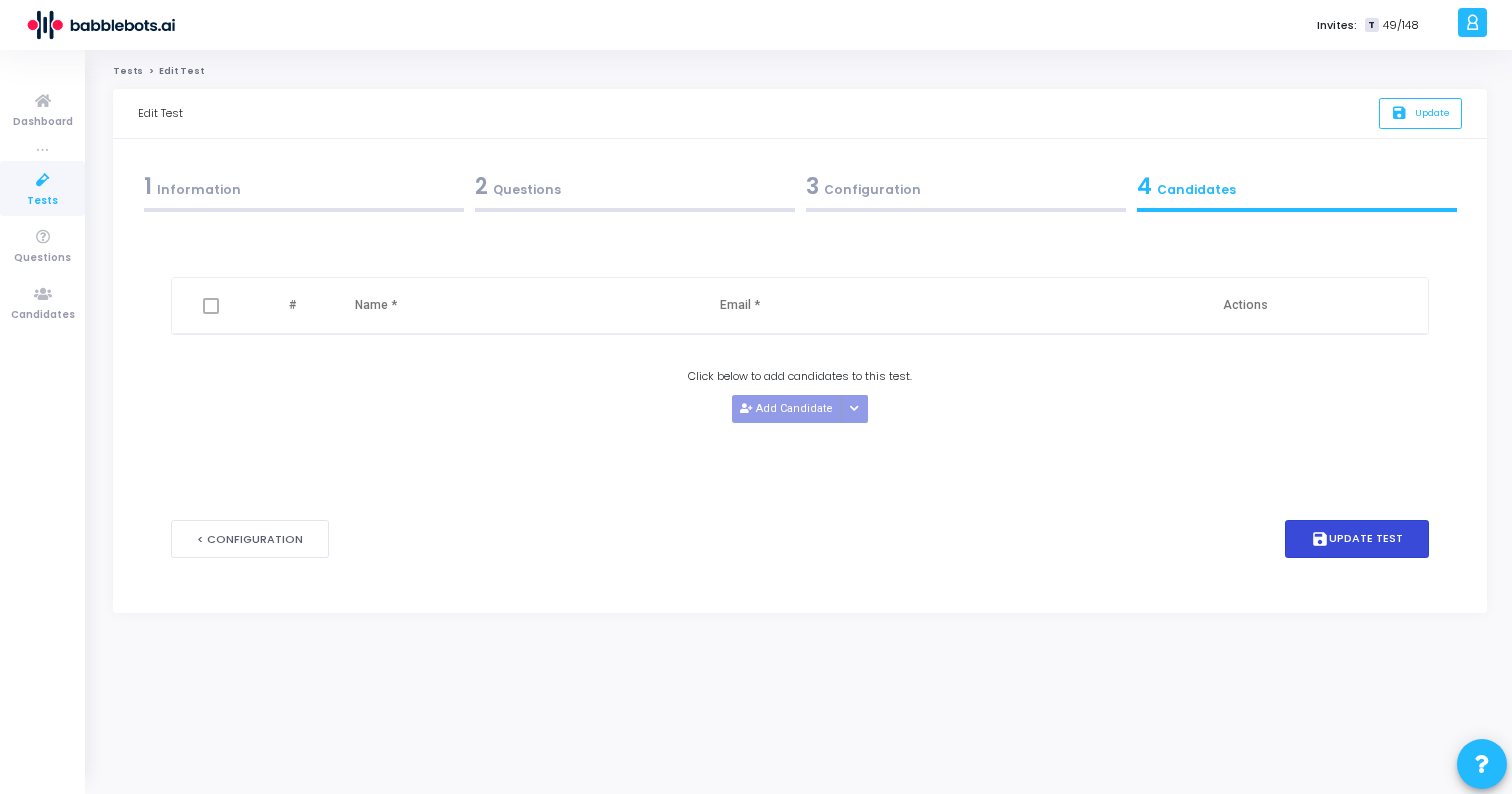 click on "save  Update Test" at bounding box center (1357, 539) 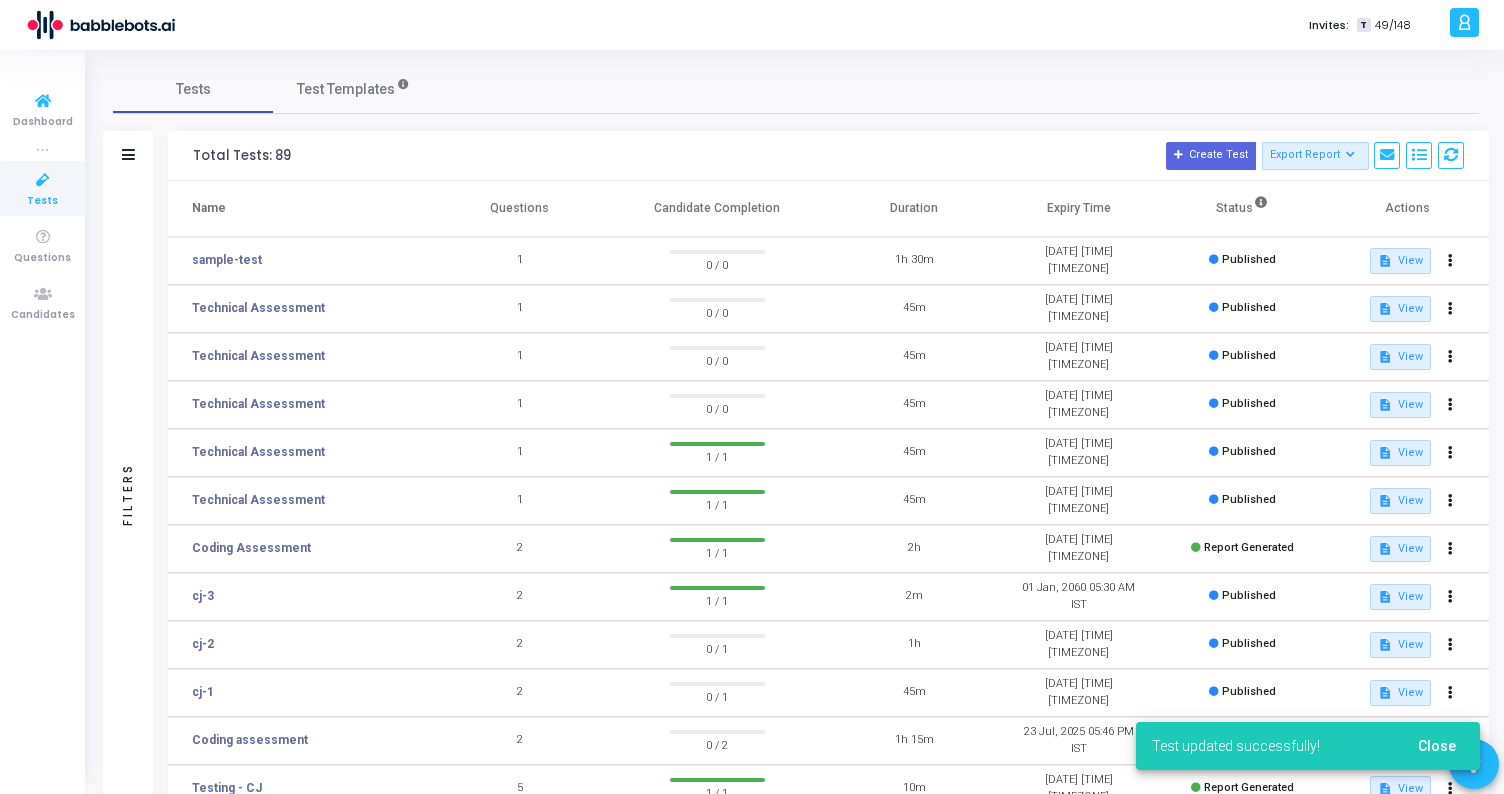 click at bounding box center (43, 180) 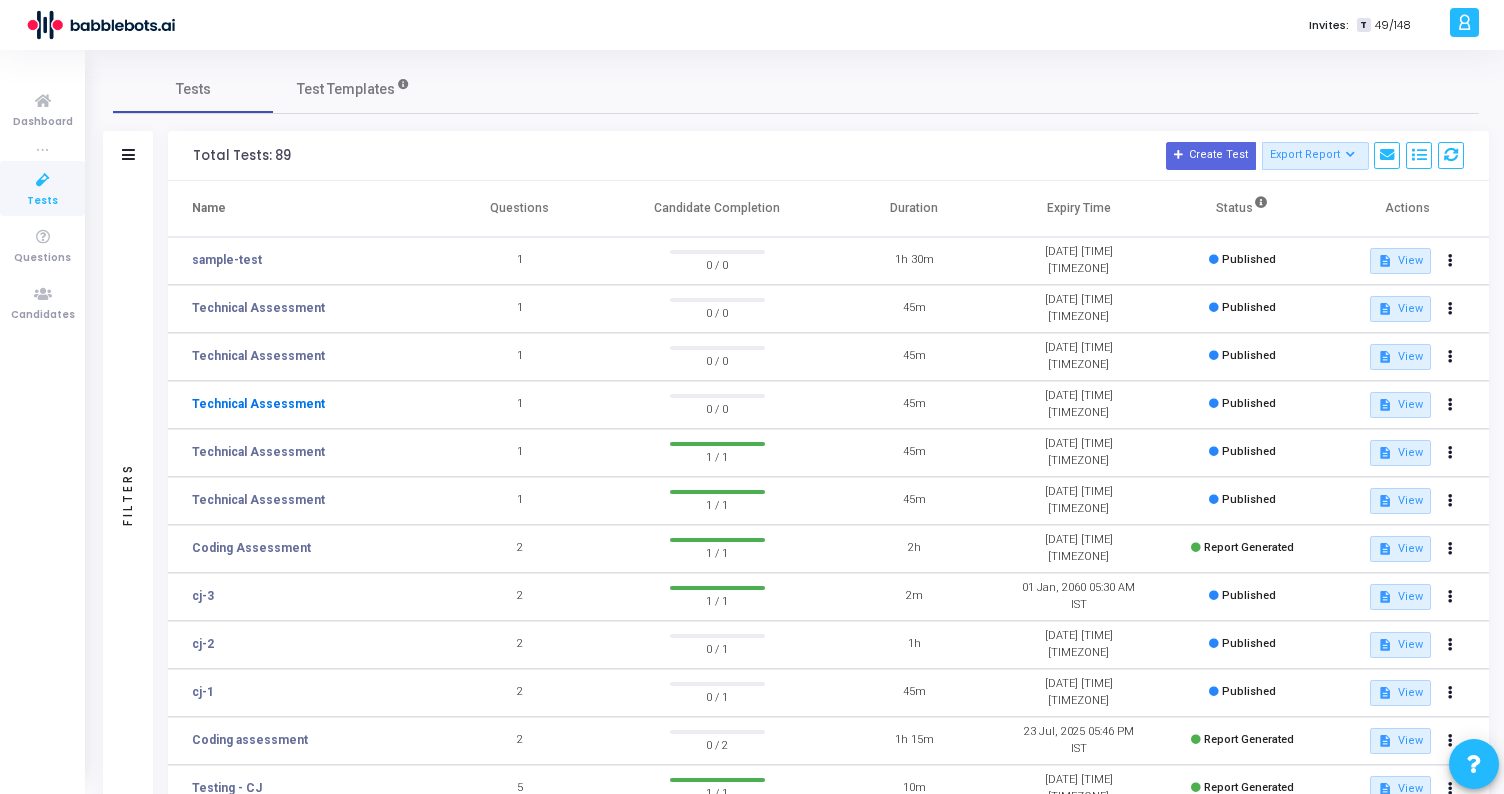 click on "Technical Assessment" 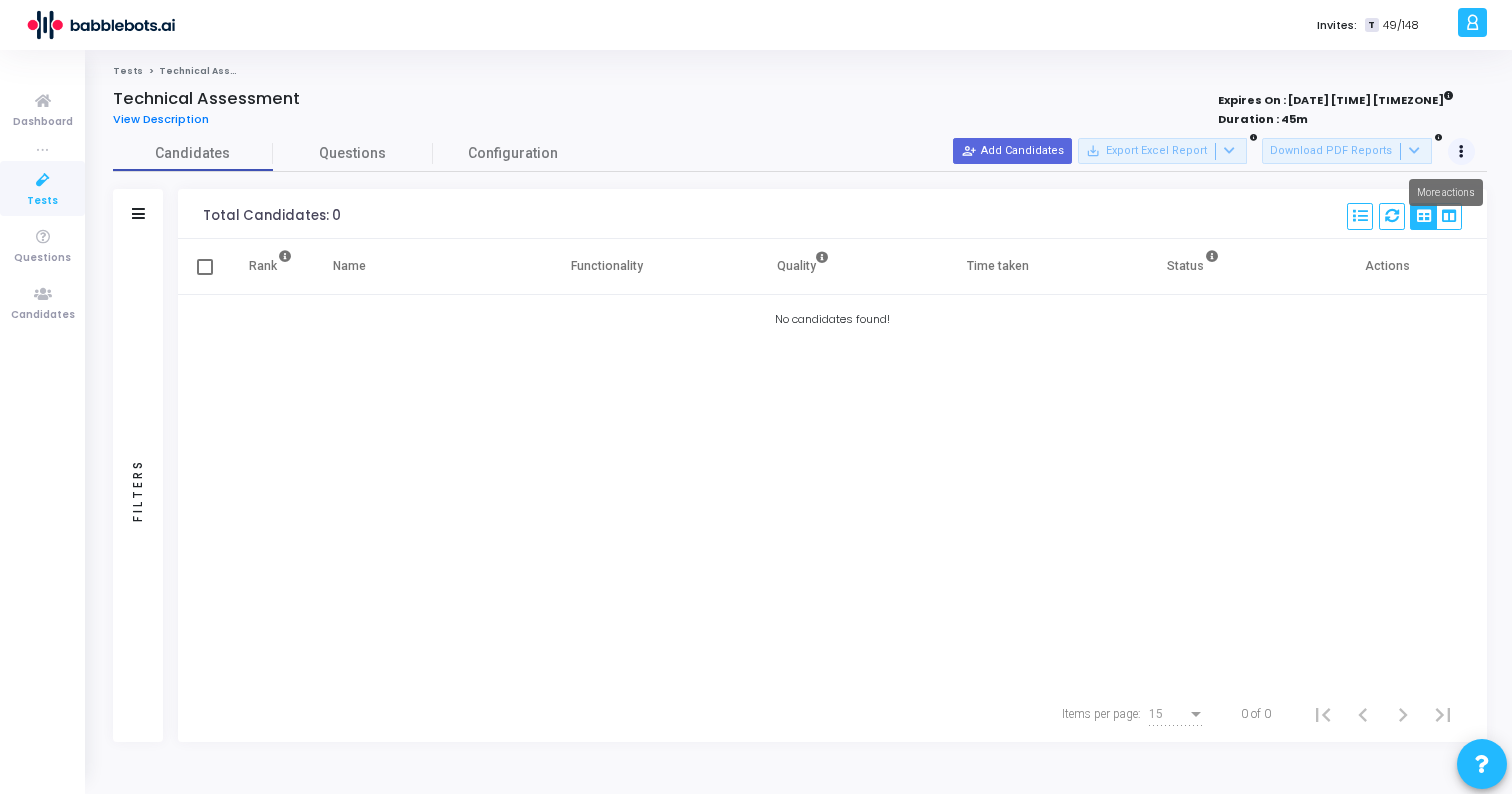 click at bounding box center (1461, 152) 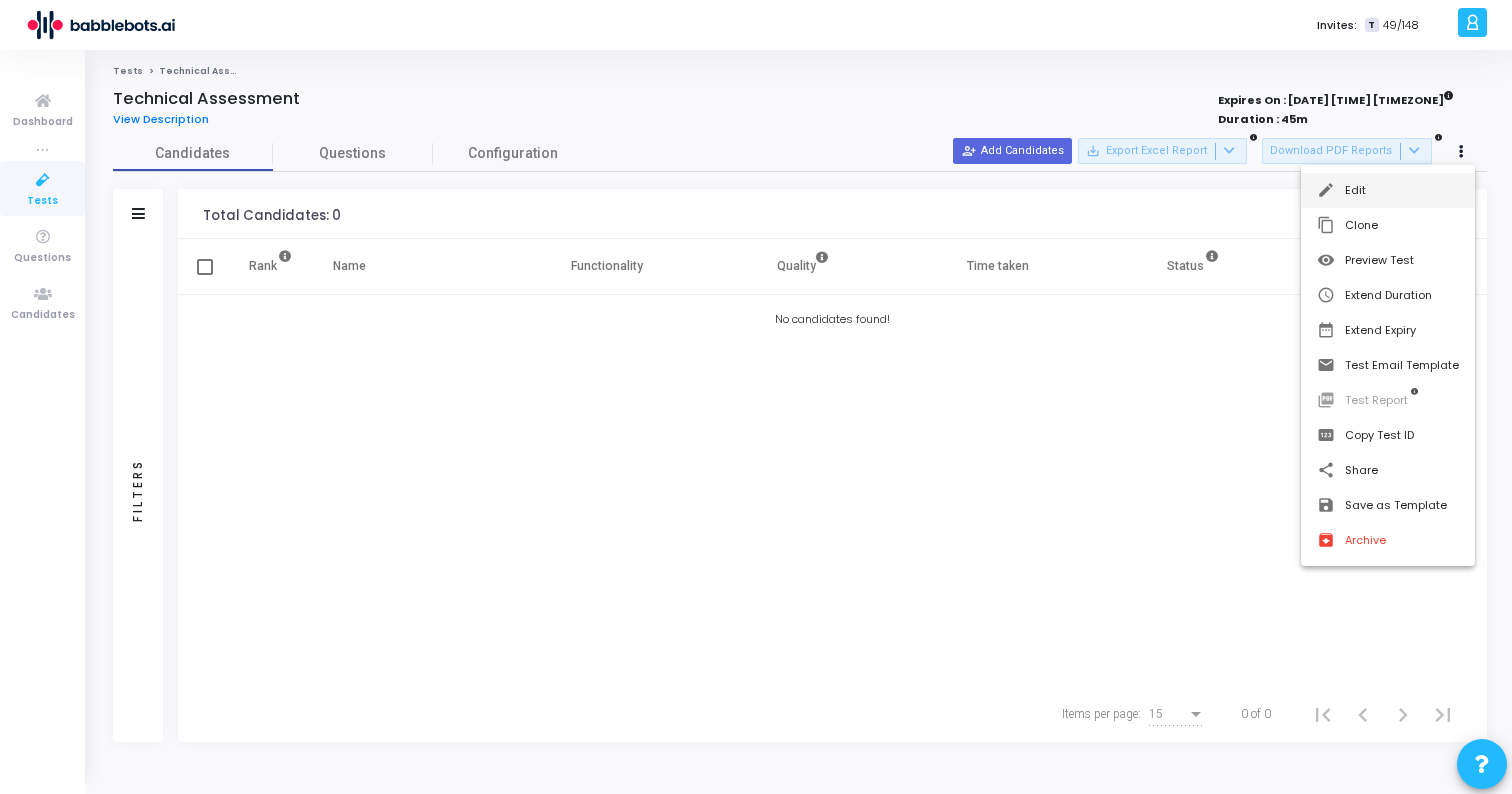 click on "edit  Edit" at bounding box center [1388, 190] 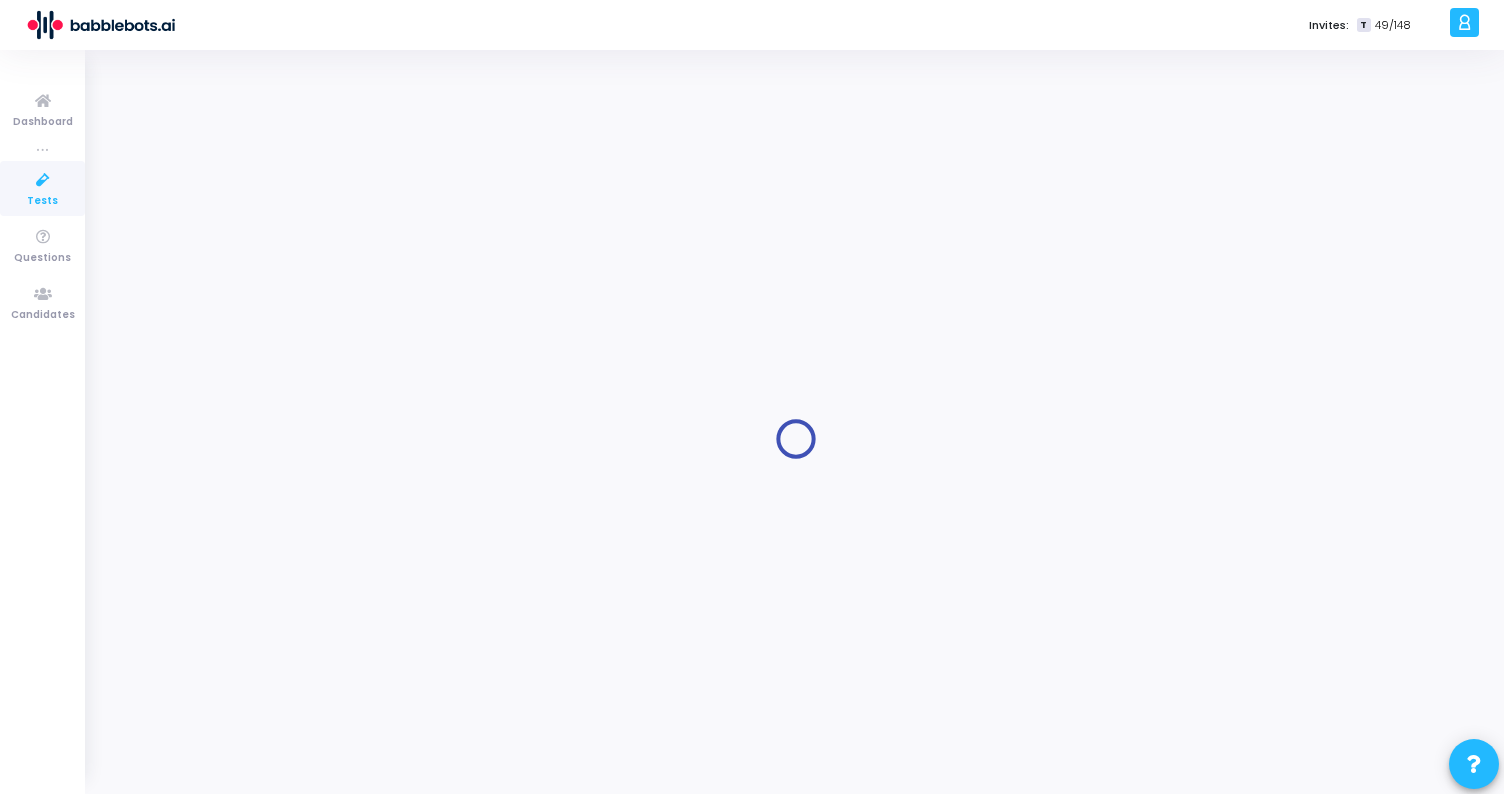 type on "Technical Assessment" 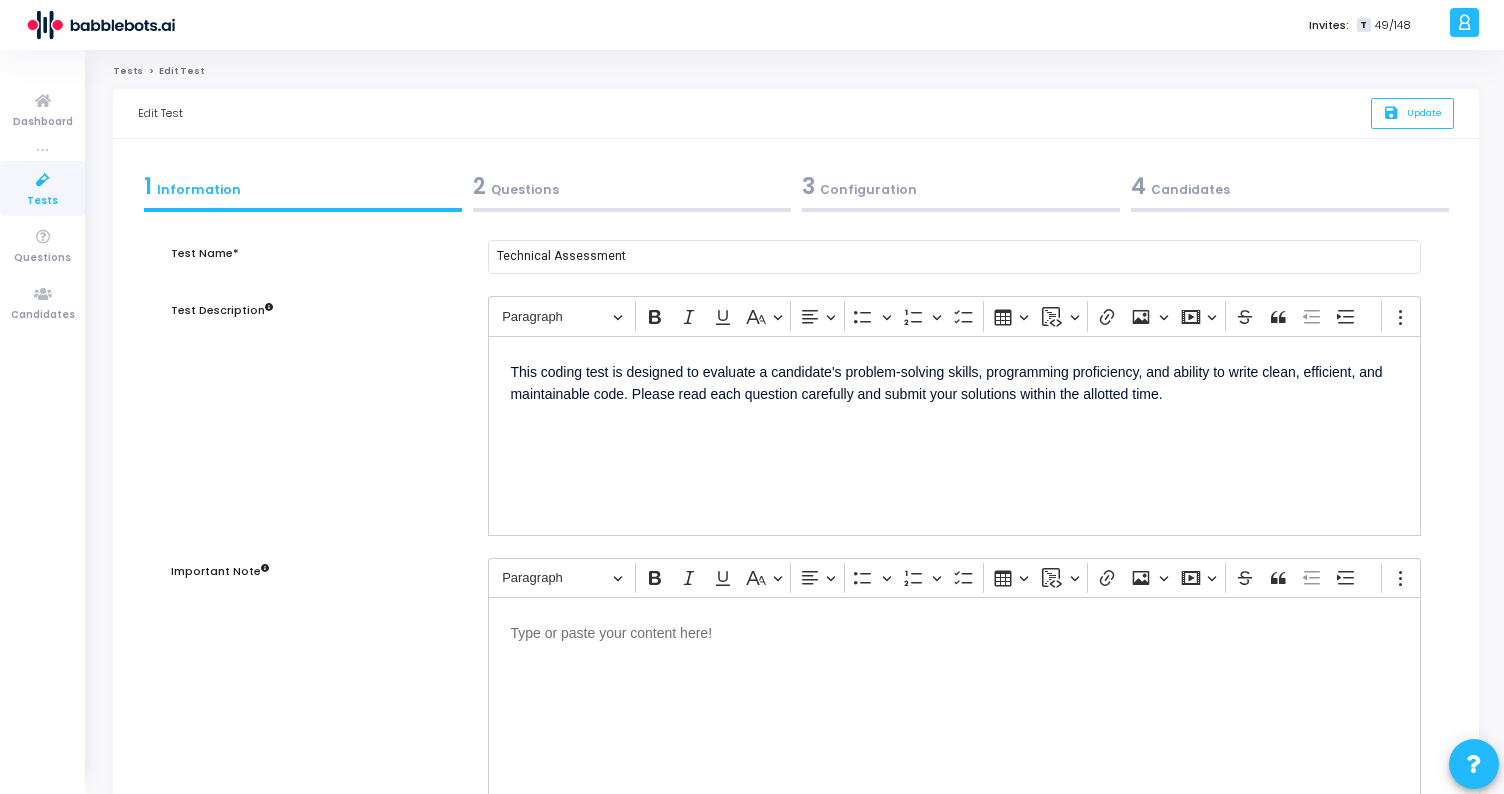 click on "3  Configuration" at bounding box center [961, 186] 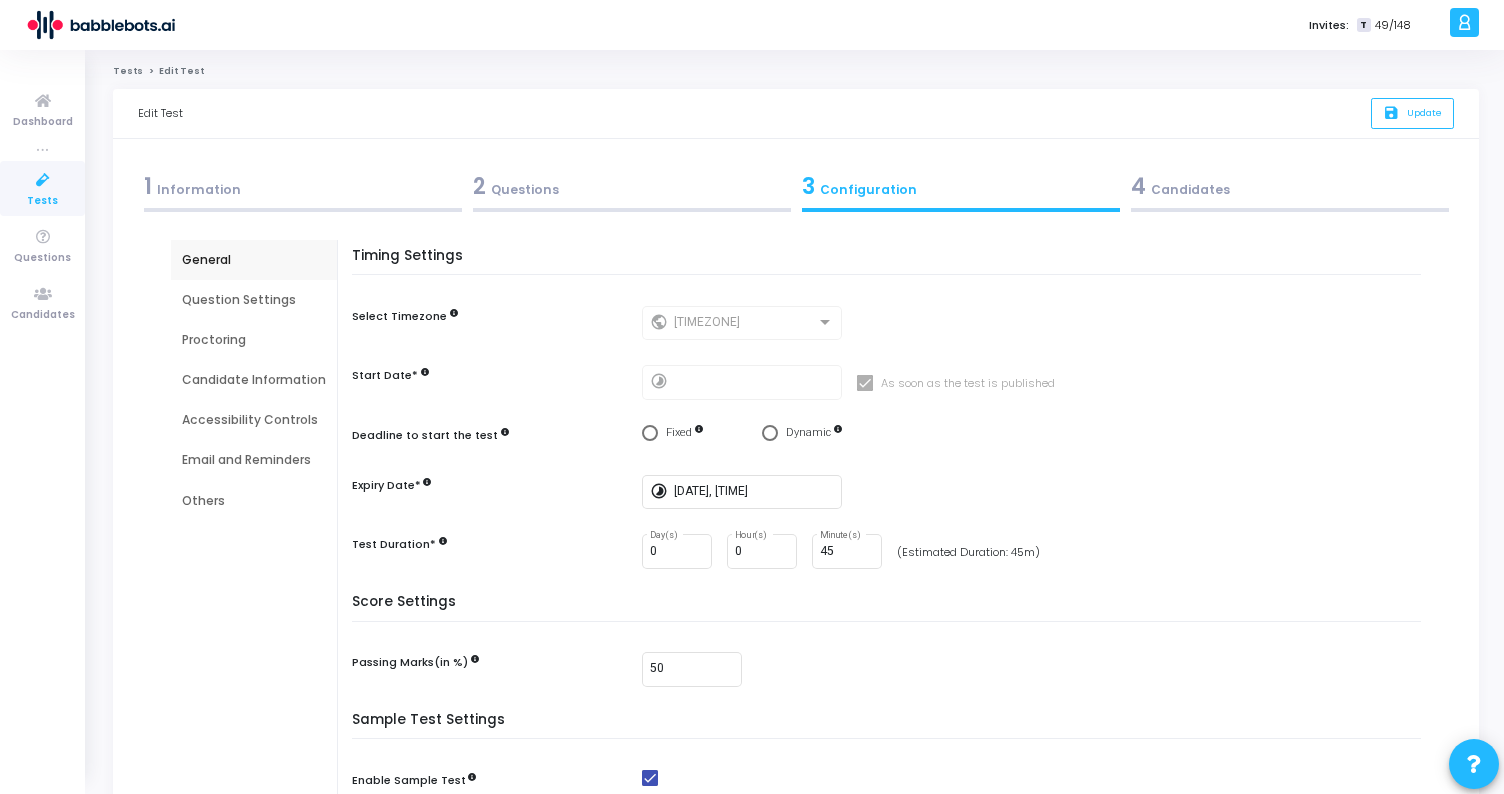 click on "Accessibility Controls" at bounding box center [254, 420] 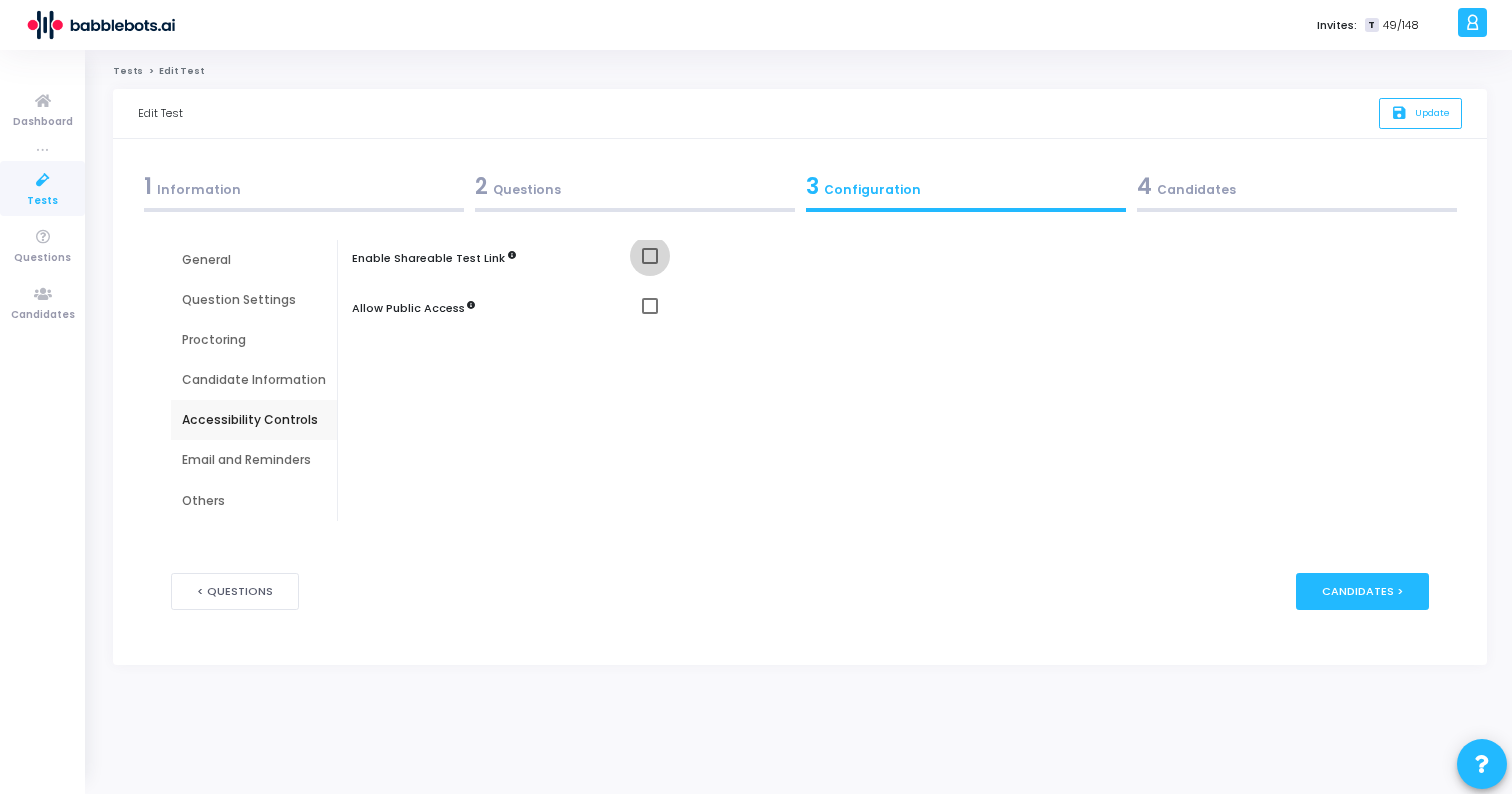 click at bounding box center [650, 256] 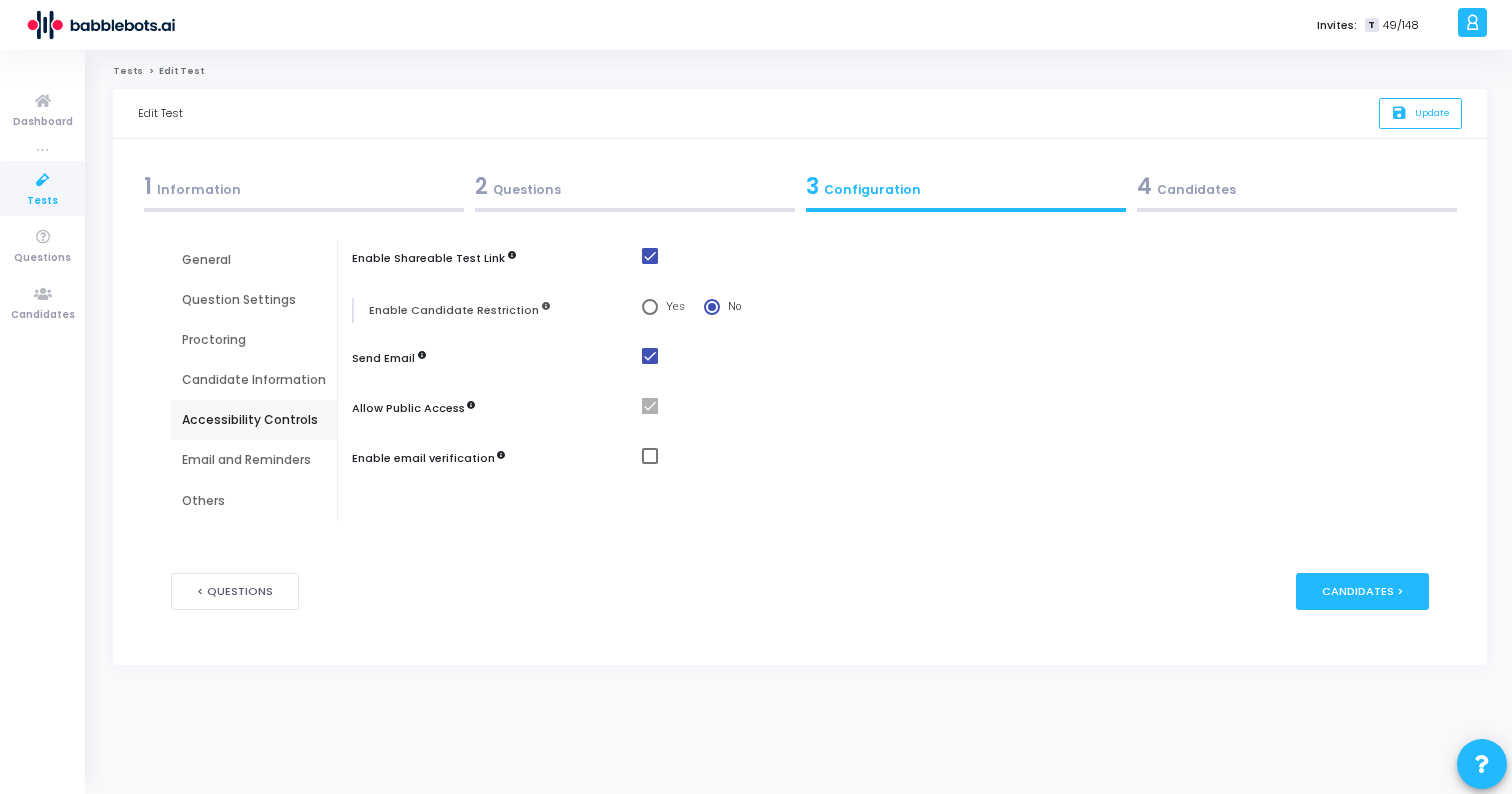 click at bounding box center (650, 356) 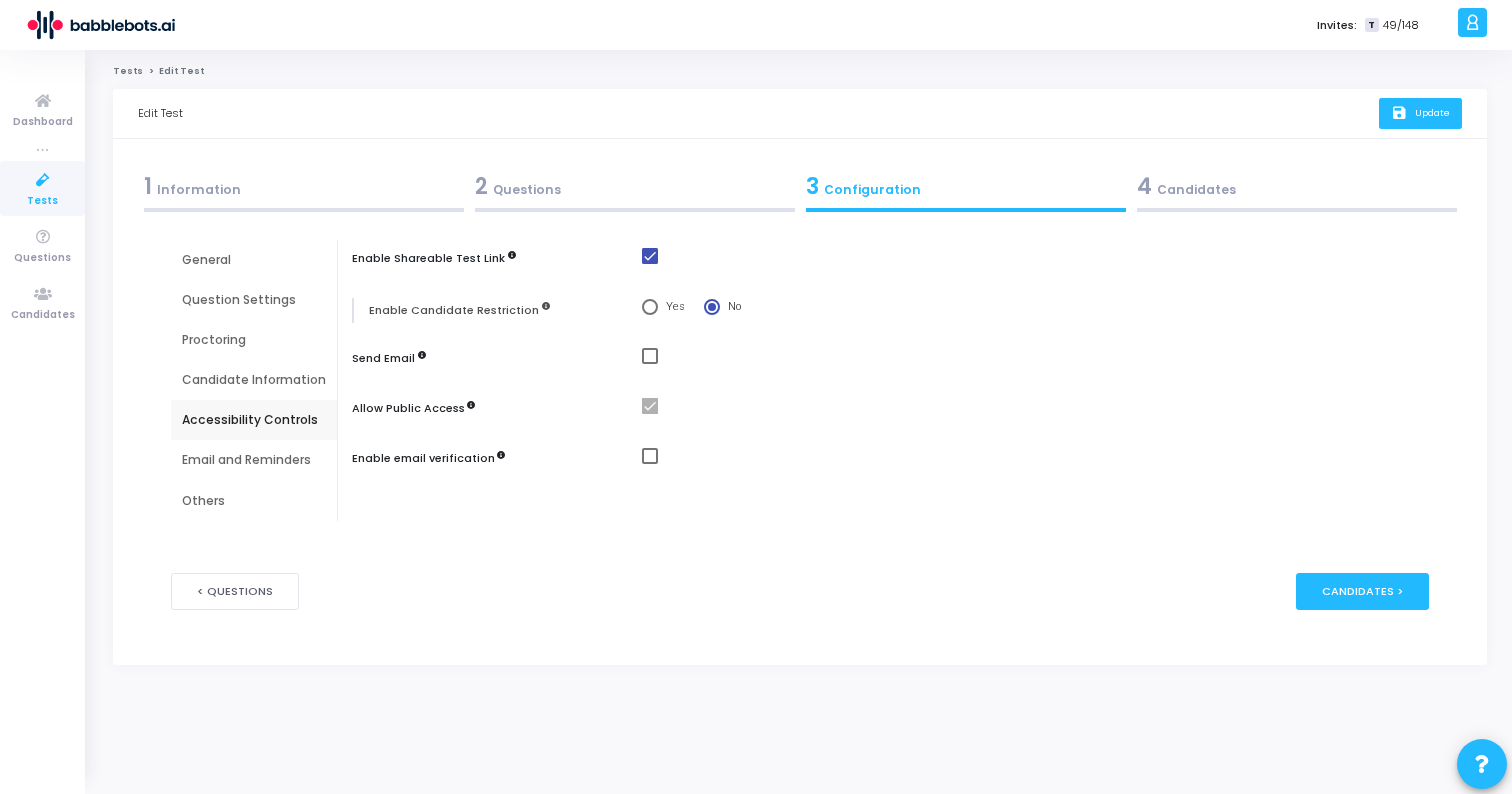 click on "Update" 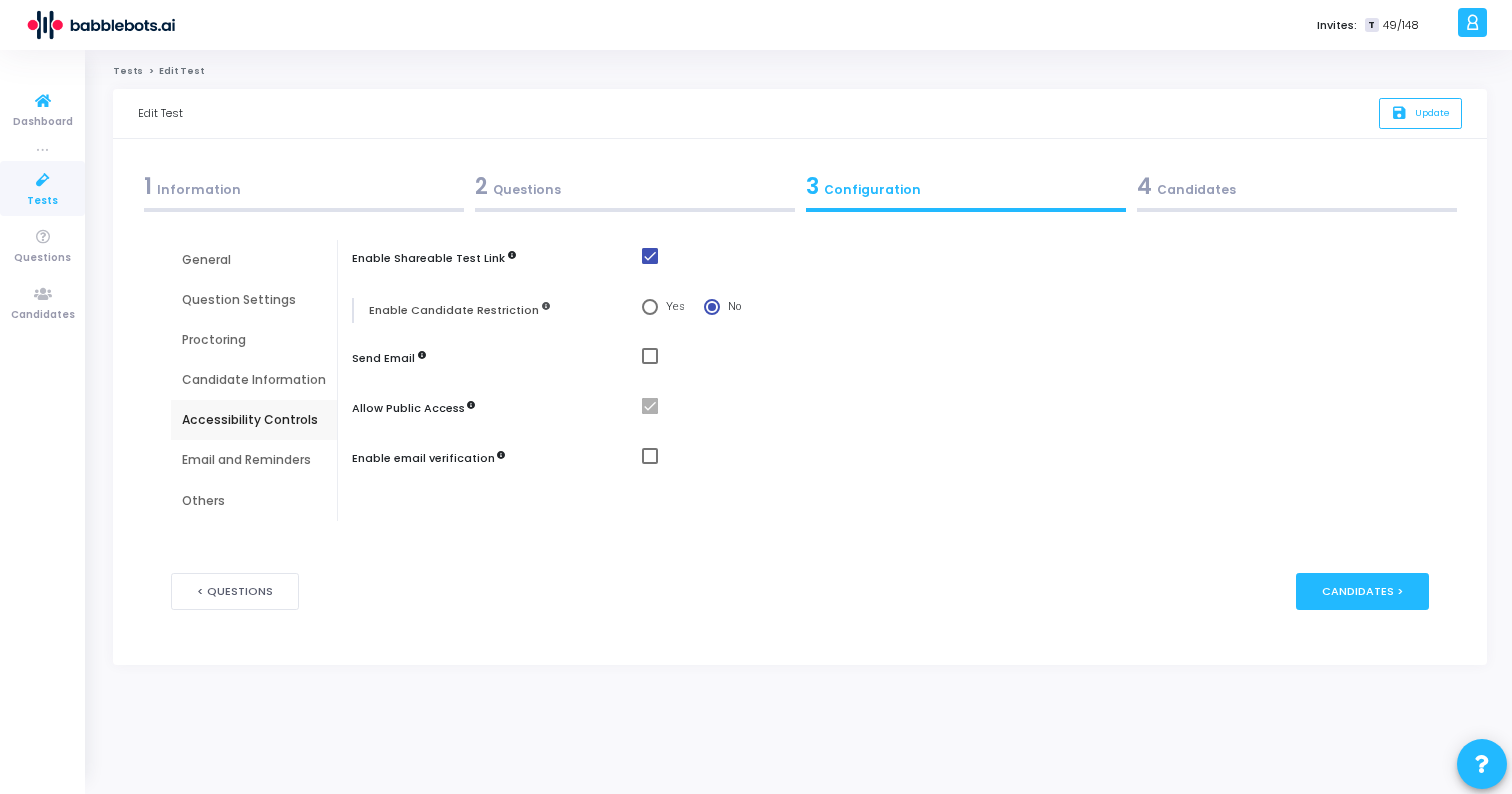 click on "Tests" at bounding box center (42, 201) 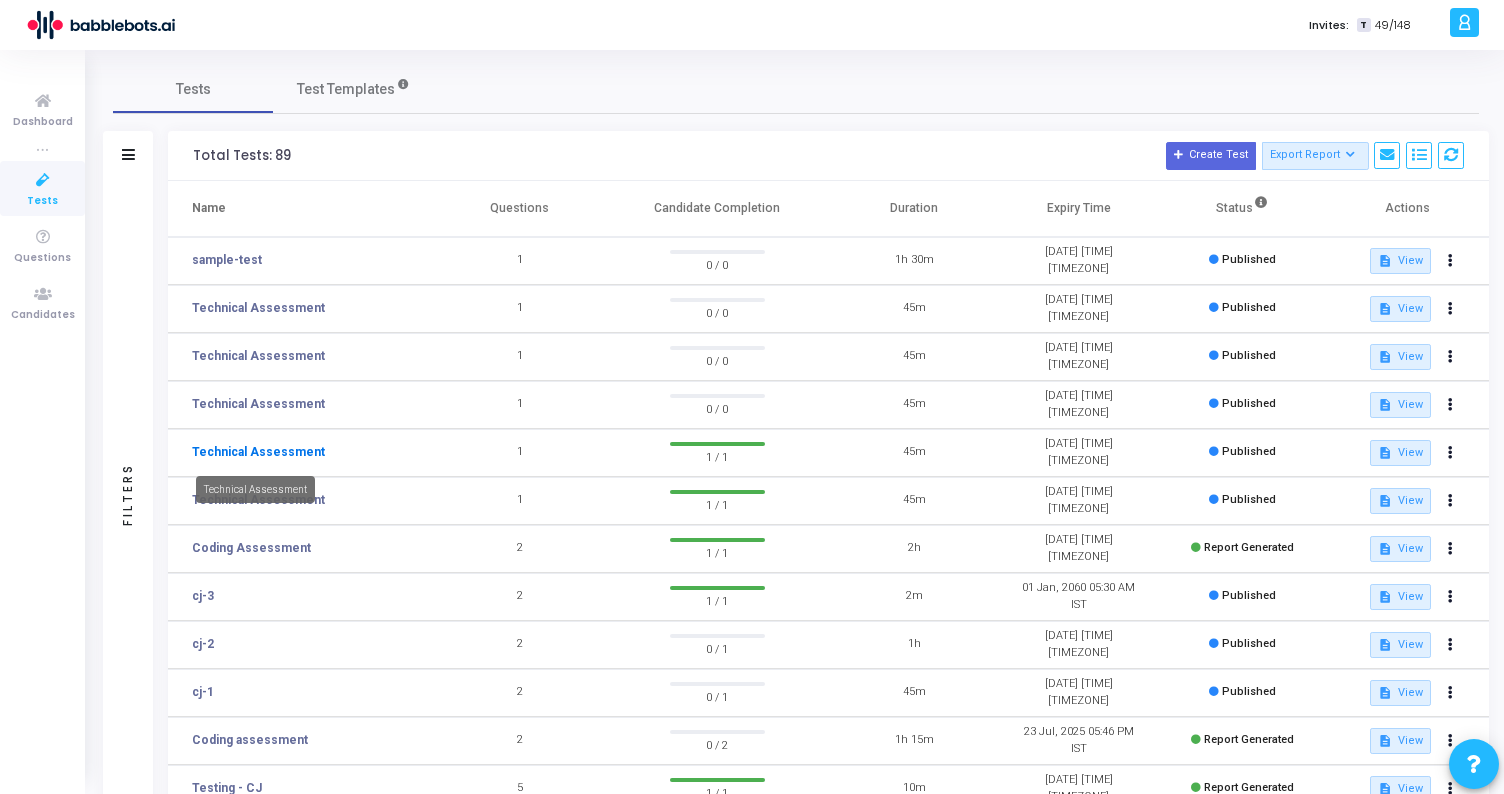 click on "Technical Assessment" 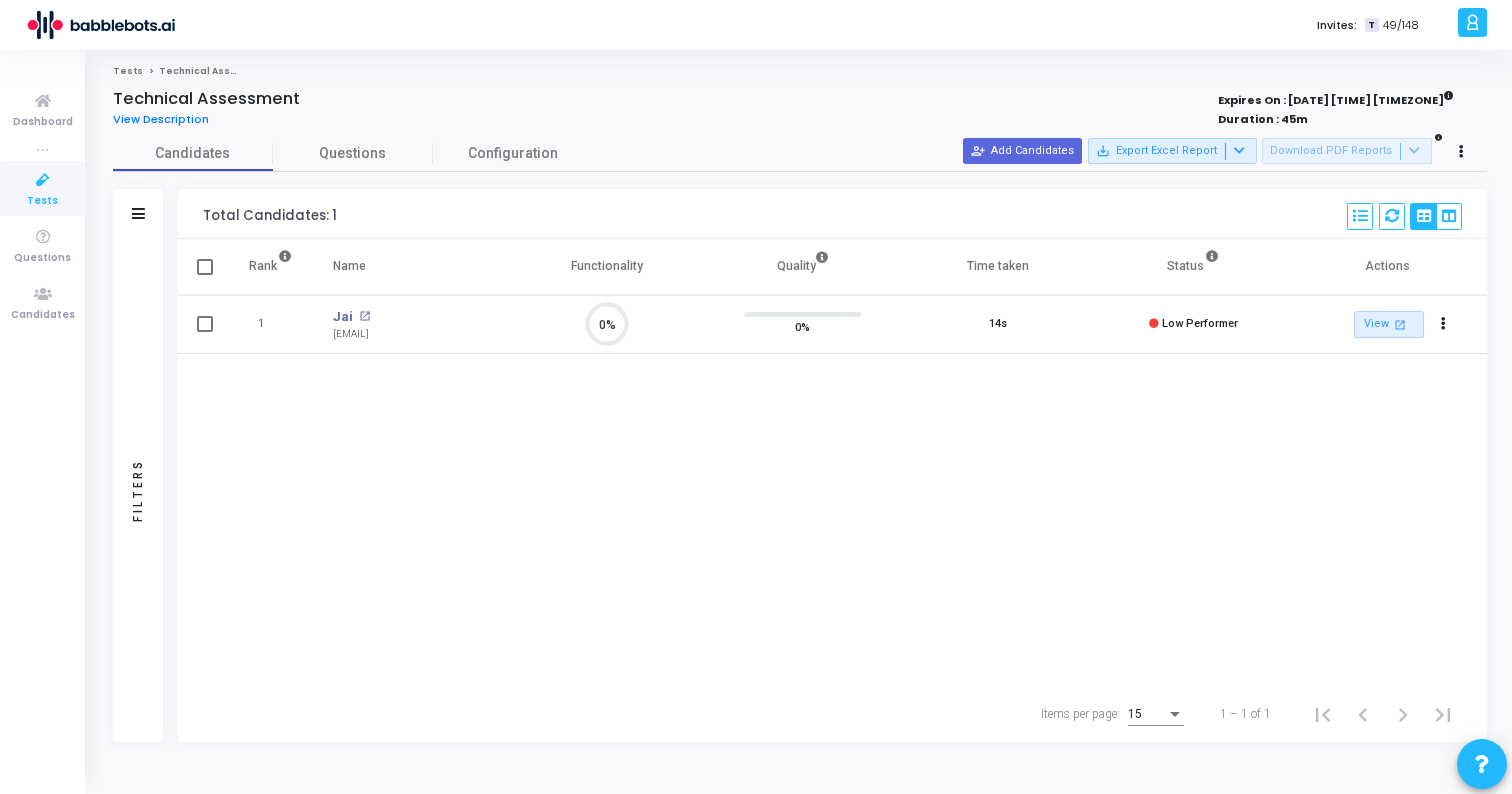 scroll, scrollTop: 9, scrollLeft: 9, axis: both 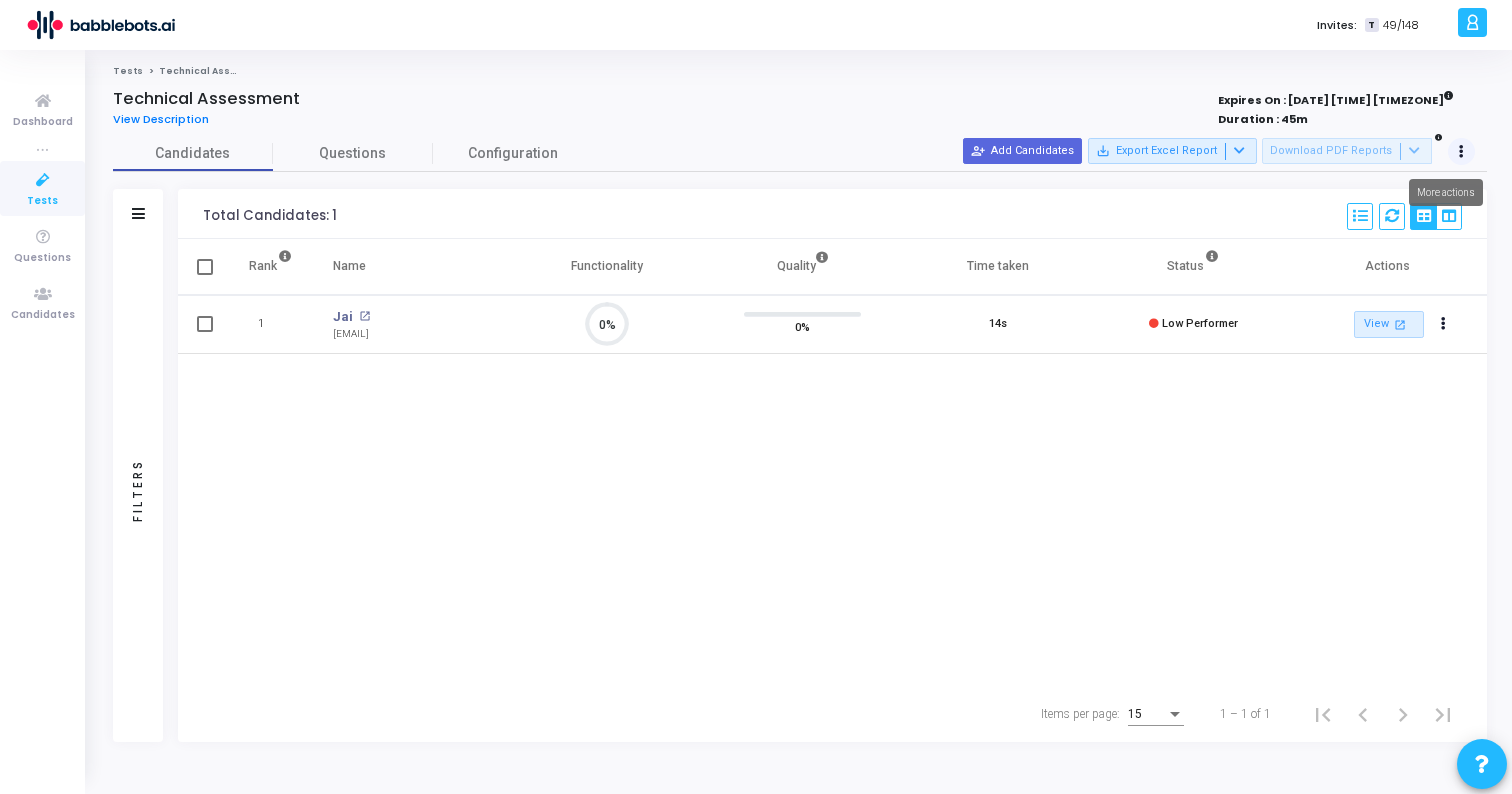 click at bounding box center [1462, 152] 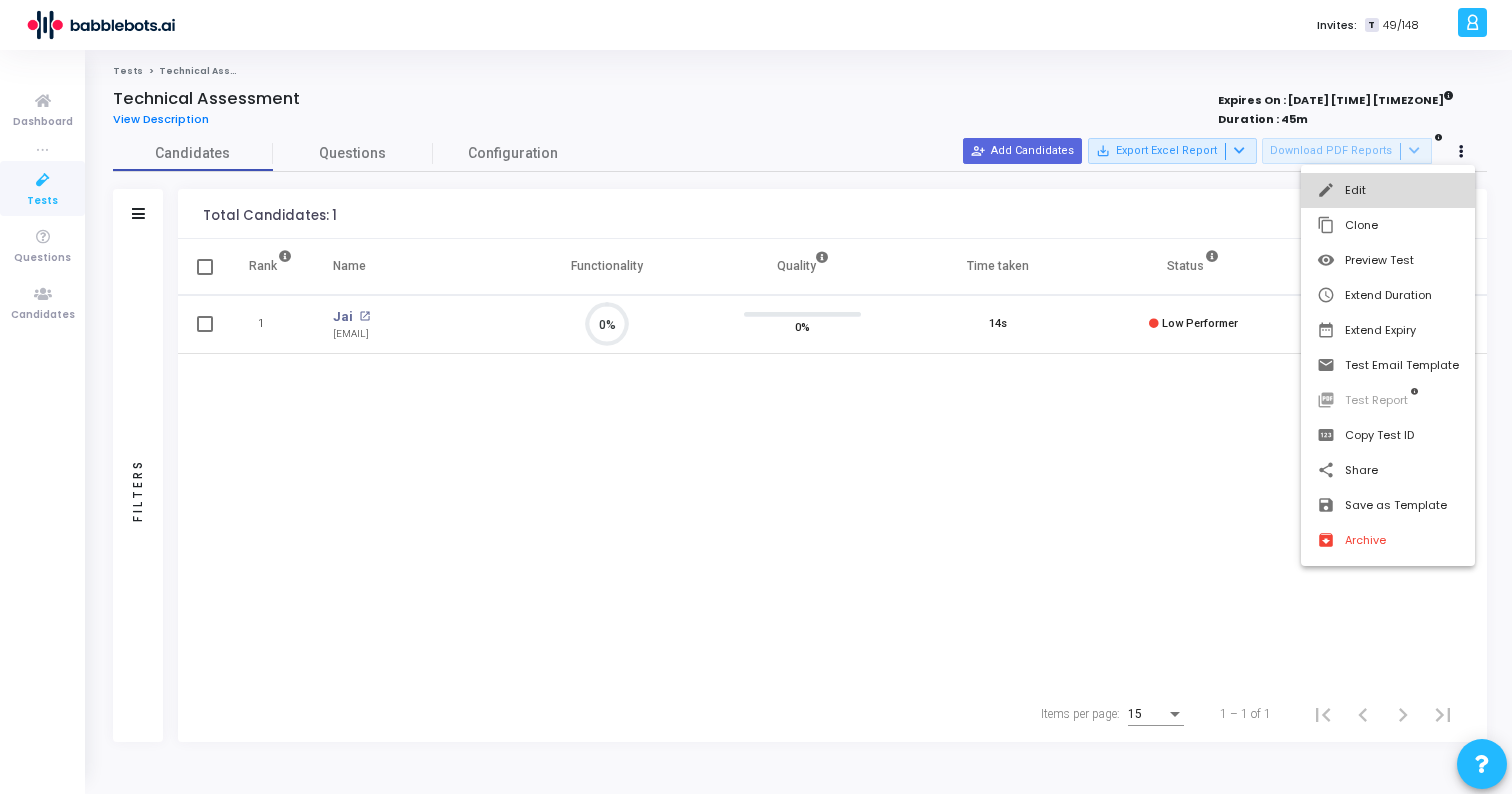 click on "edit  Edit" at bounding box center (1388, 190) 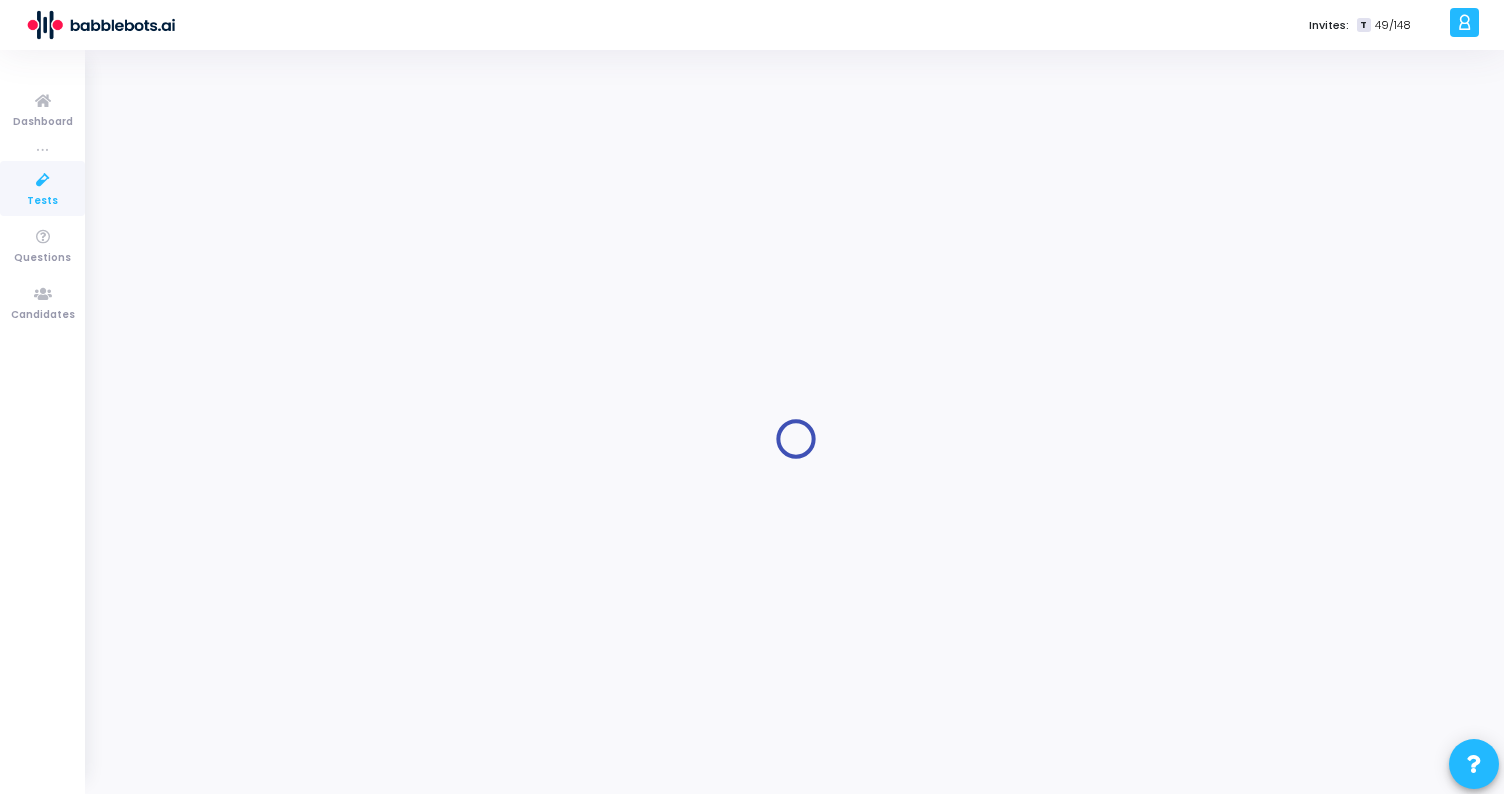 type on "Technical Assessment" 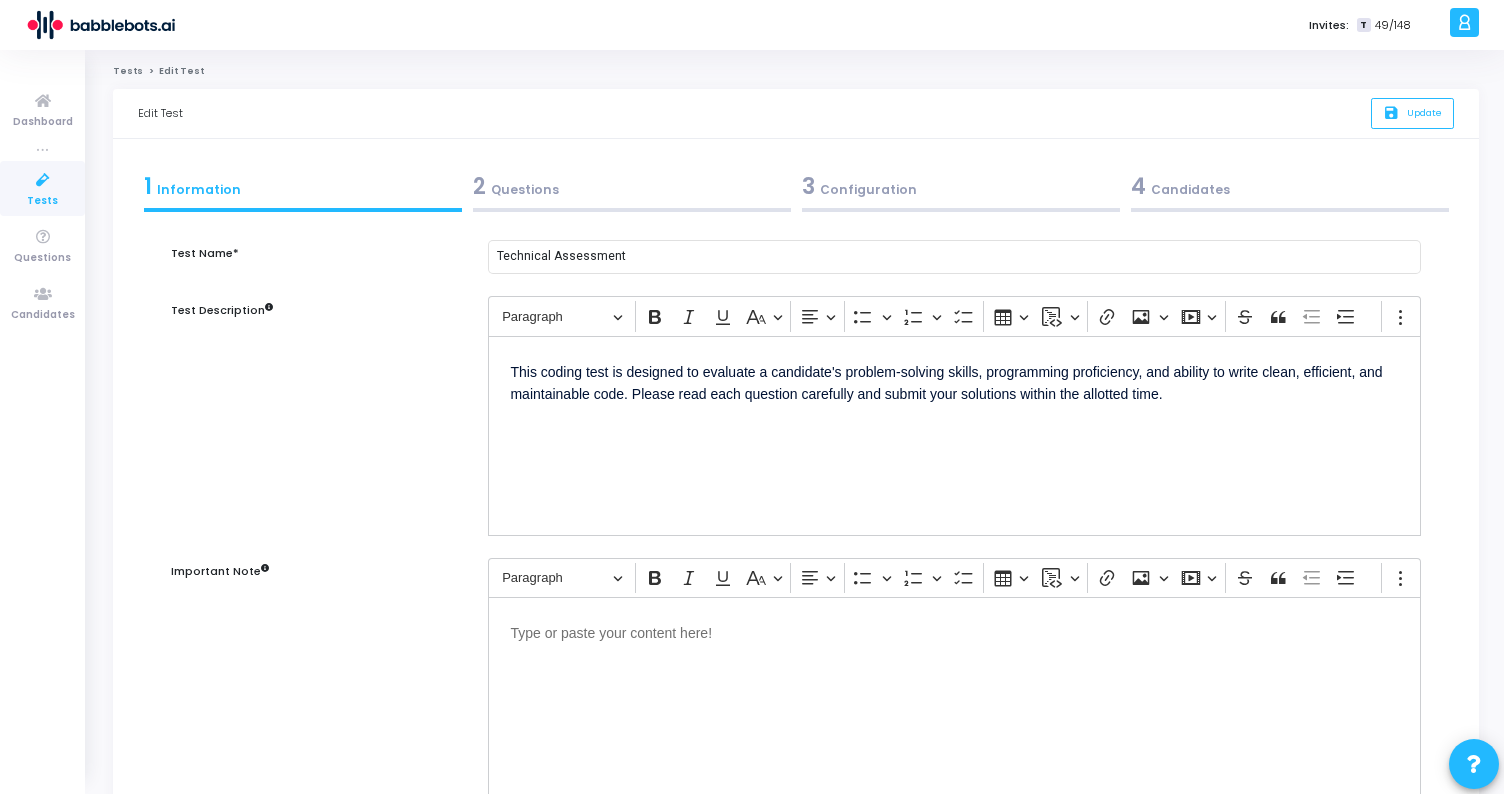 click on "3  Configuration" at bounding box center [961, 186] 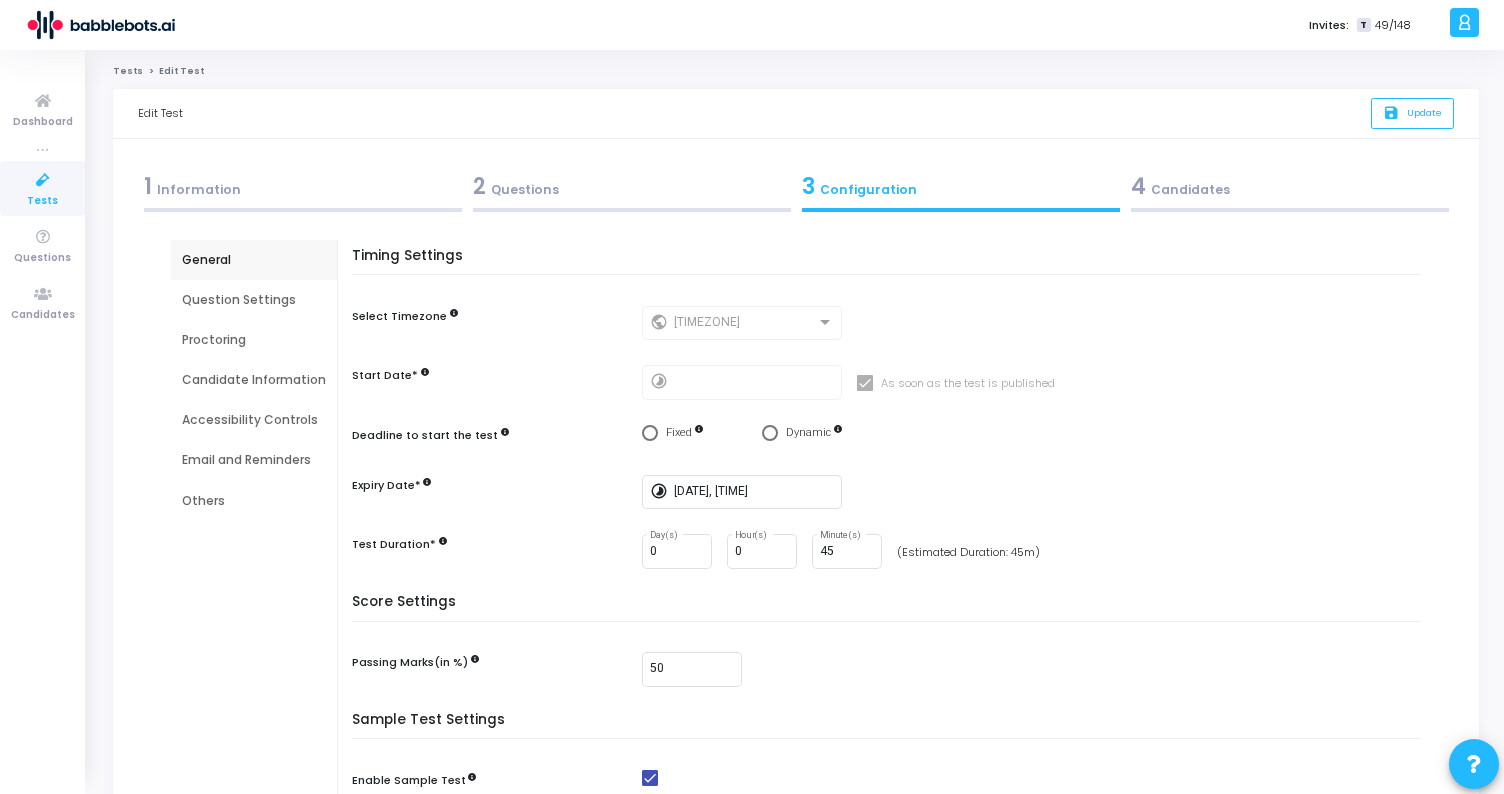 click on "Accessibility Controls" at bounding box center [254, 420] 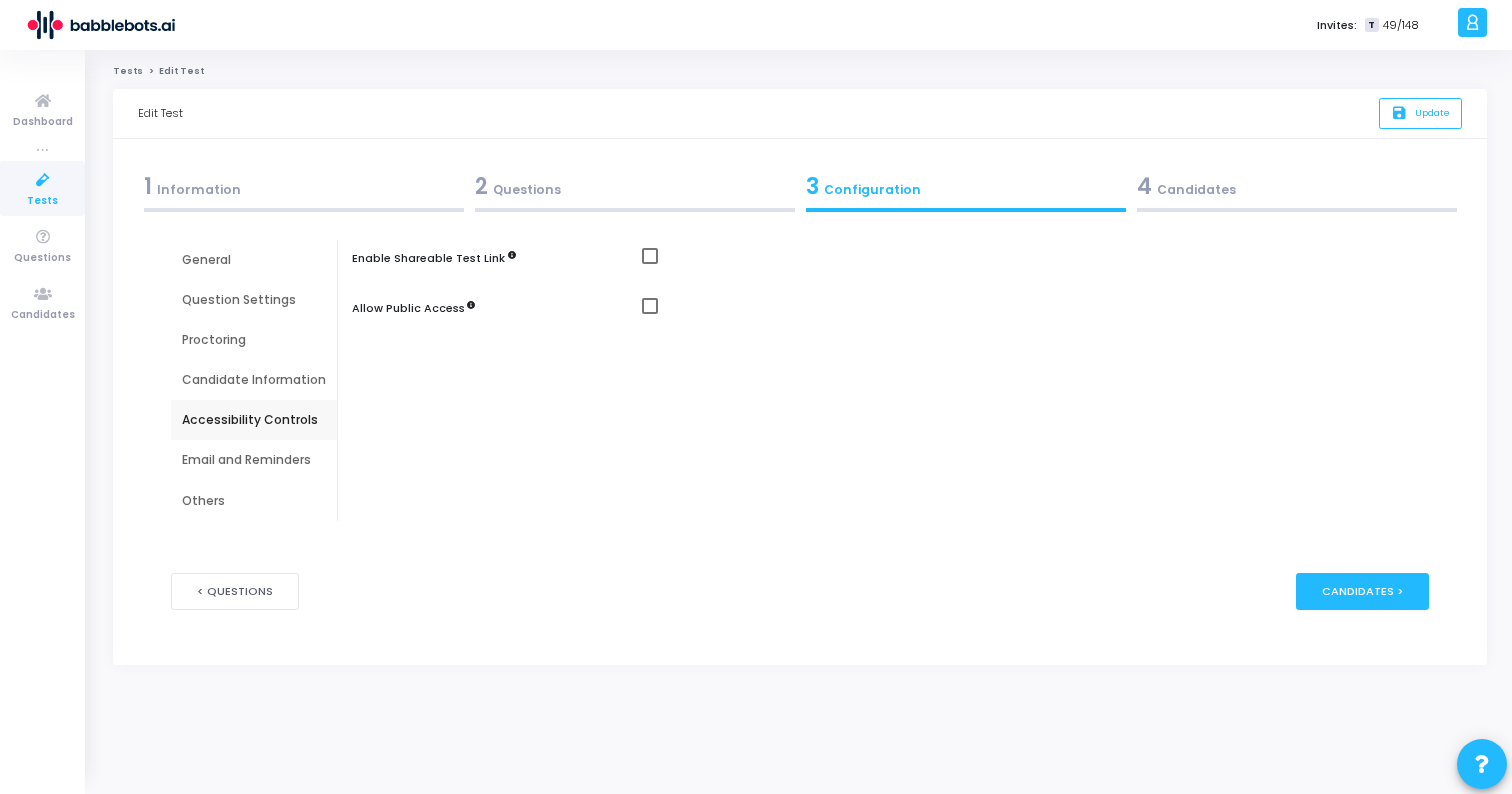 click at bounding box center (650, 256) 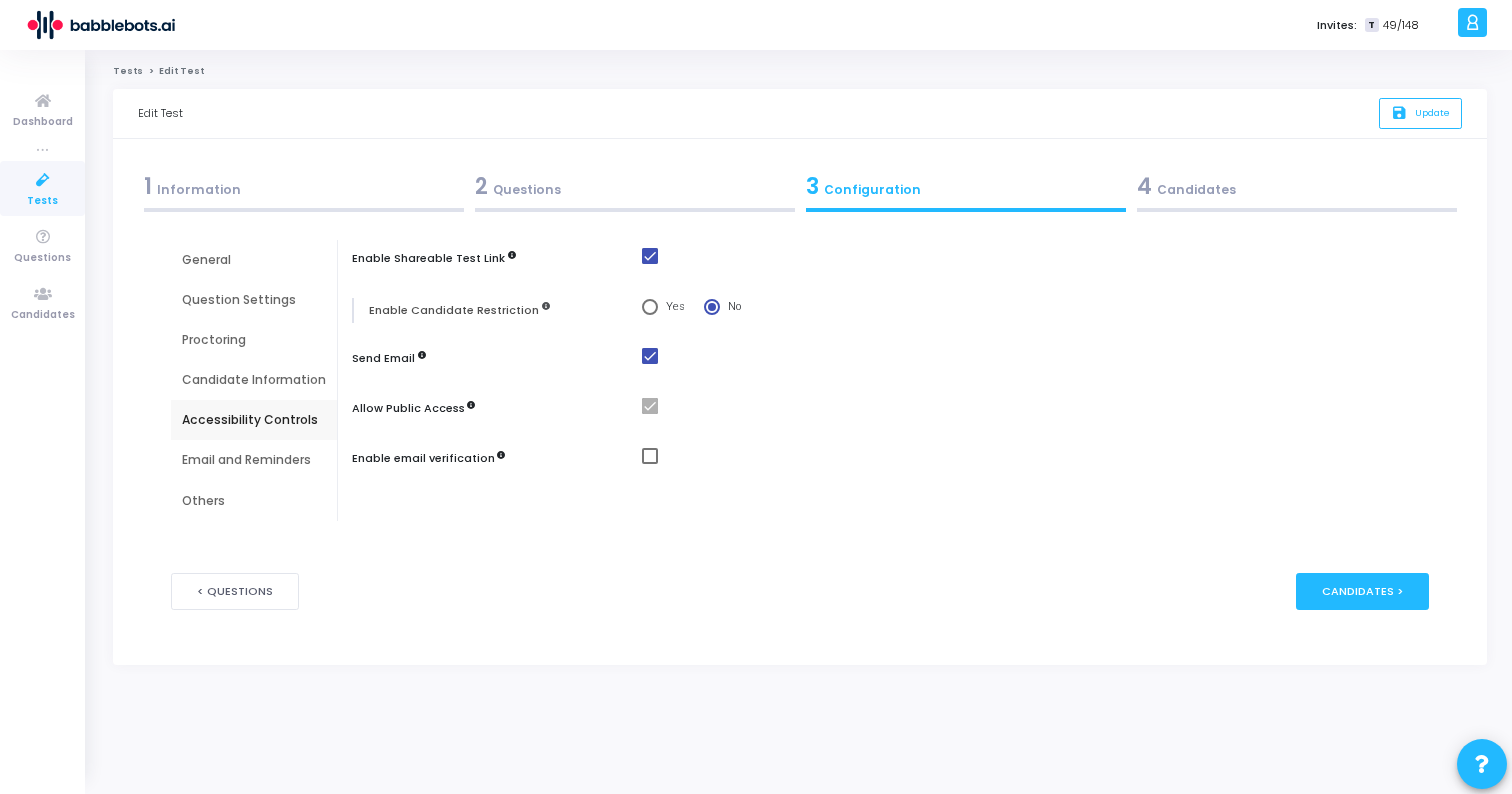 click at bounding box center (650, 356) 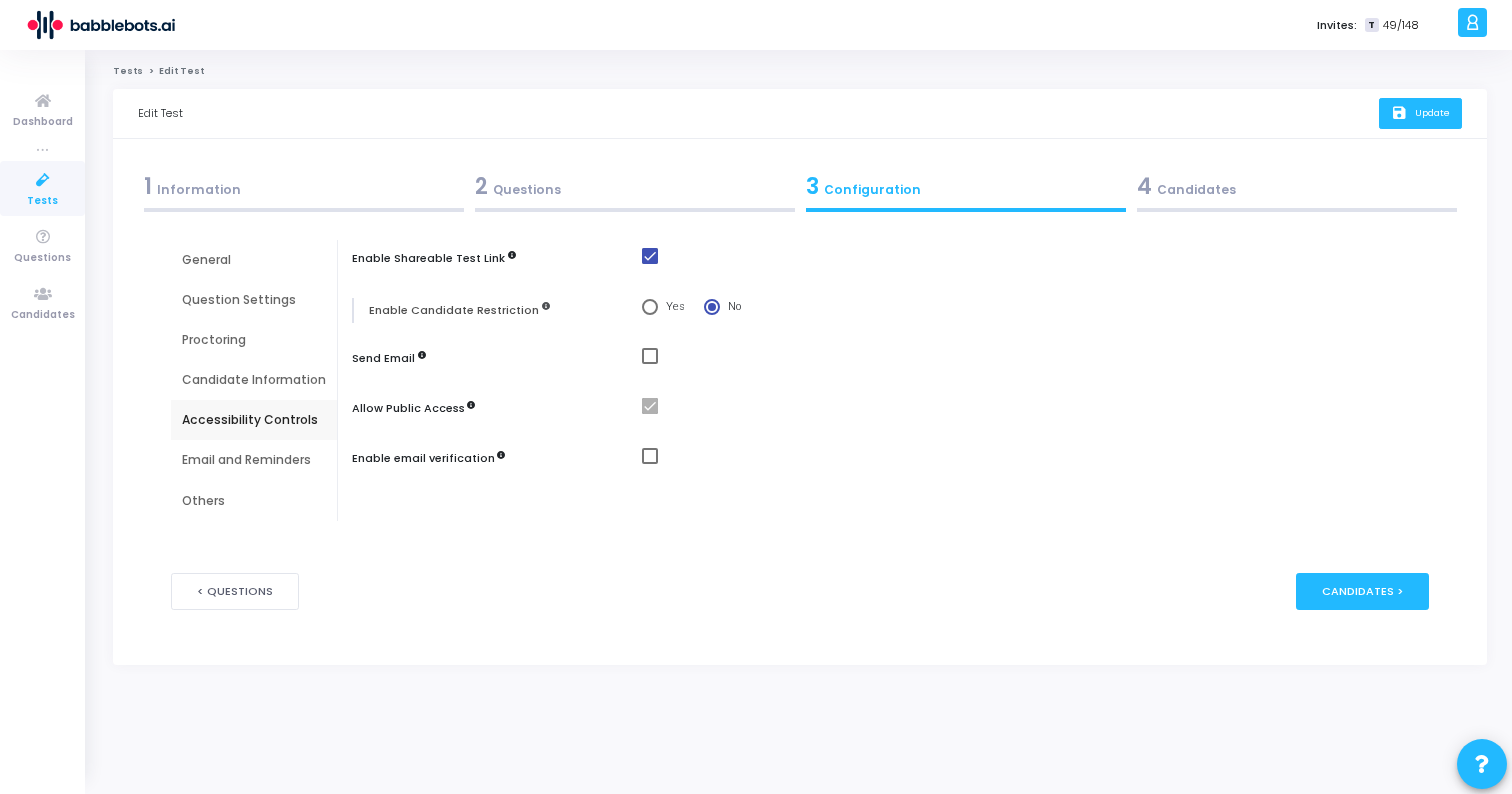 click on "save   Update" 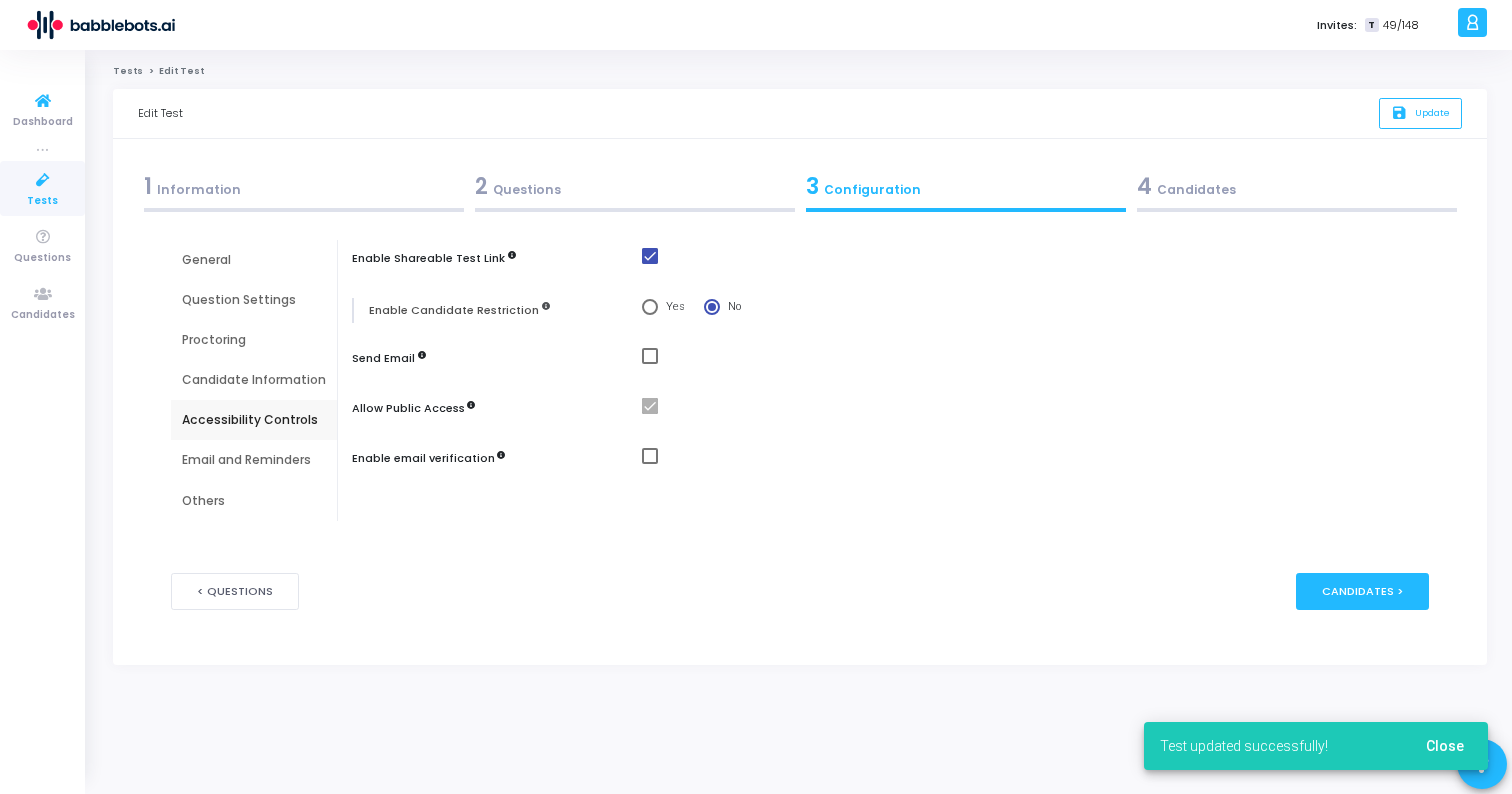 click on "Tests" at bounding box center (42, 201) 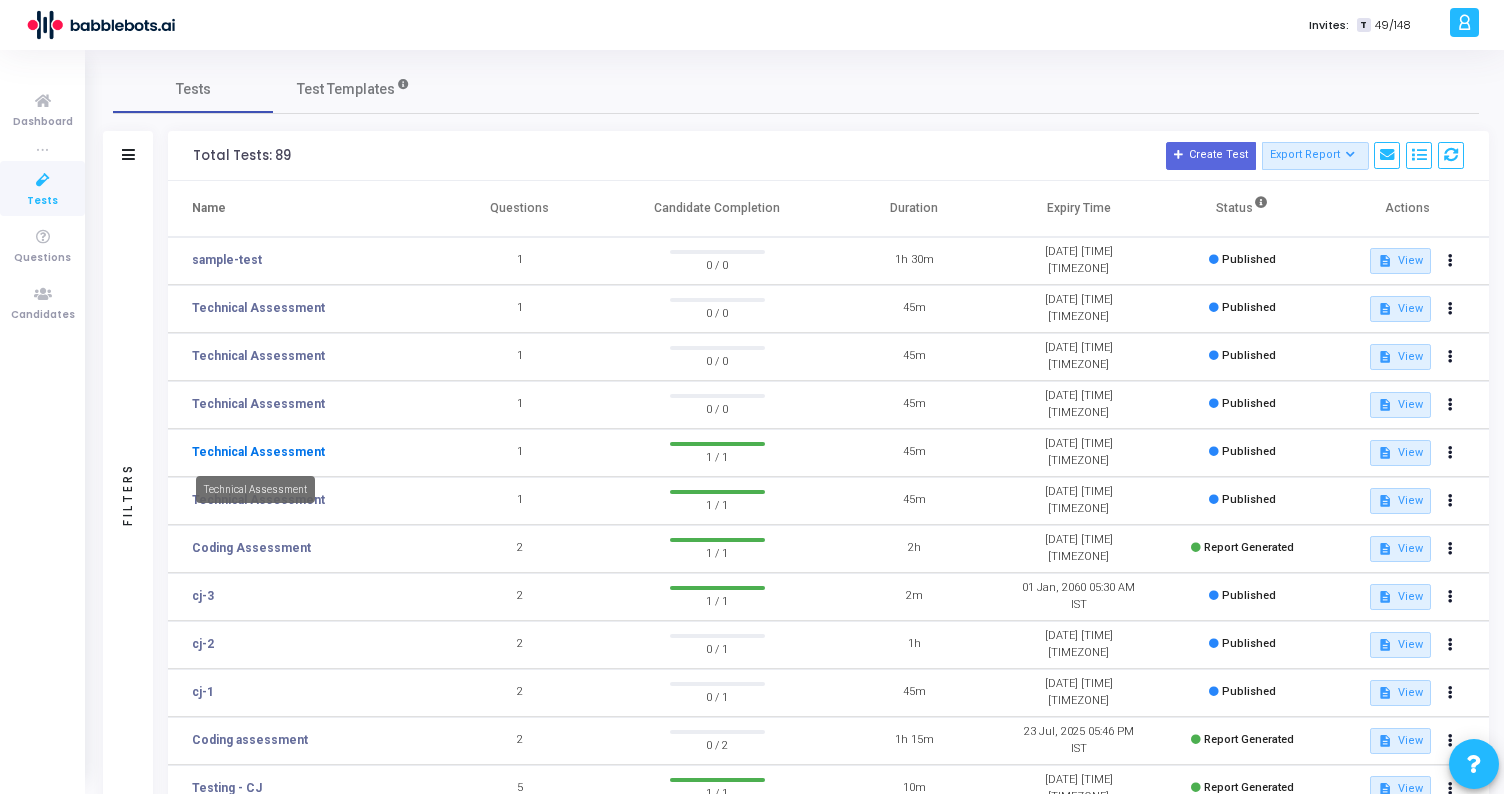 click on "Technical Assessment" 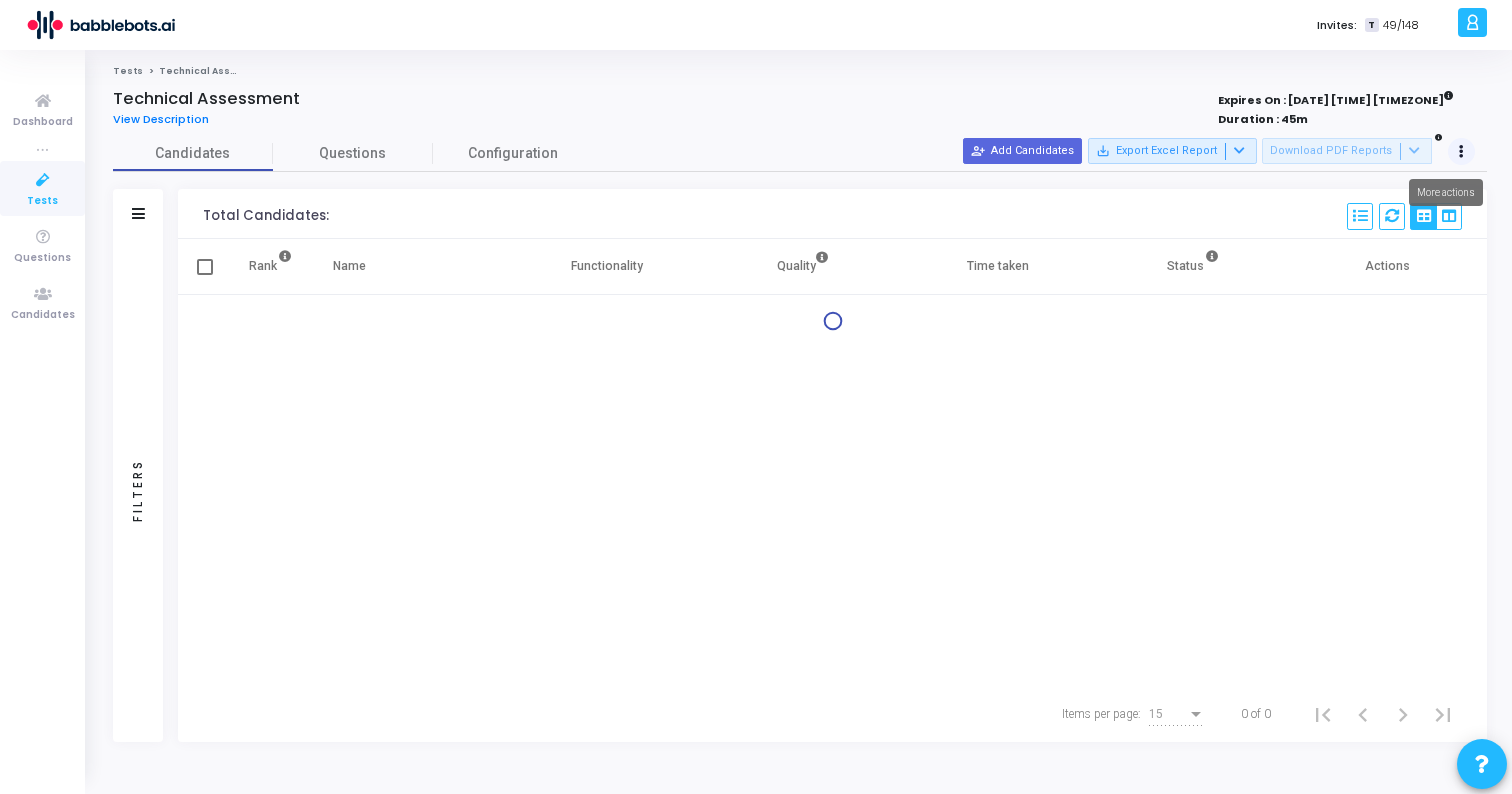 click at bounding box center (1461, 152) 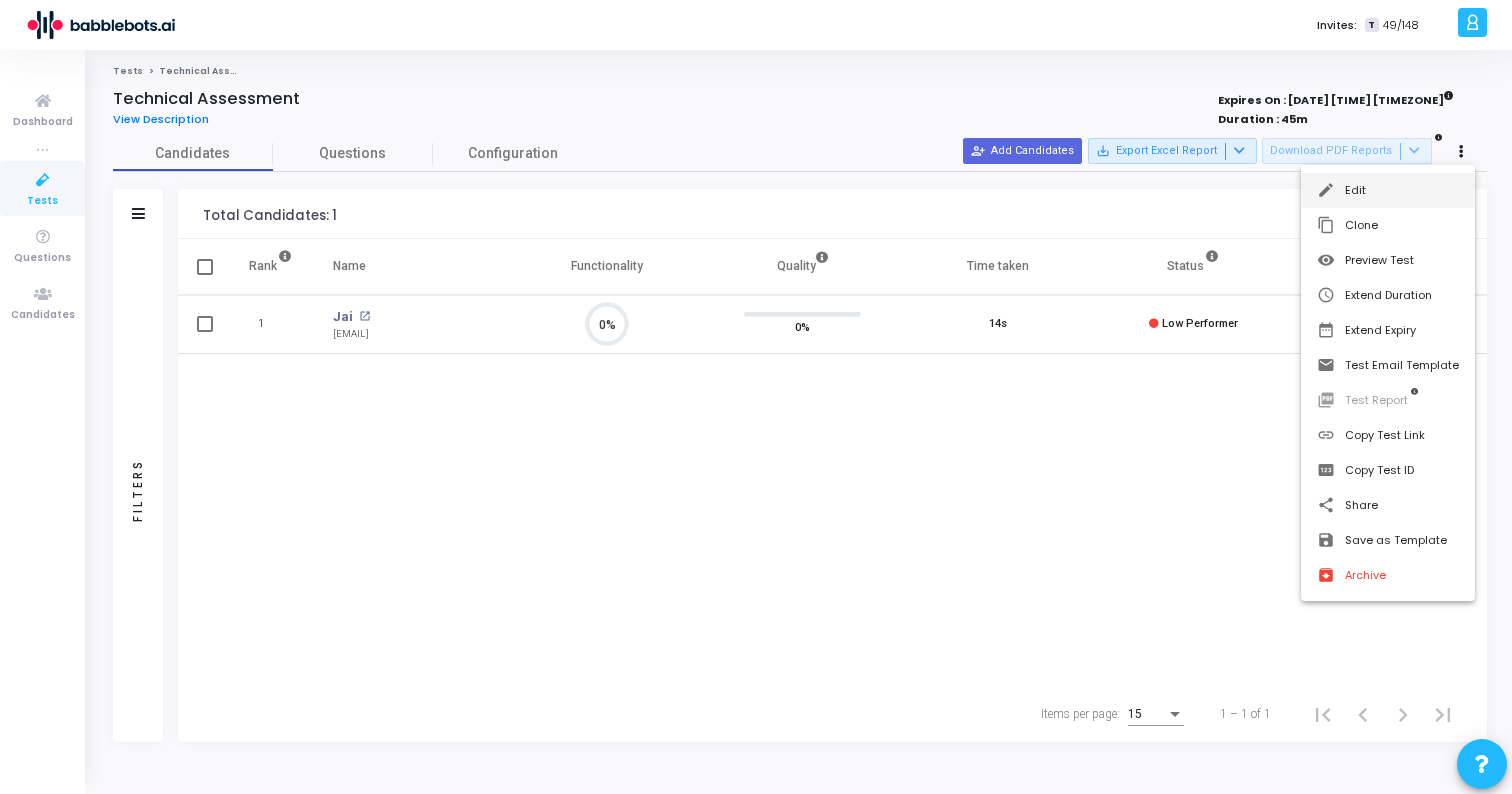 scroll, scrollTop: 9, scrollLeft: 9, axis: both 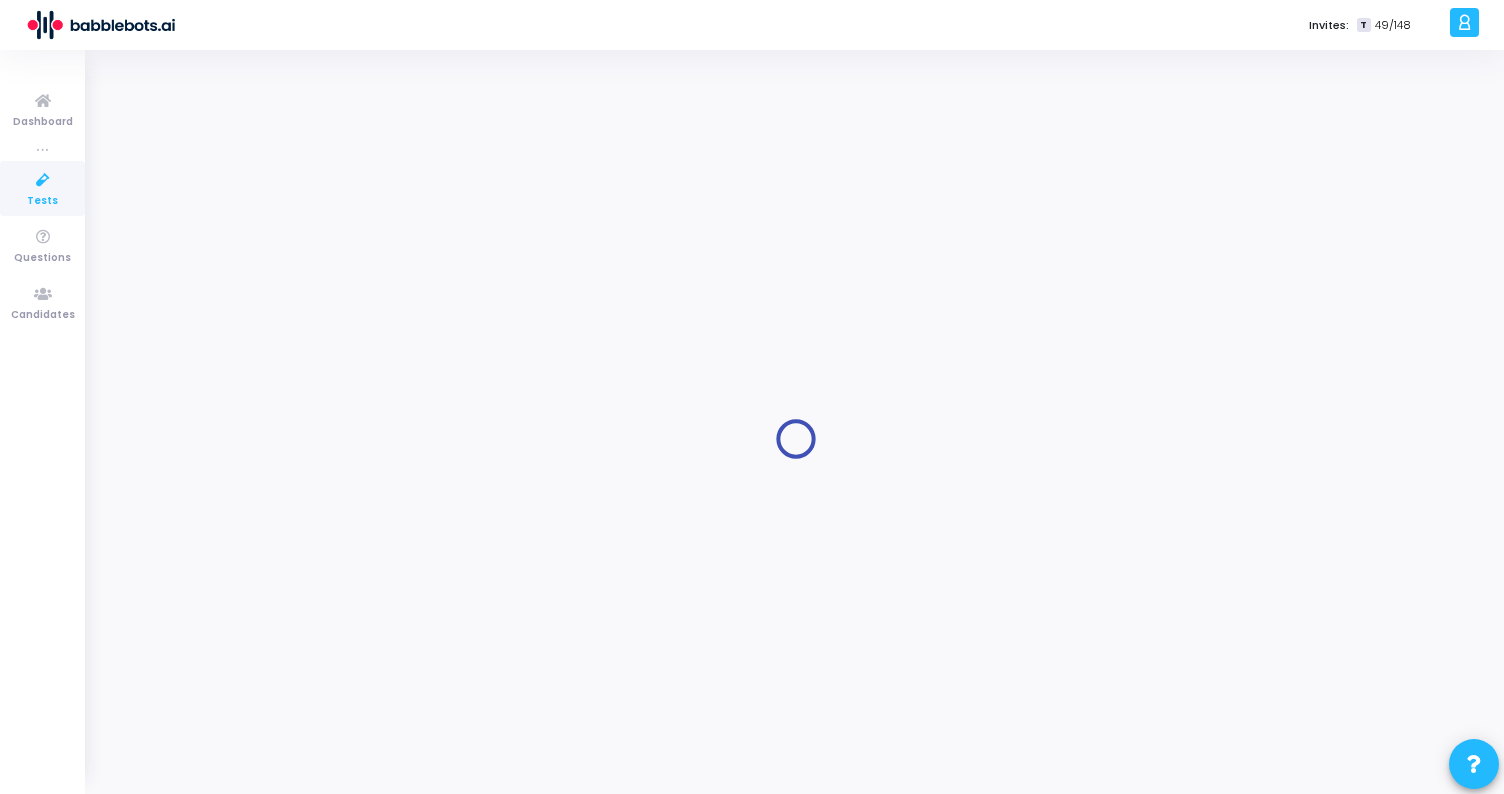 type on "Technical Assessment" 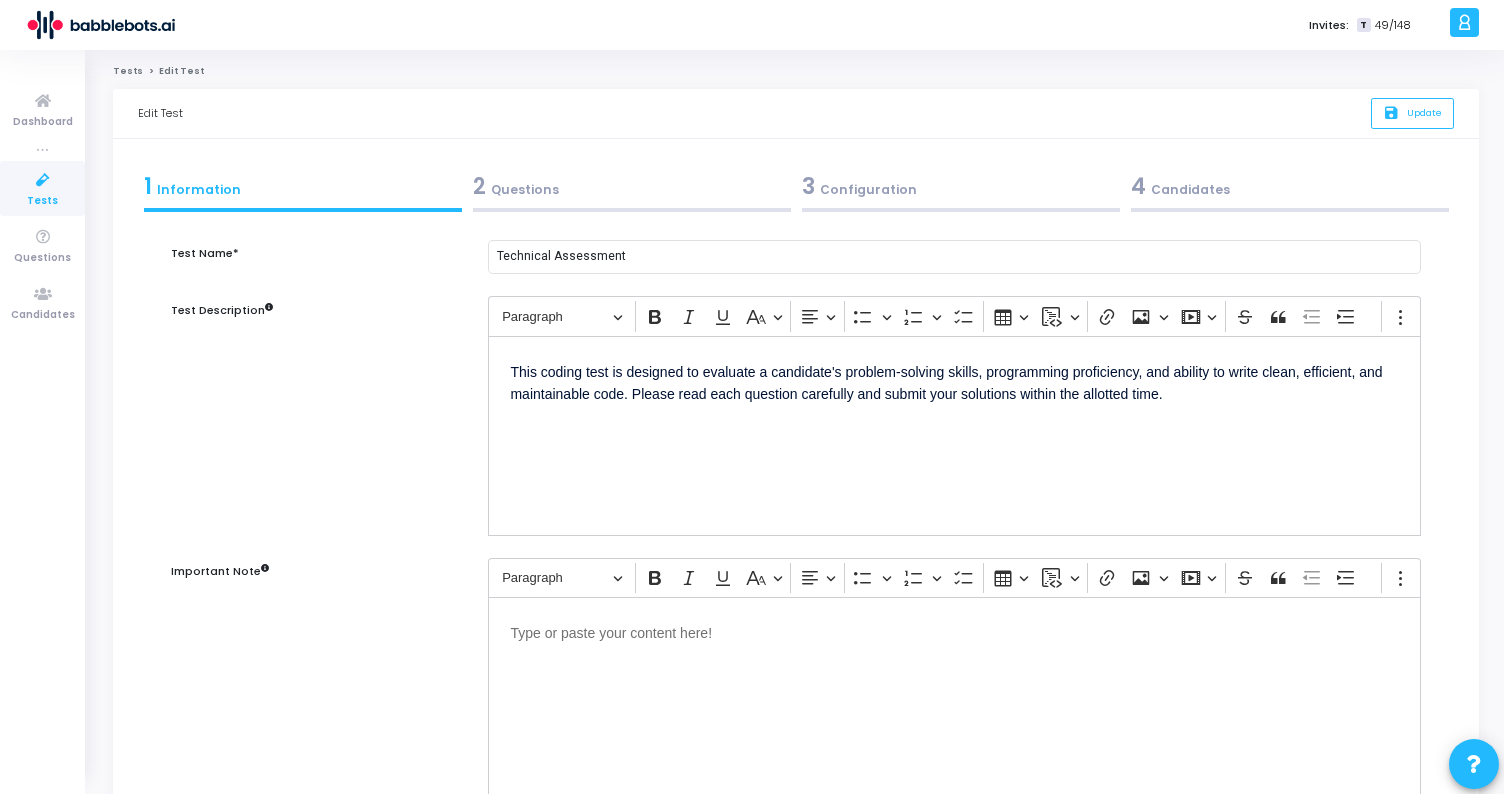 click on "3  Configuration" at bounding box center [961, 186] 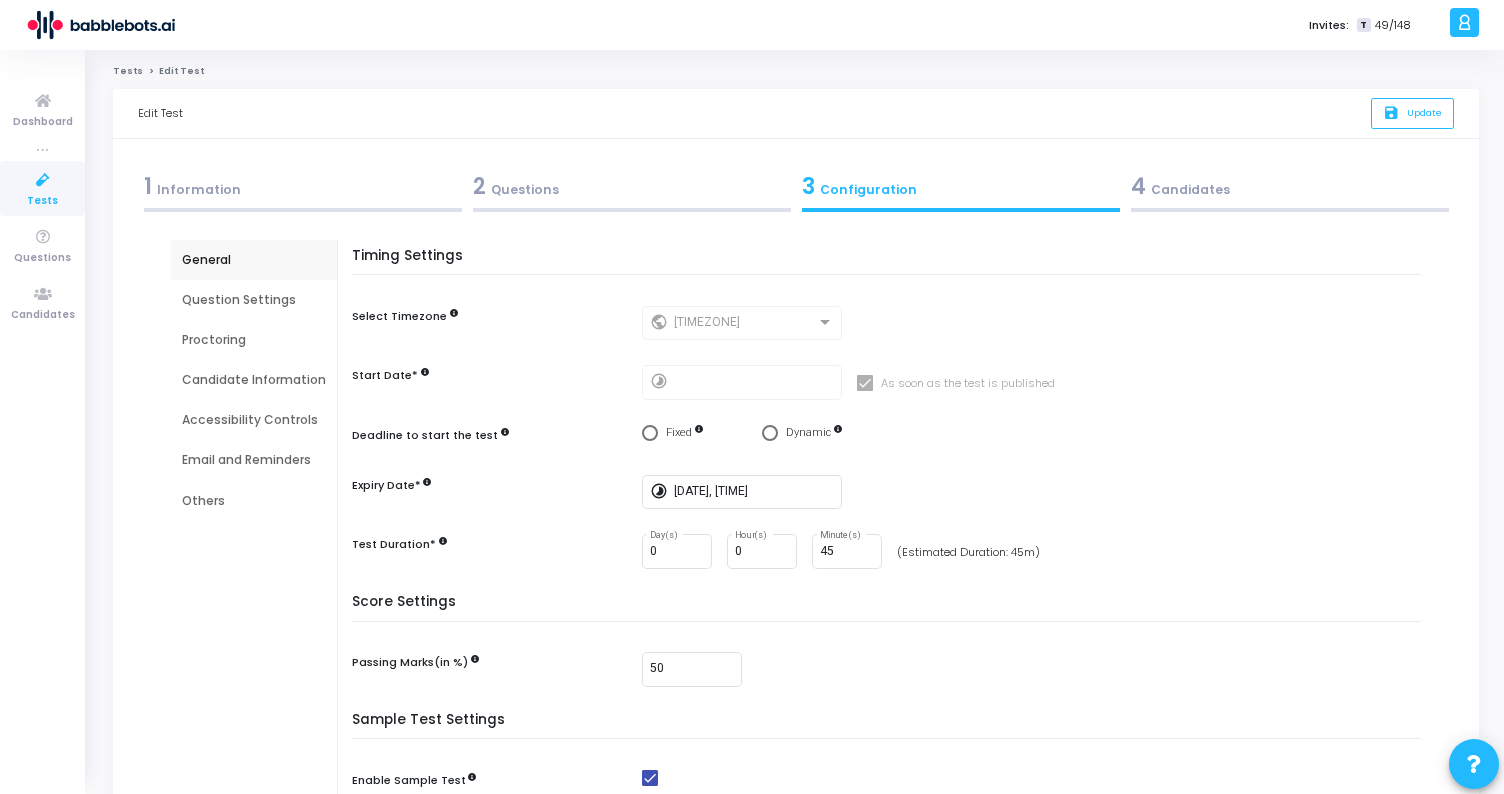 click on "Accessibility Controls" at bounding box center (254, 420) 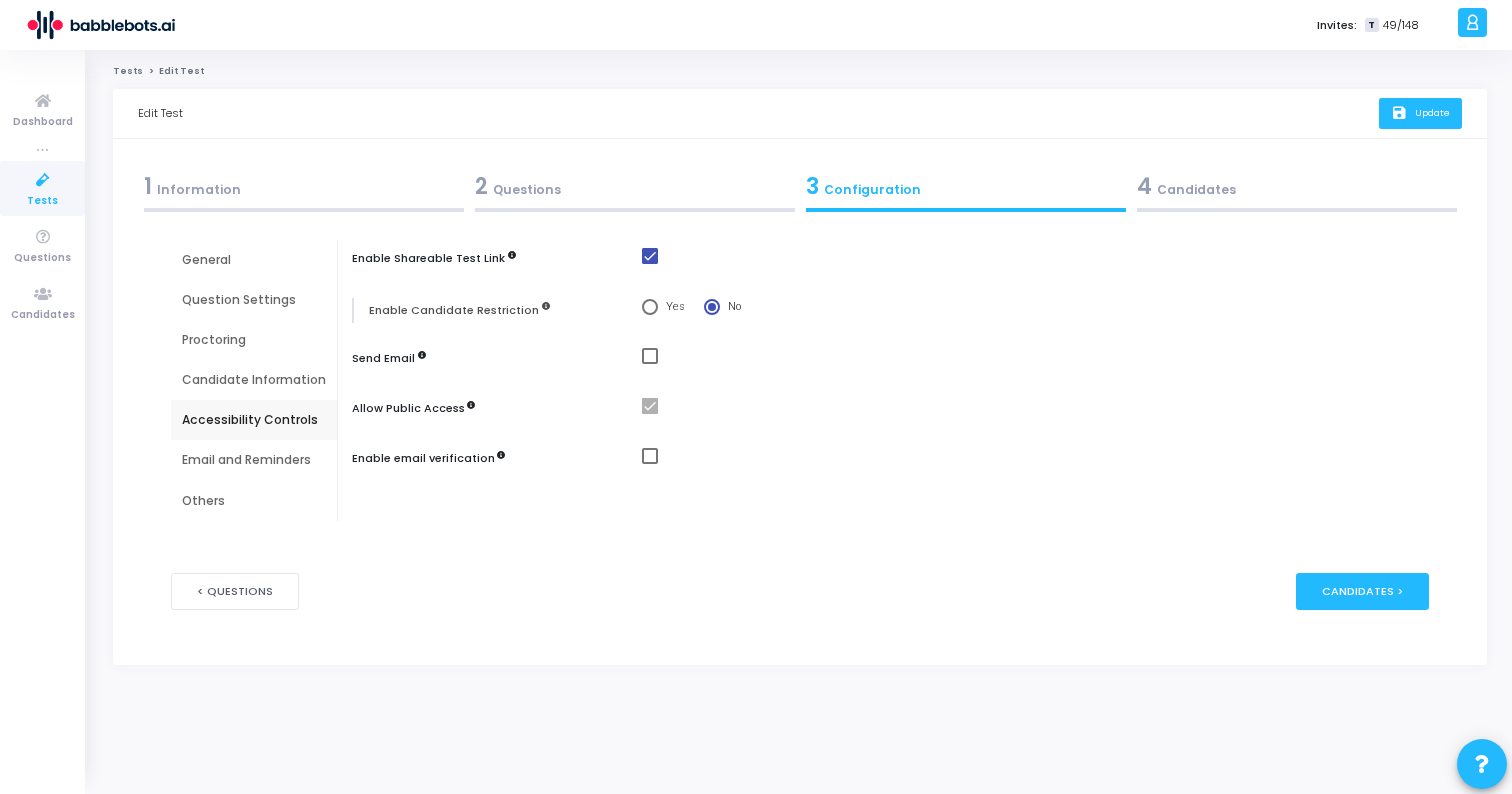 click on "Update" 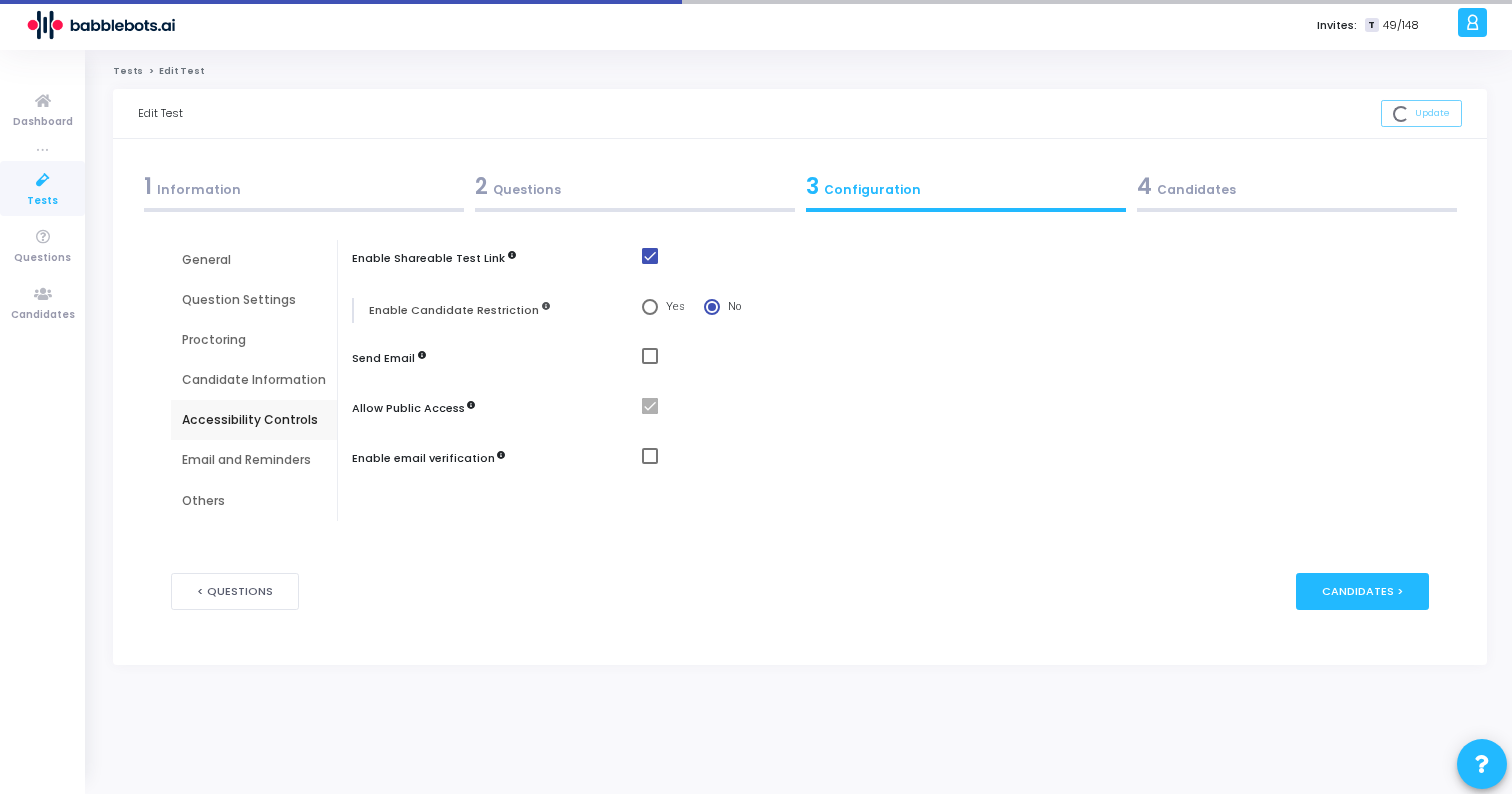 click at bounding box center [43, 180] 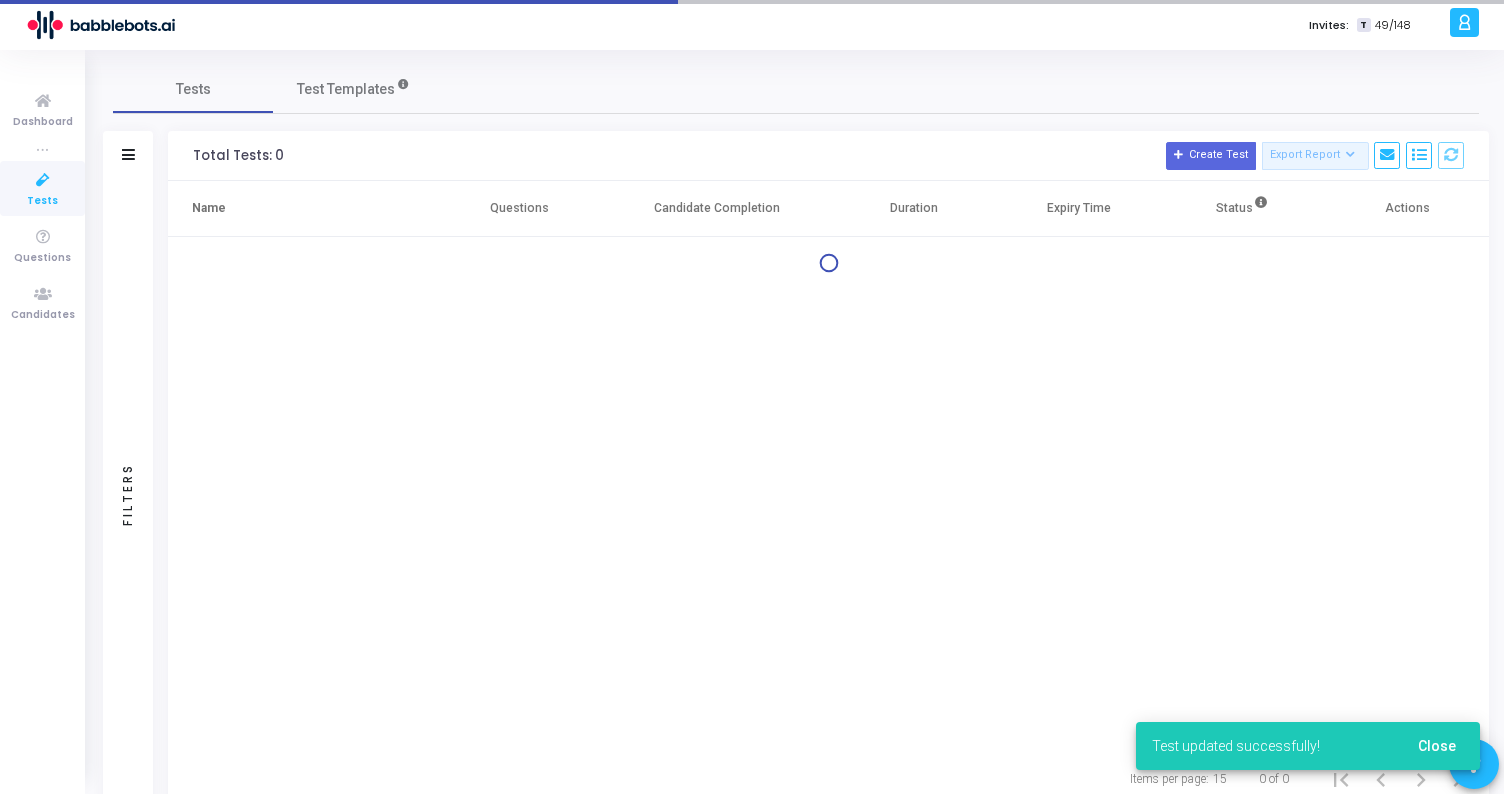 click at bounding box center [43, 180] 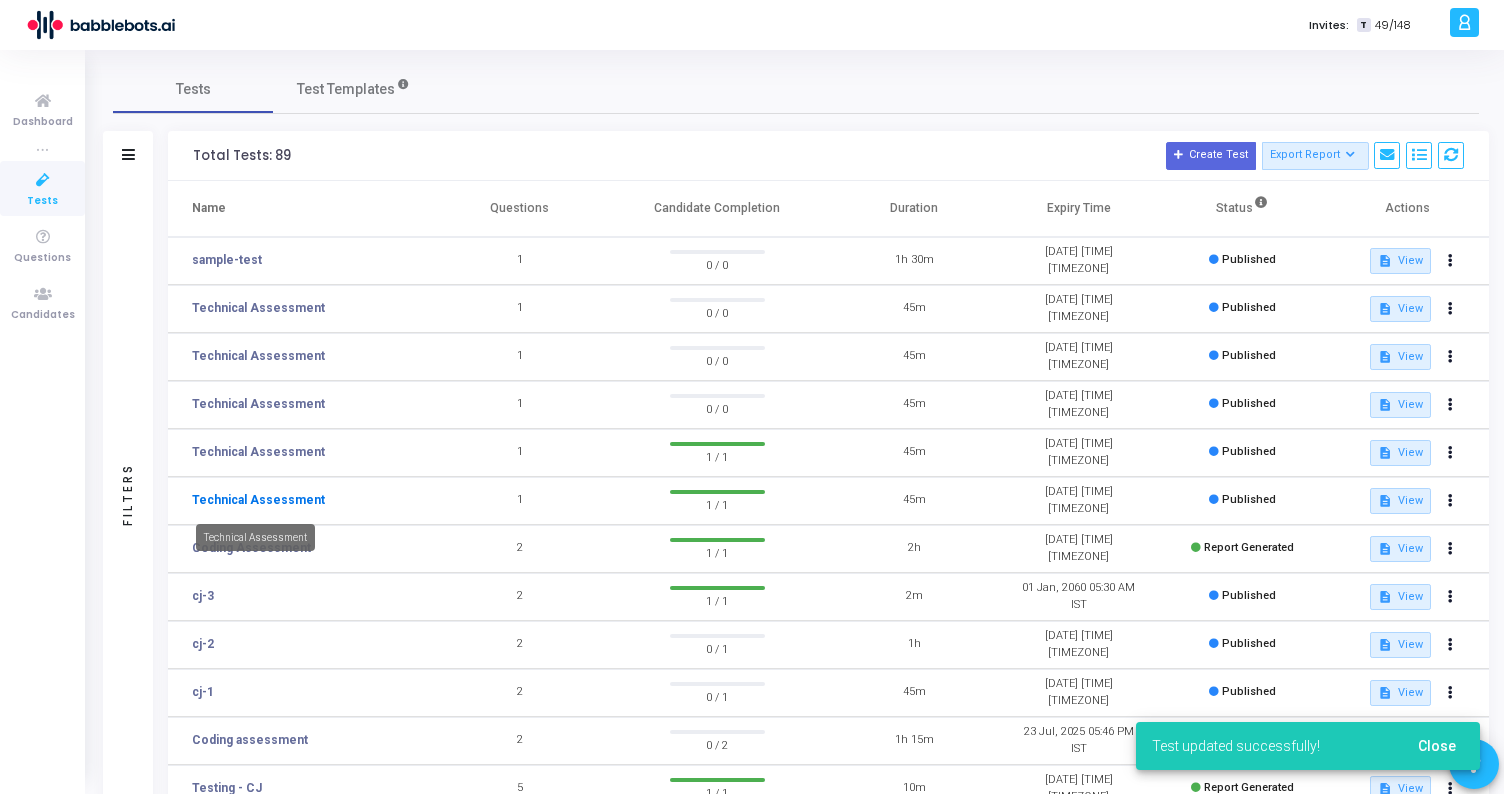 click on "Technical Assessment" 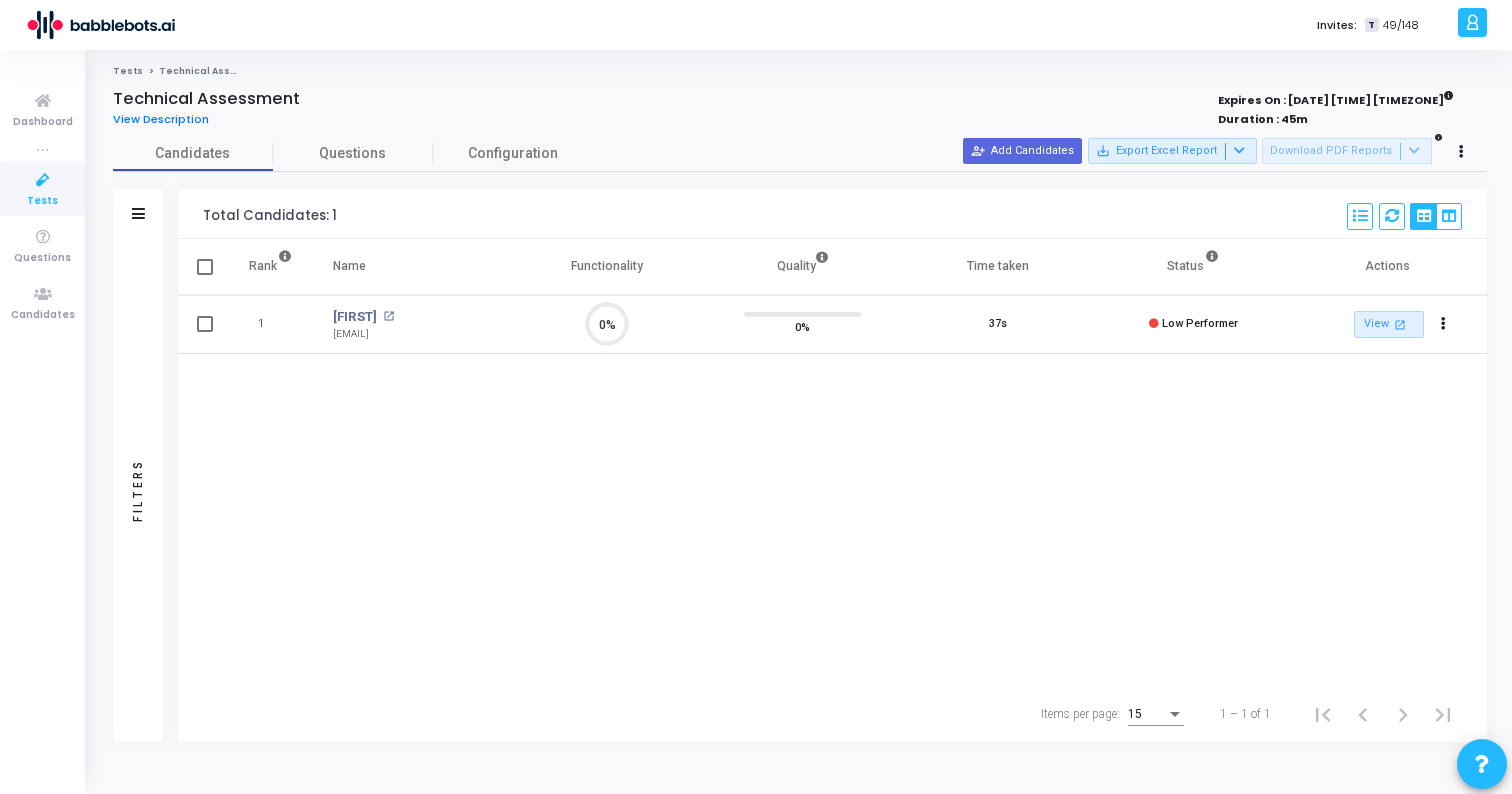scroll, scrollTop: 9, scrollLeft: 9, axis: both 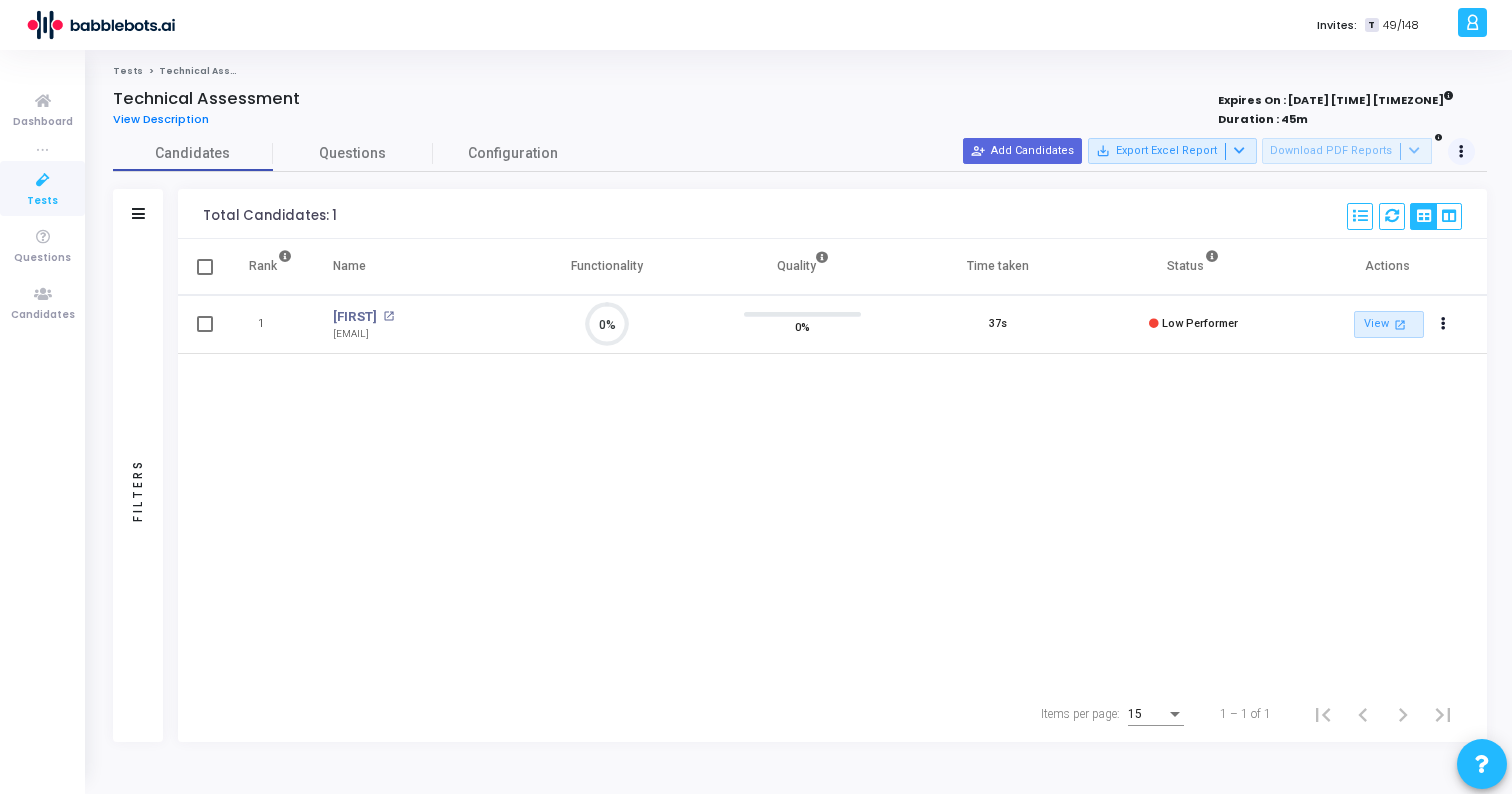 click at bounding box center [1462, 152] 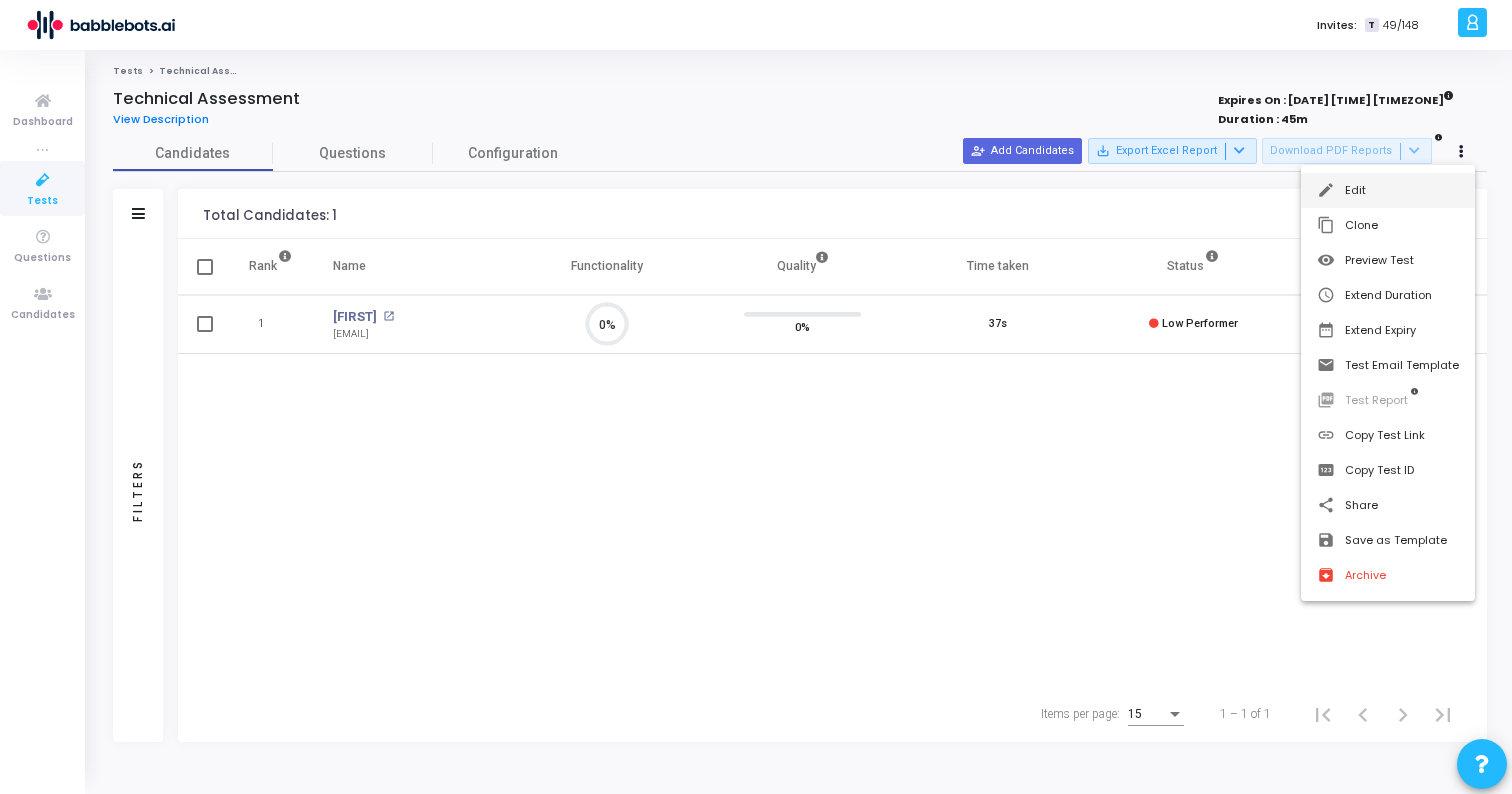 click on "edit  Edit" at bounding box center [1388, 190] 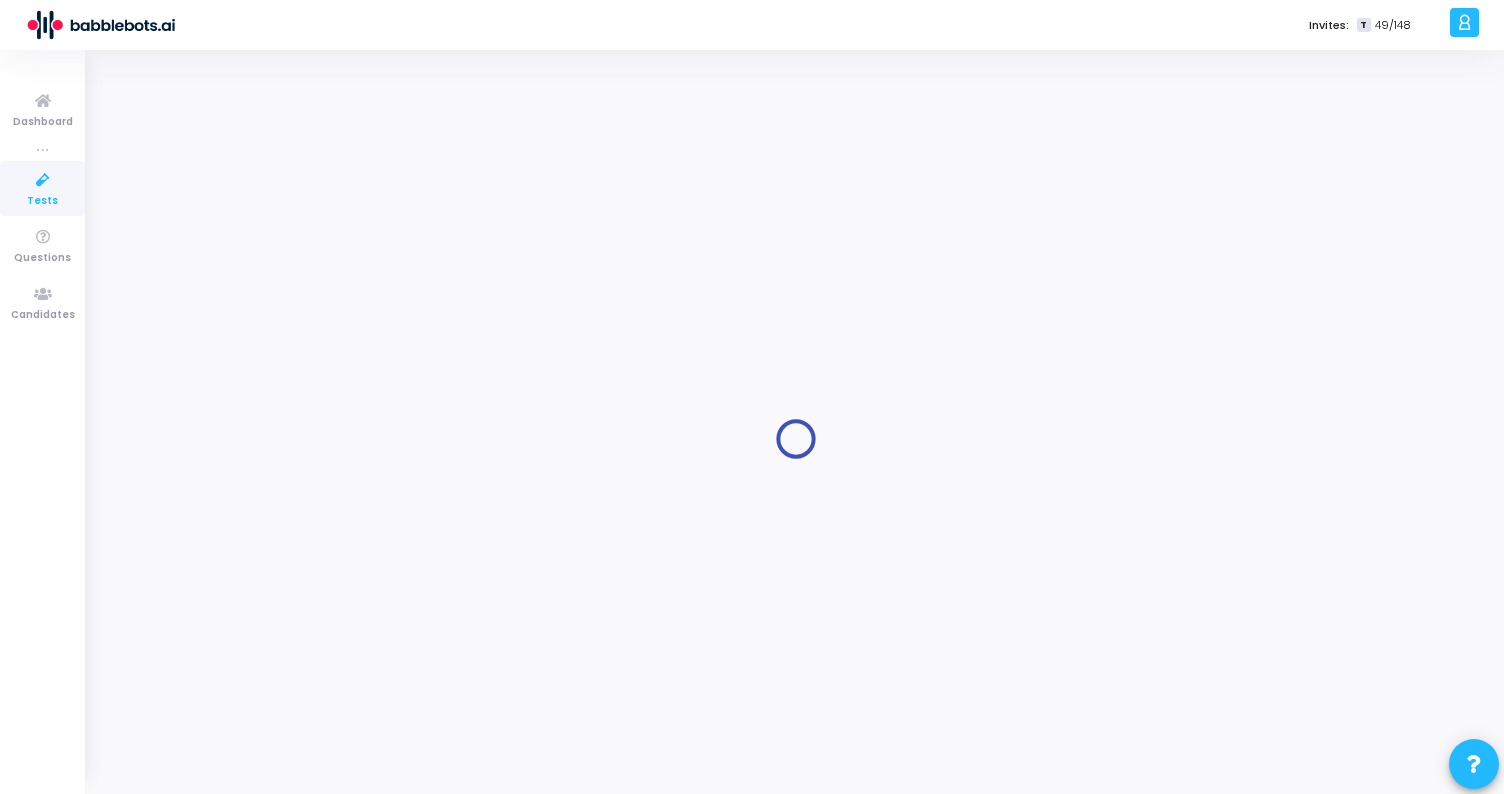 type on "Technical Assessment" 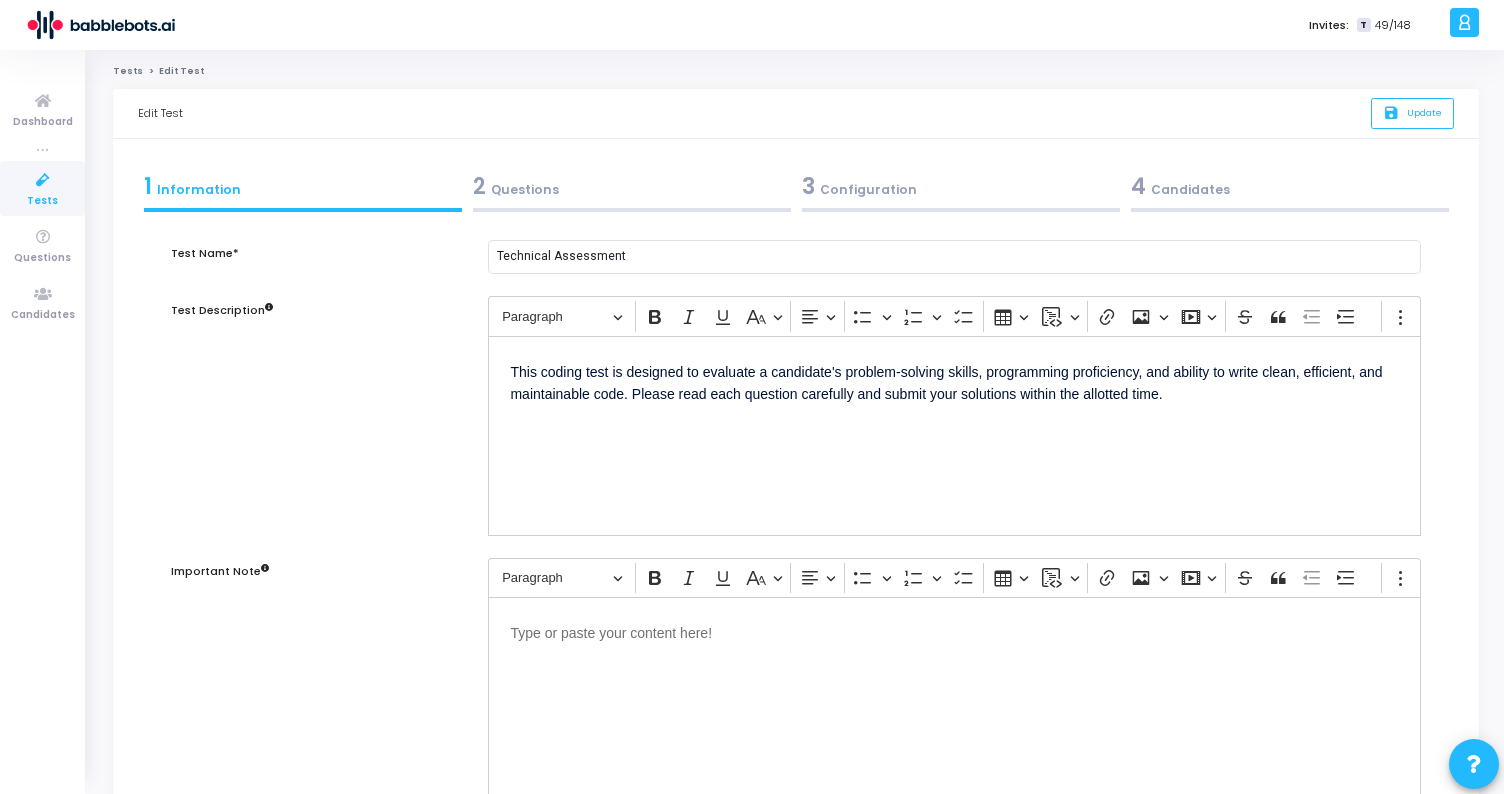 click on "3  Configuration" at bounding box center (961, 186) 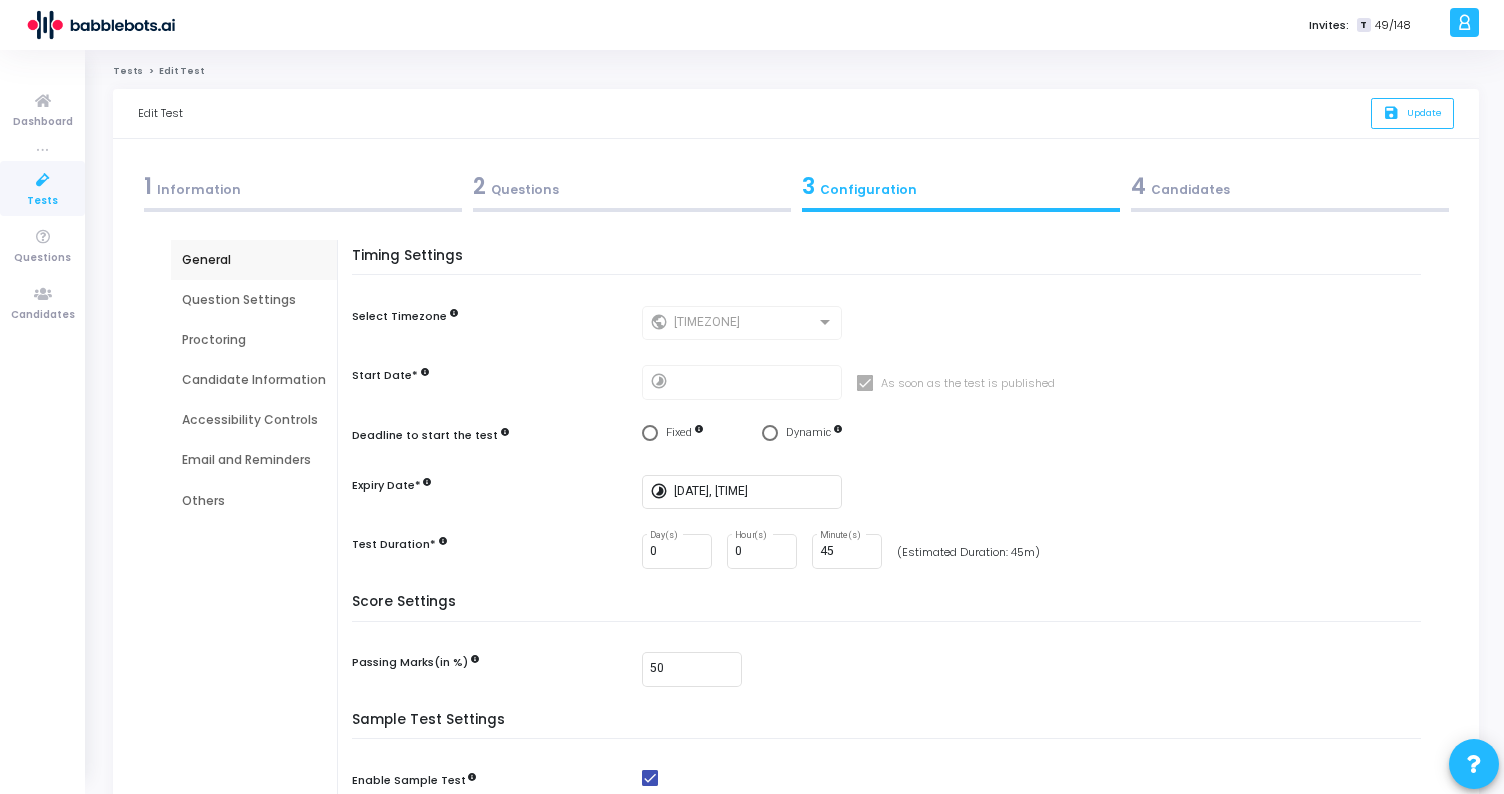 click on "Accessibility Controls" at bounding box center [254, 420] 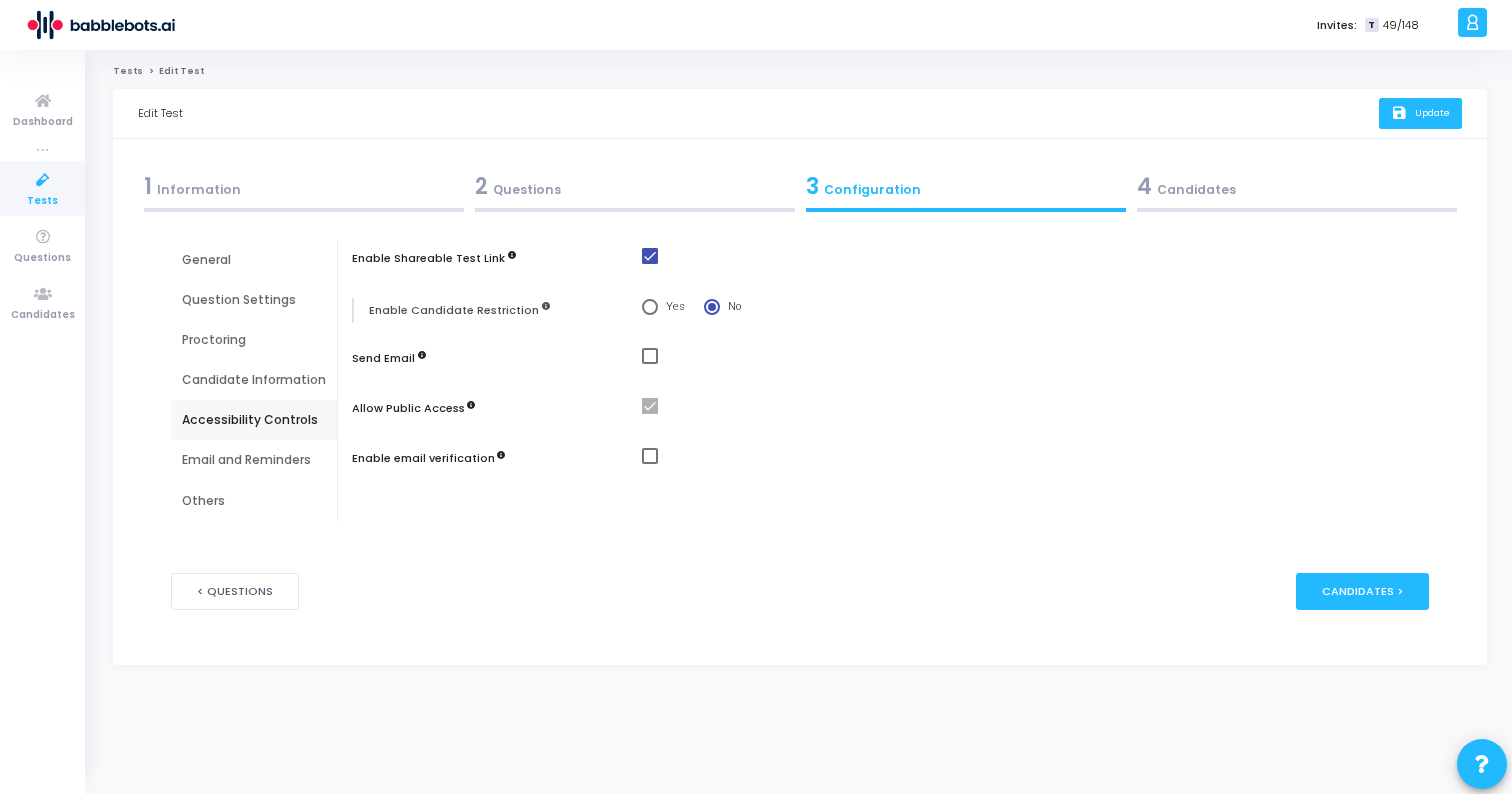 click on "save" 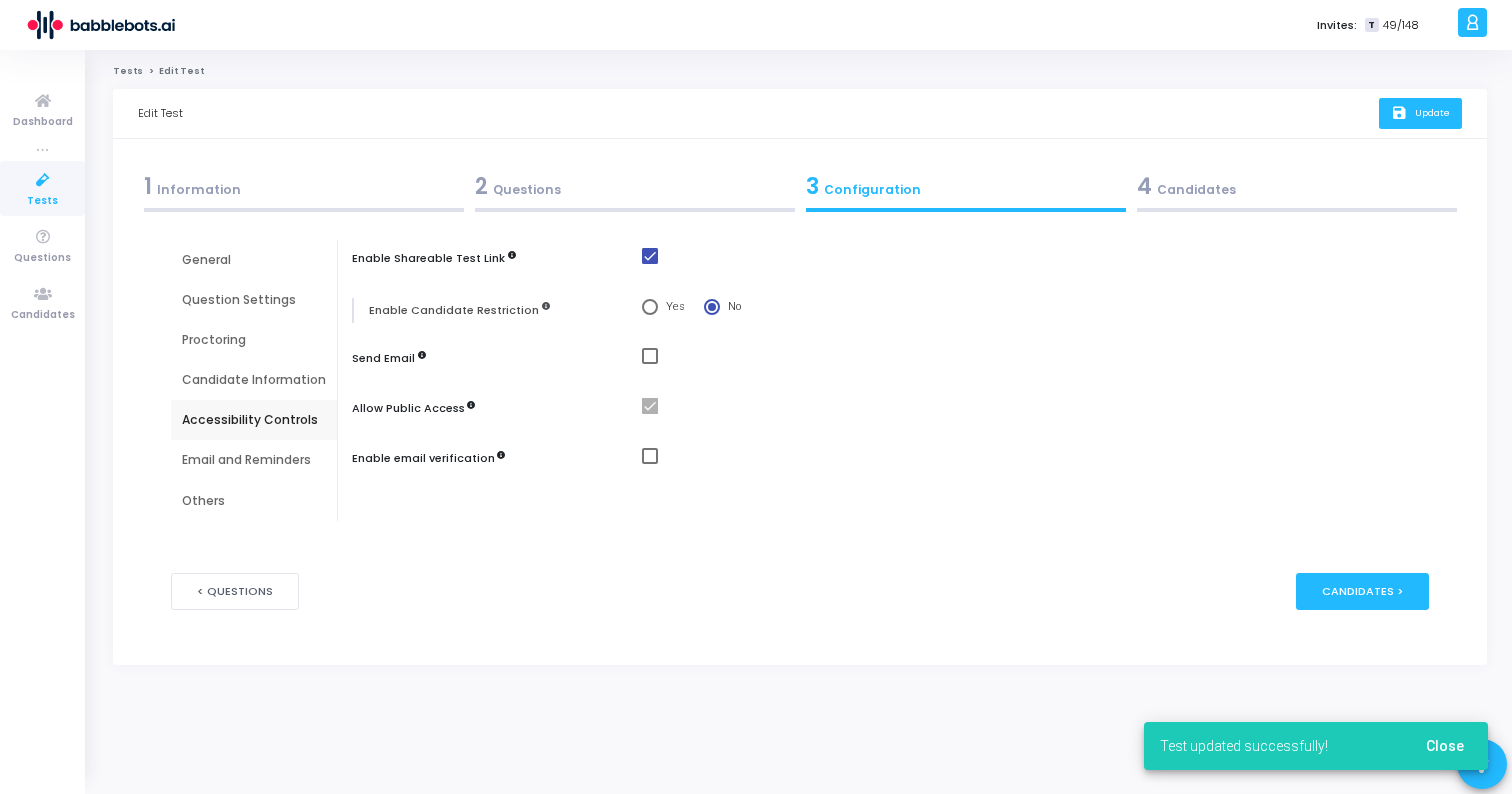 click on "Tests" 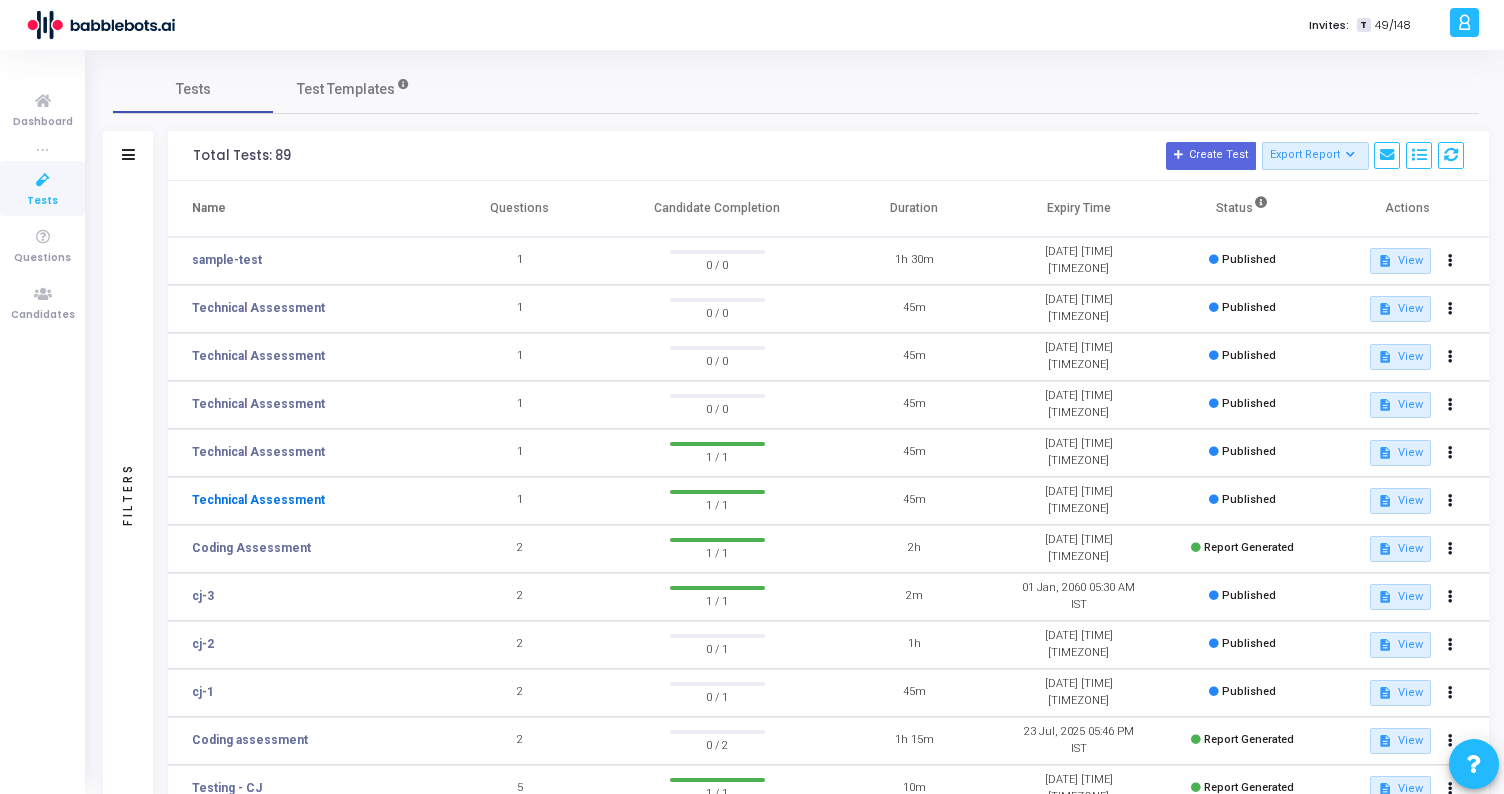 click on "Technical Assessment" 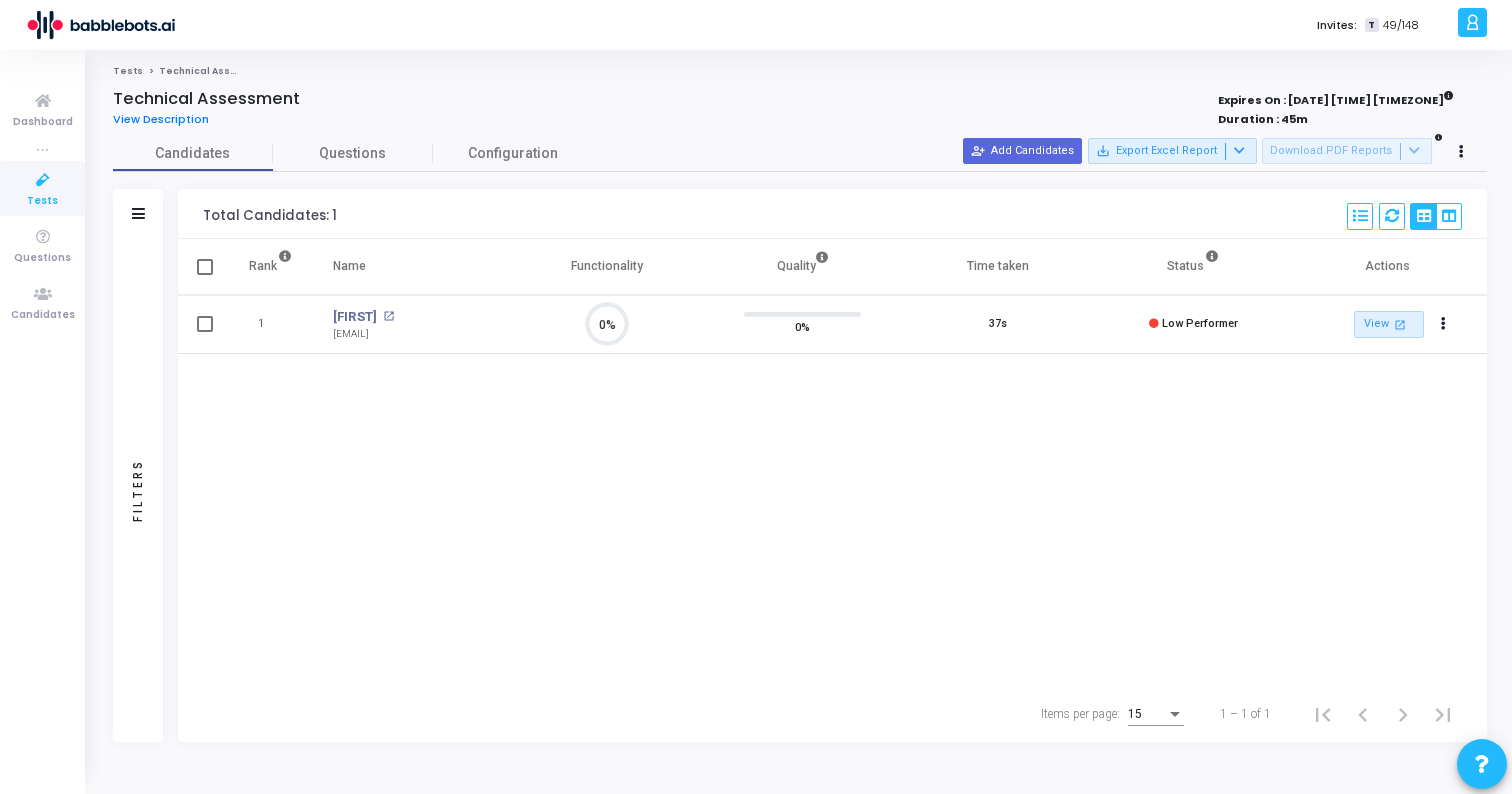 scroll, scrollTop: 9, scrollLeft: 9, axis: both 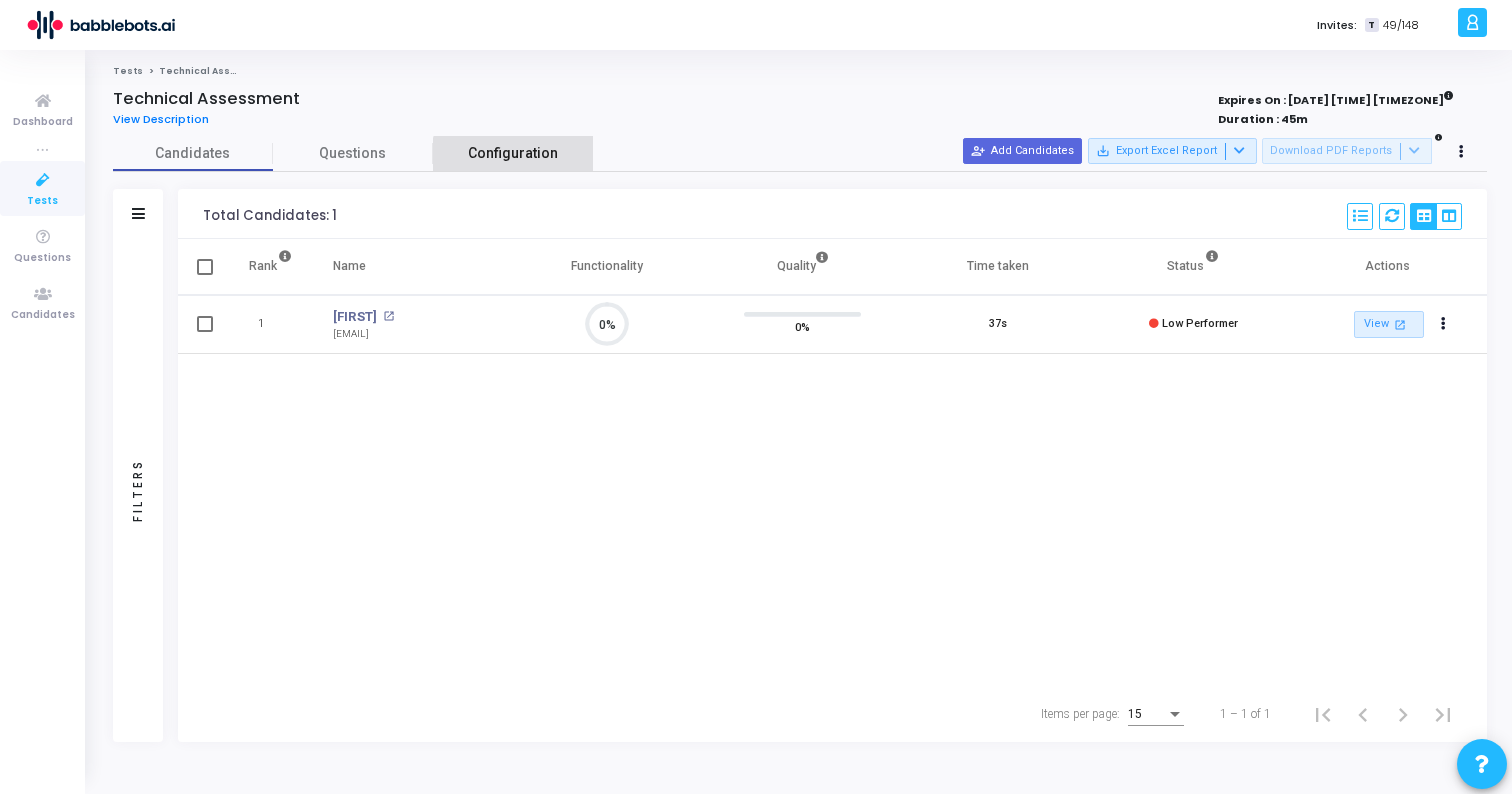 click on "Configuration" at bounding box center [513, 153] 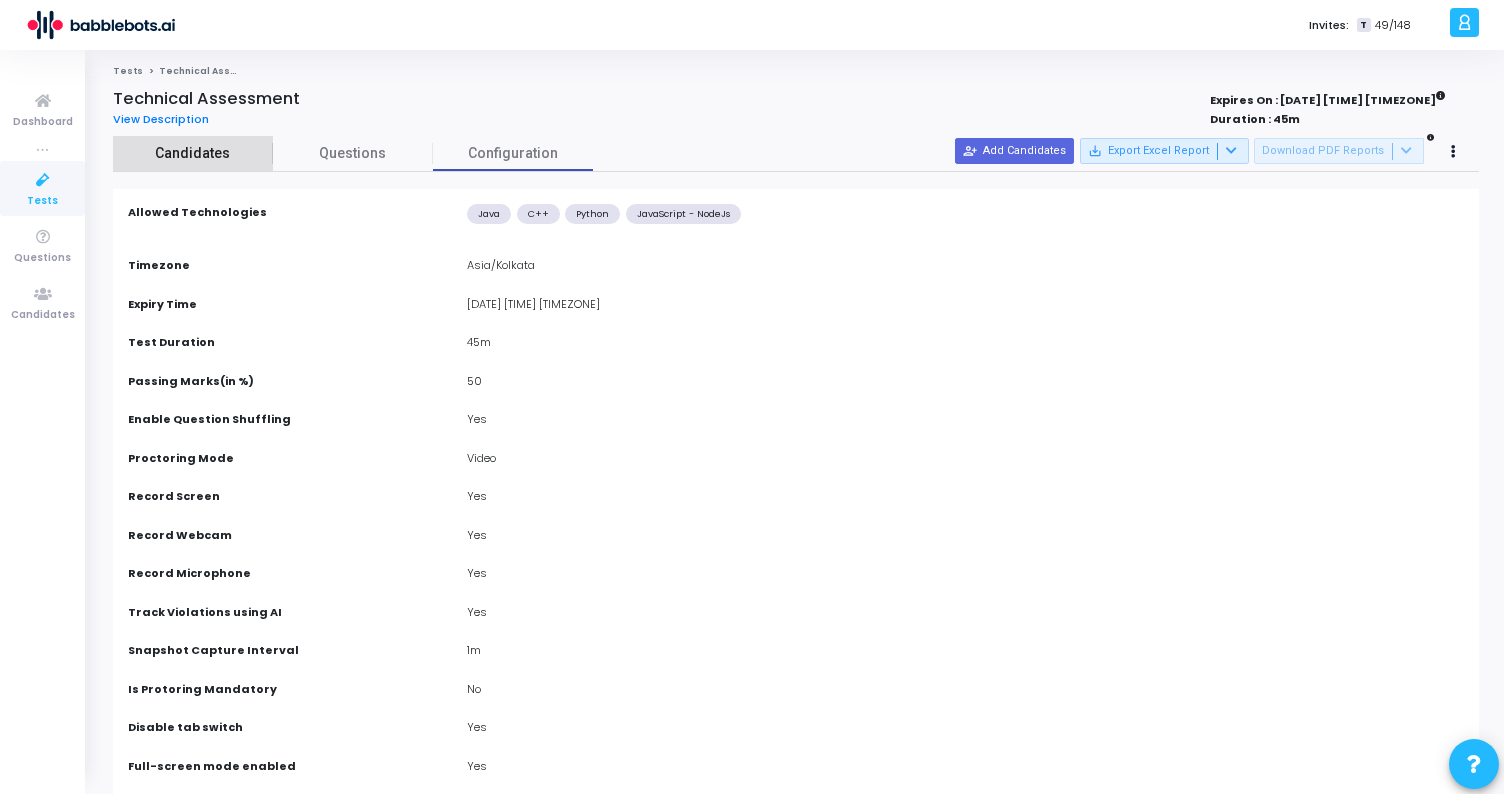 click on "Candidates" at bounding box center (193, 153) 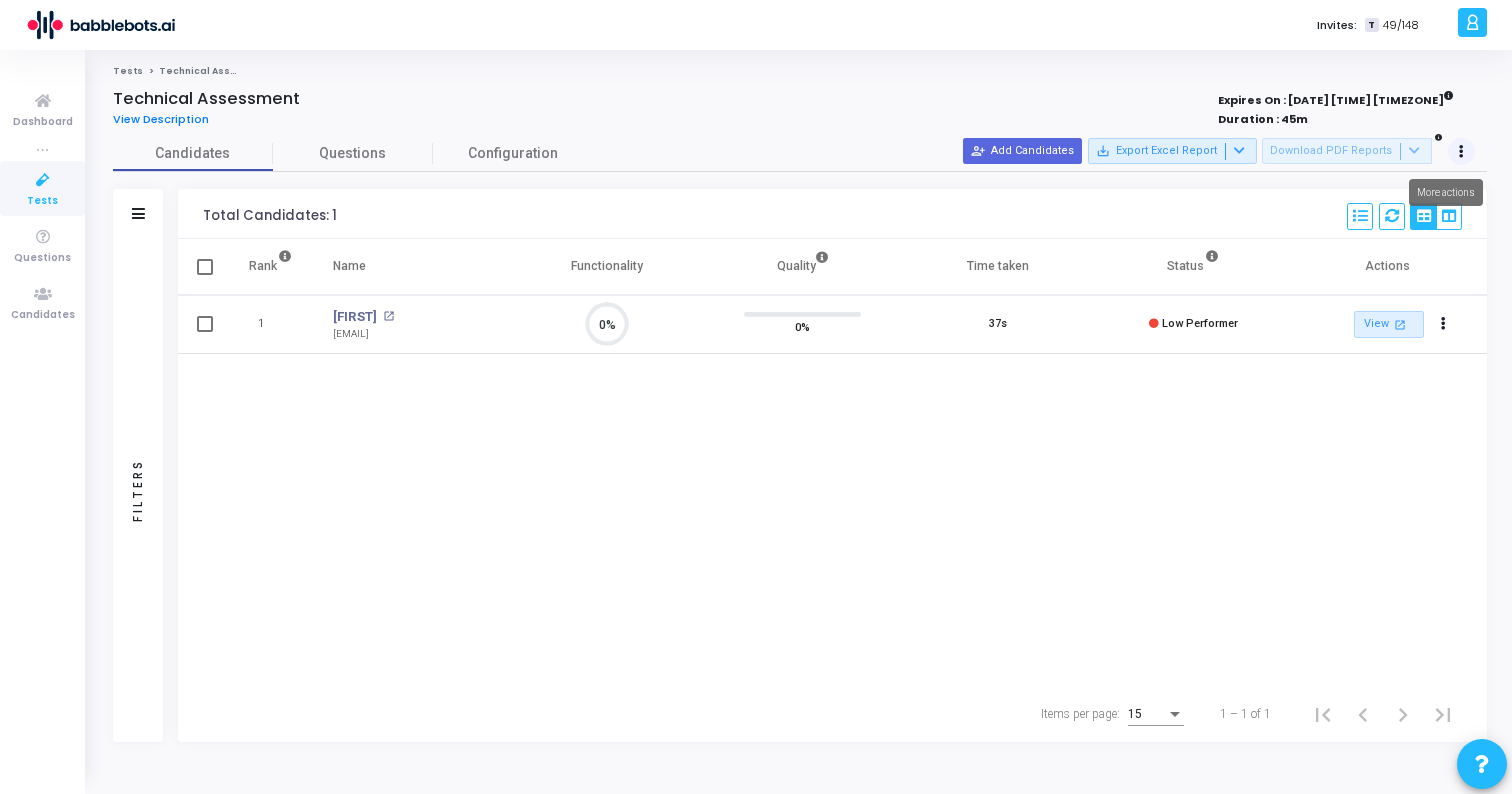 click at bounding box center [1462, 152] 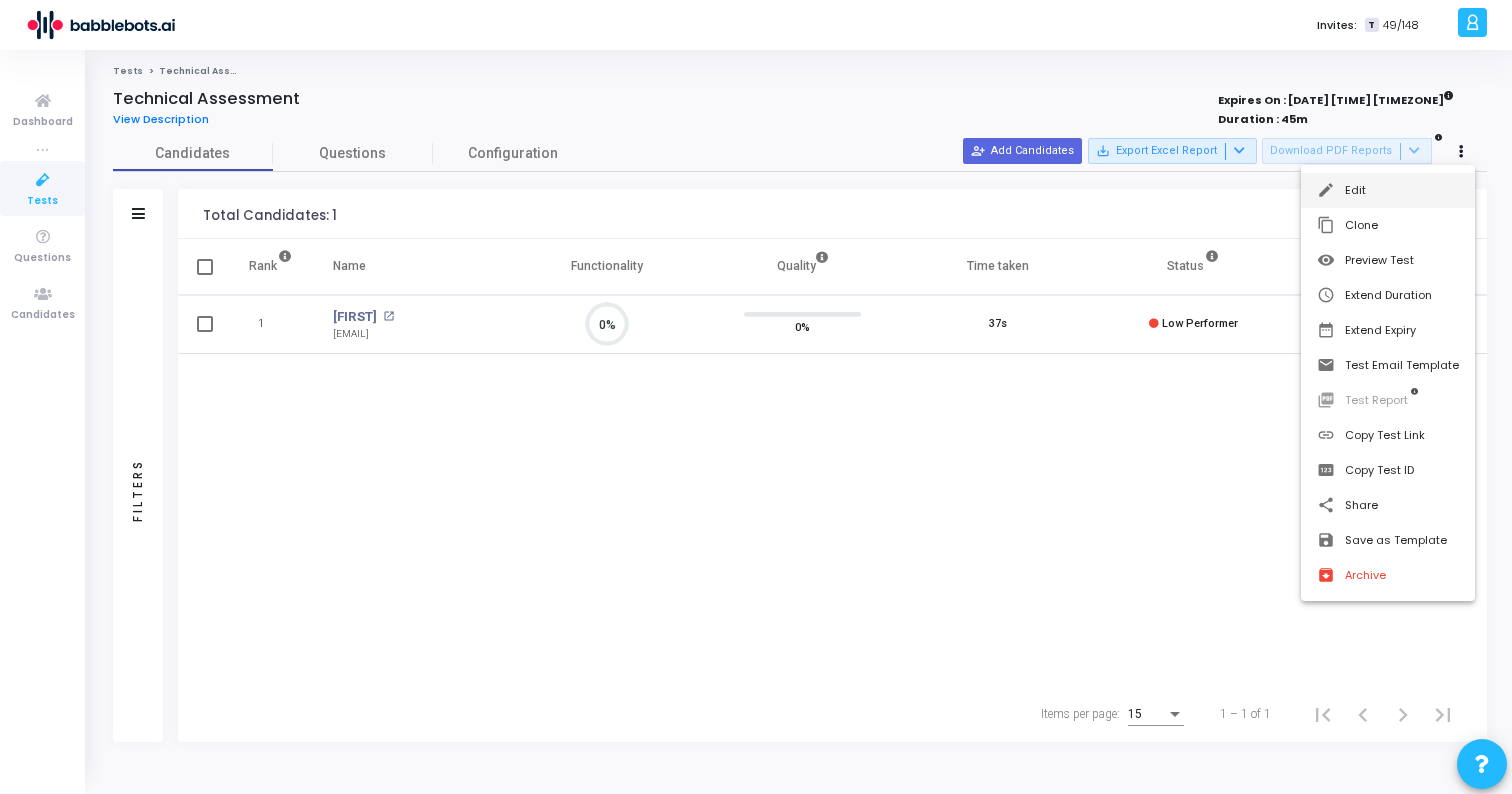 click on "edit  Edit" at bounding box center (1388, 190) 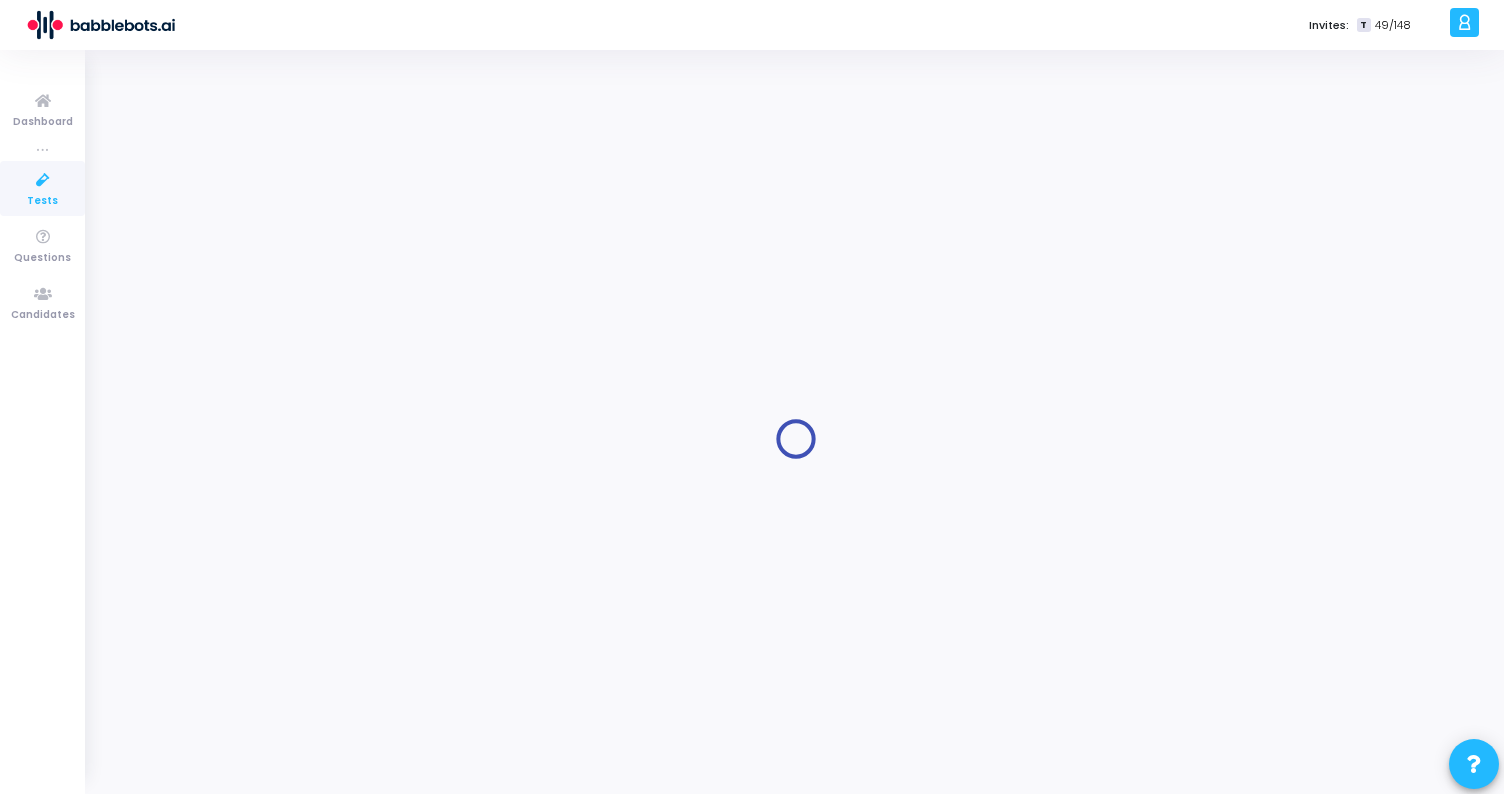 type on "Technical Assessment" 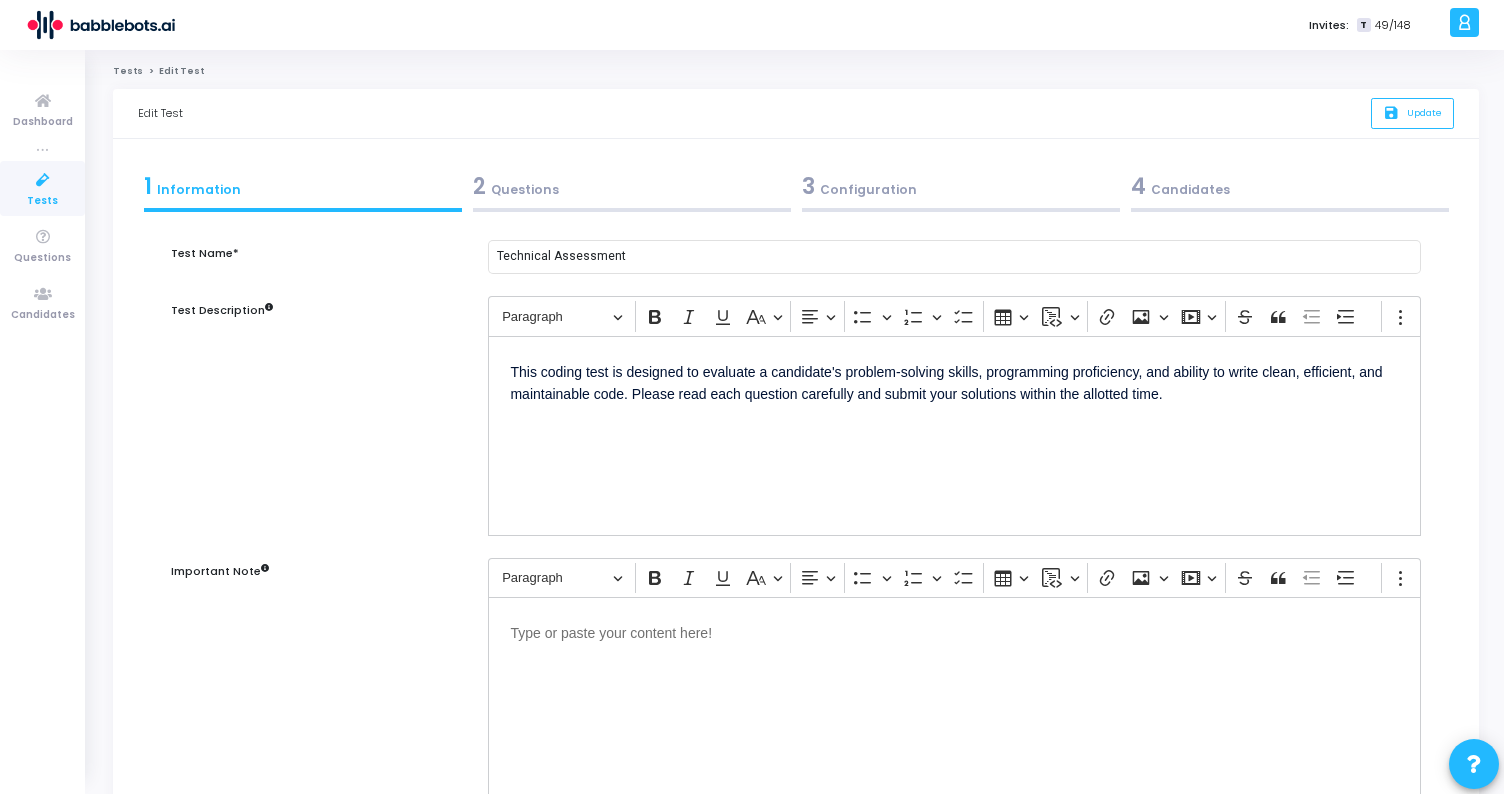 click on "3  Configuration" at bounding box center [961, 186] 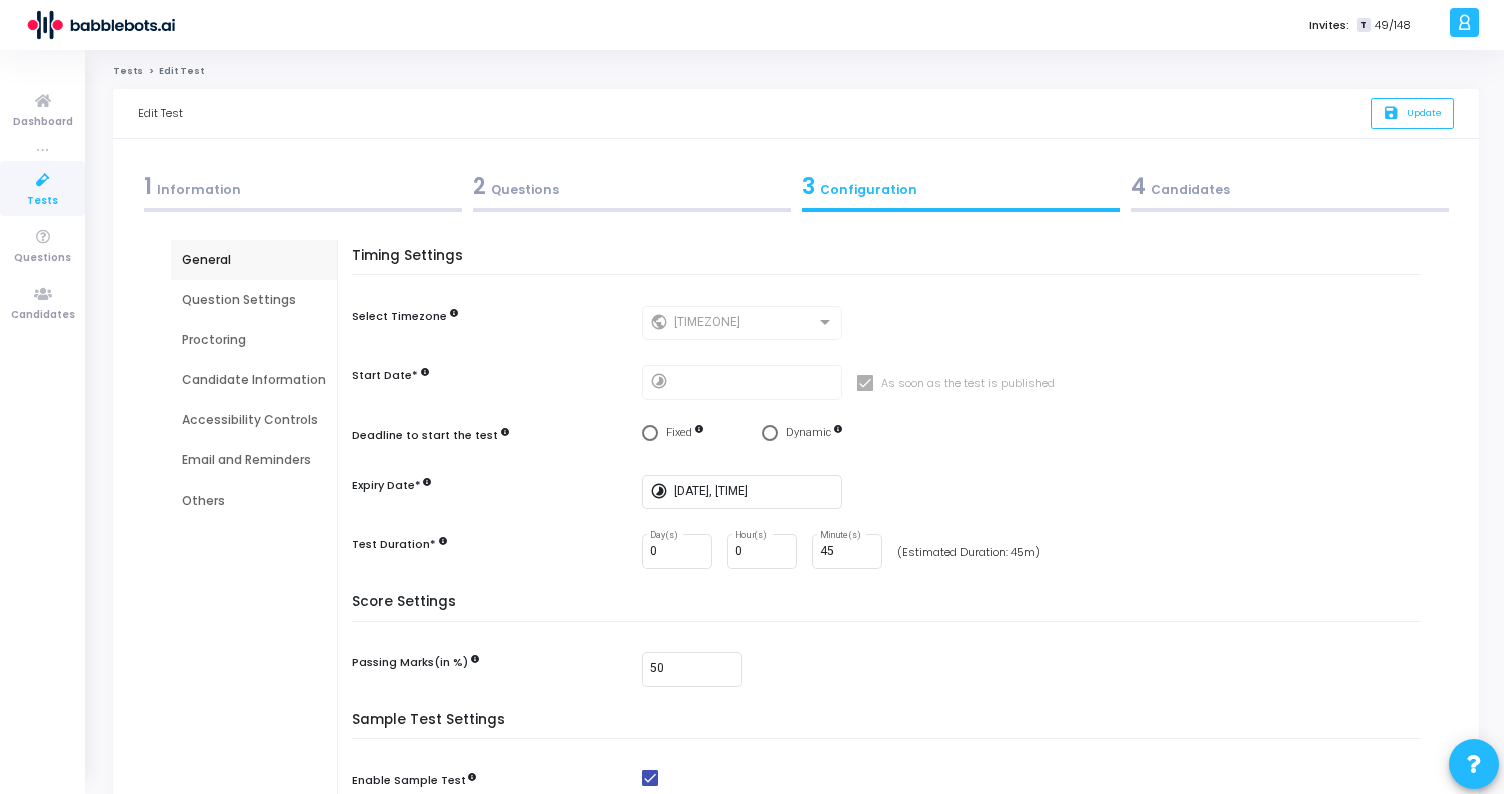 click on "Accessibility Controls" at bounding box center [254, 420] 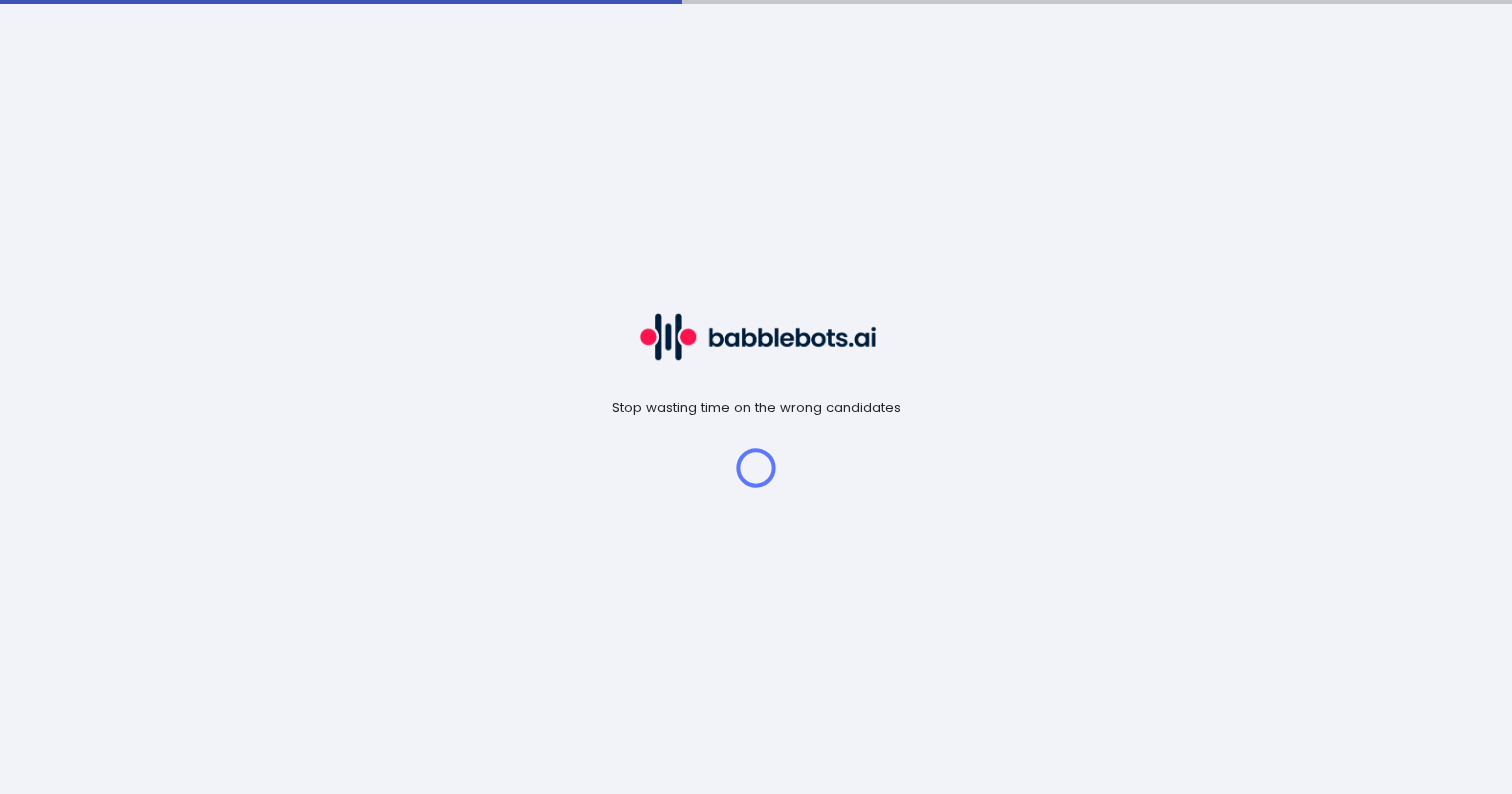 scroll, scrollTop: 0, scrollLeft: 0, axis: both 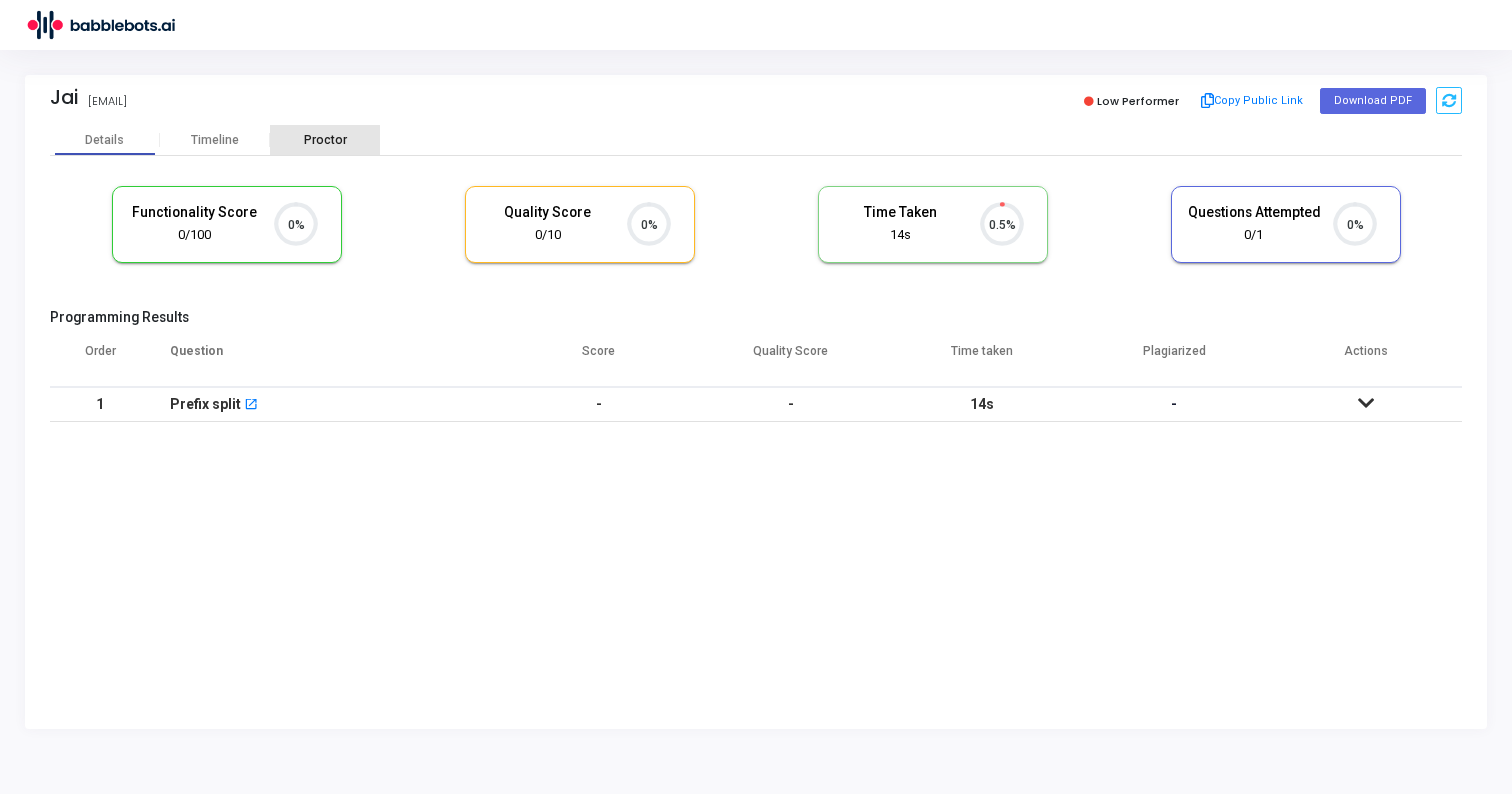 click on "Proctor" at bounding box center (325, 140) 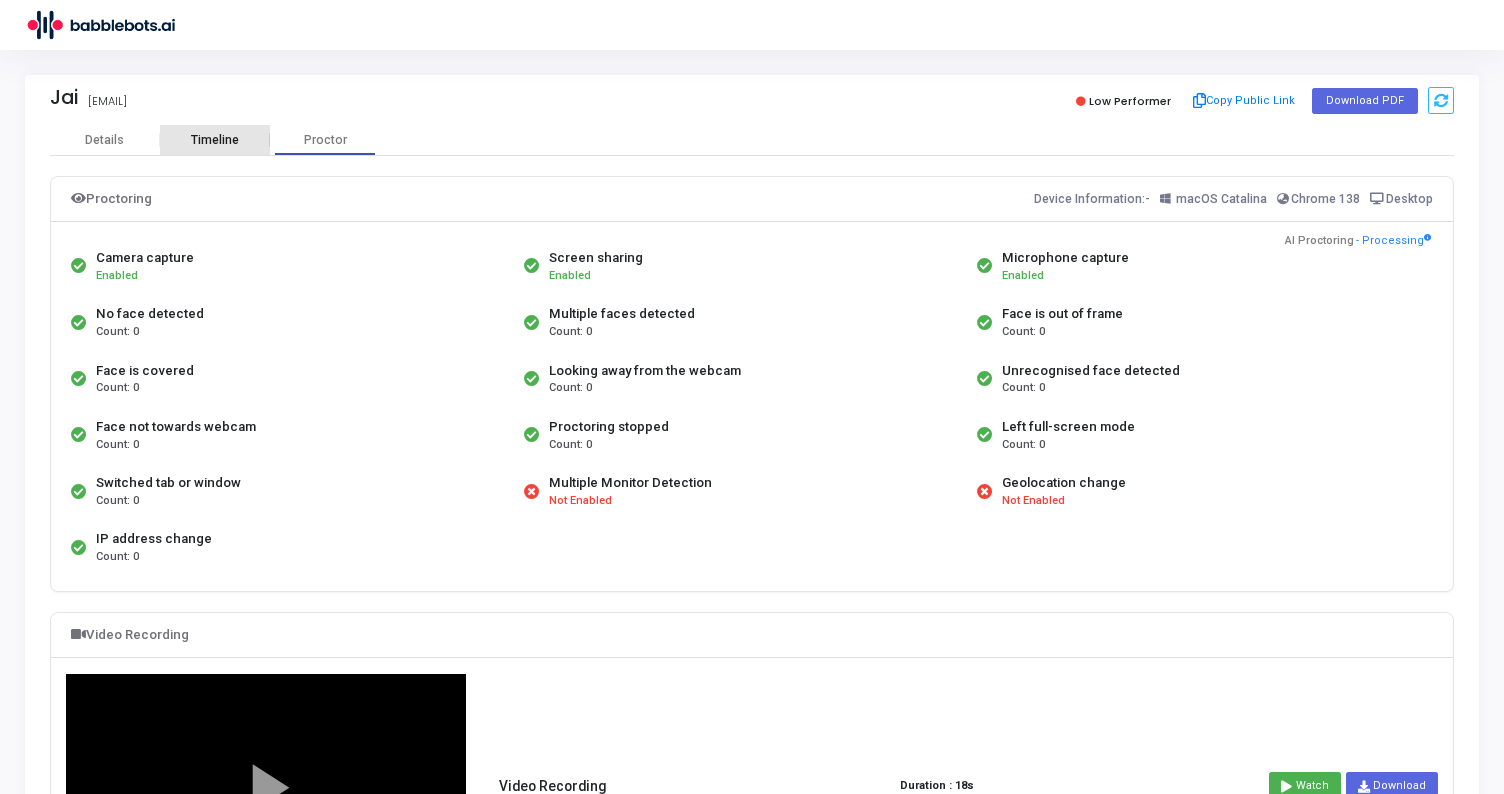 click on "Timeline" at bounding box center (215, 140) 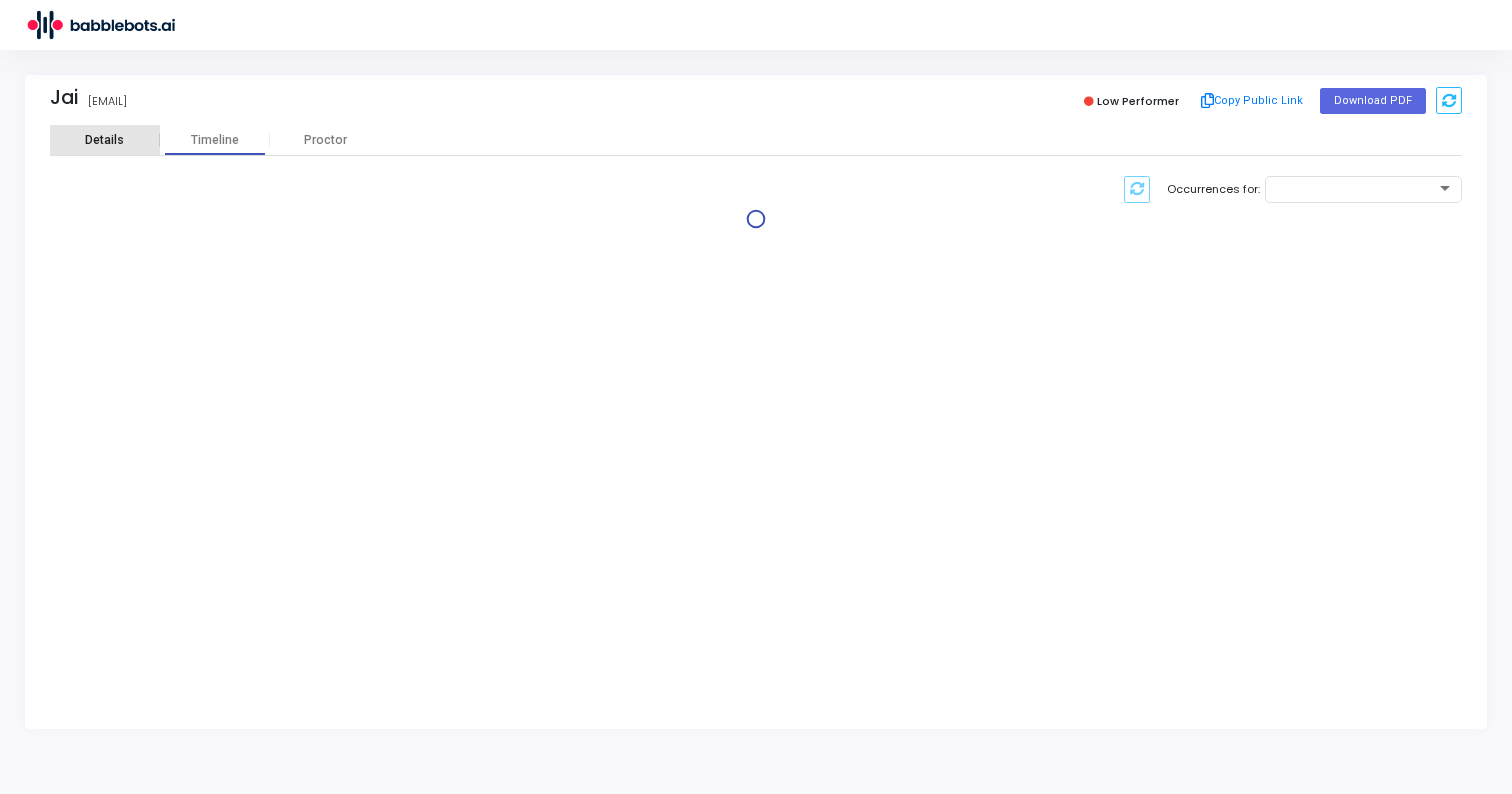 click on "Details" at bounding box center [104, 140] 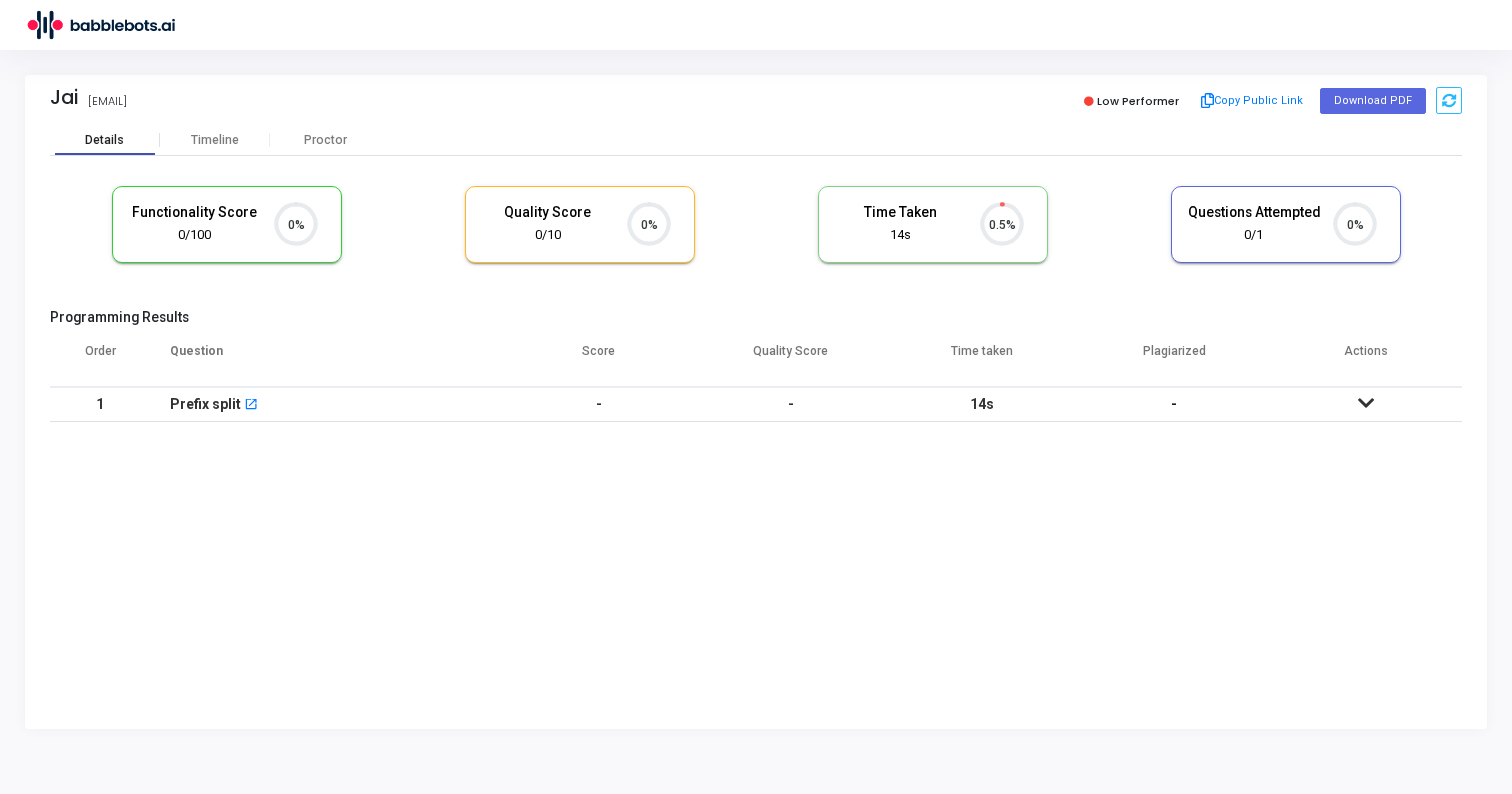 scroll, scrollTop: 9, scrollLeft: 9, axis: both 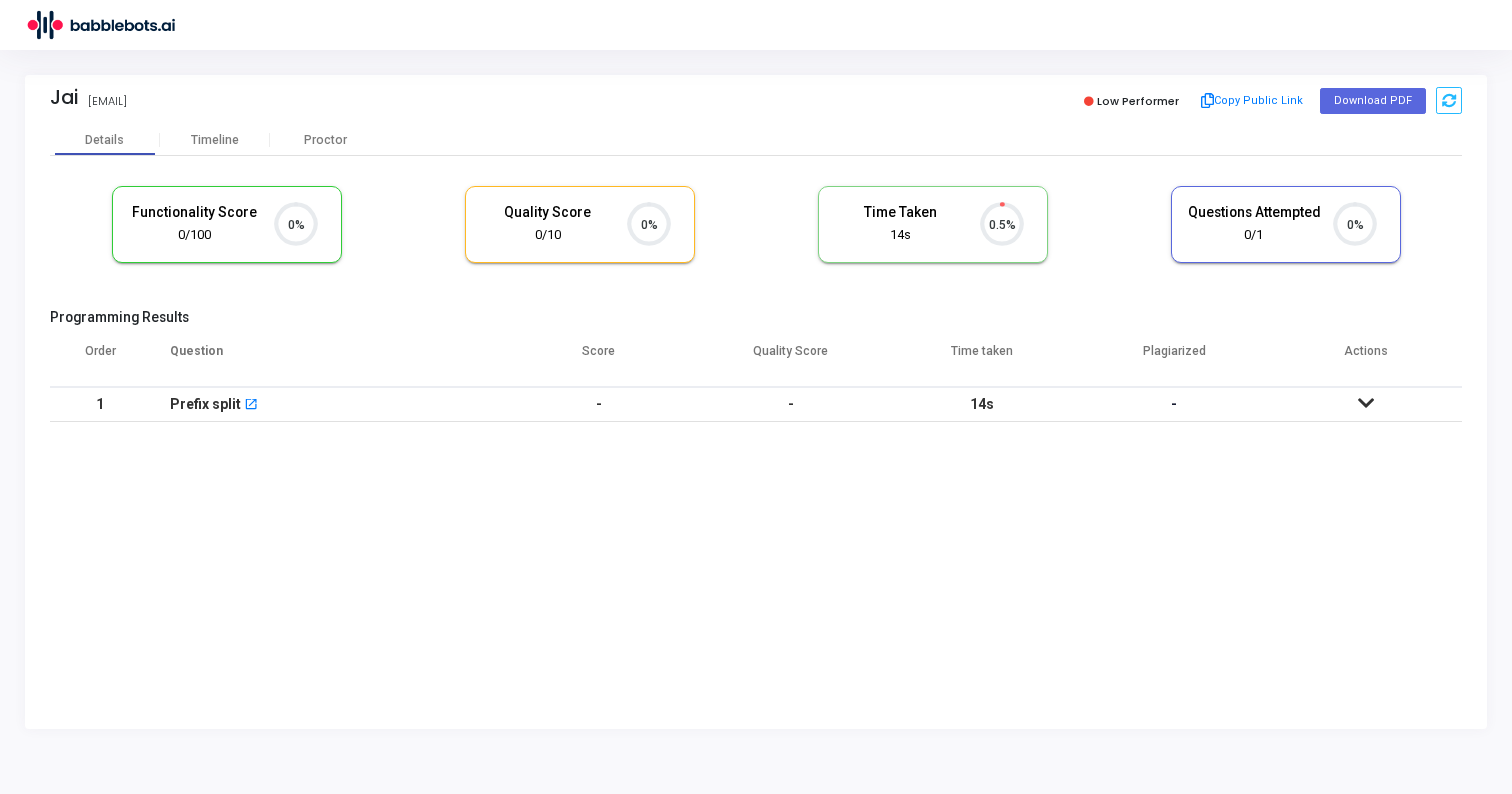 click 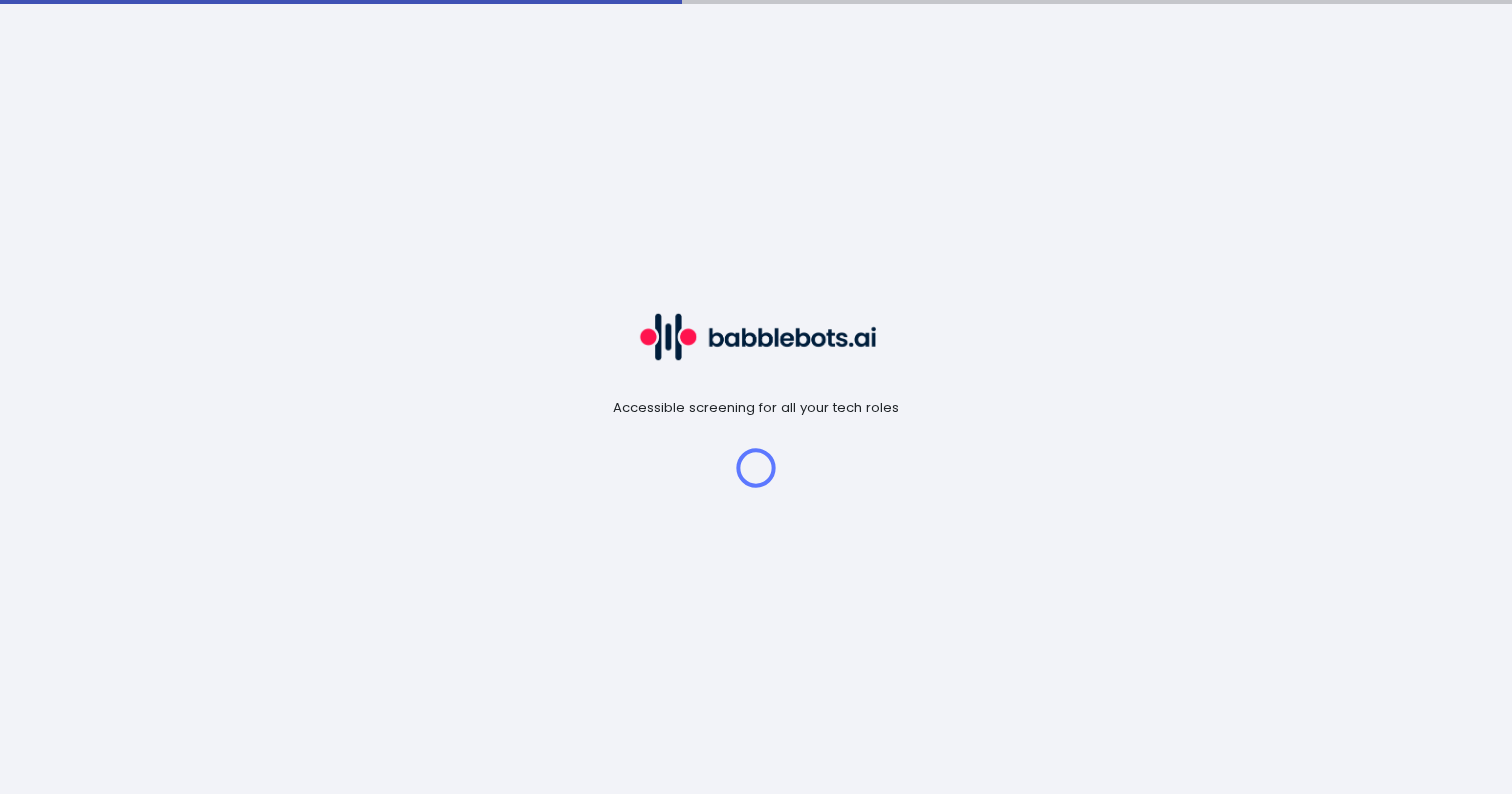scroll, scrollTop: 0, scrollLeft: 0, axis: both 